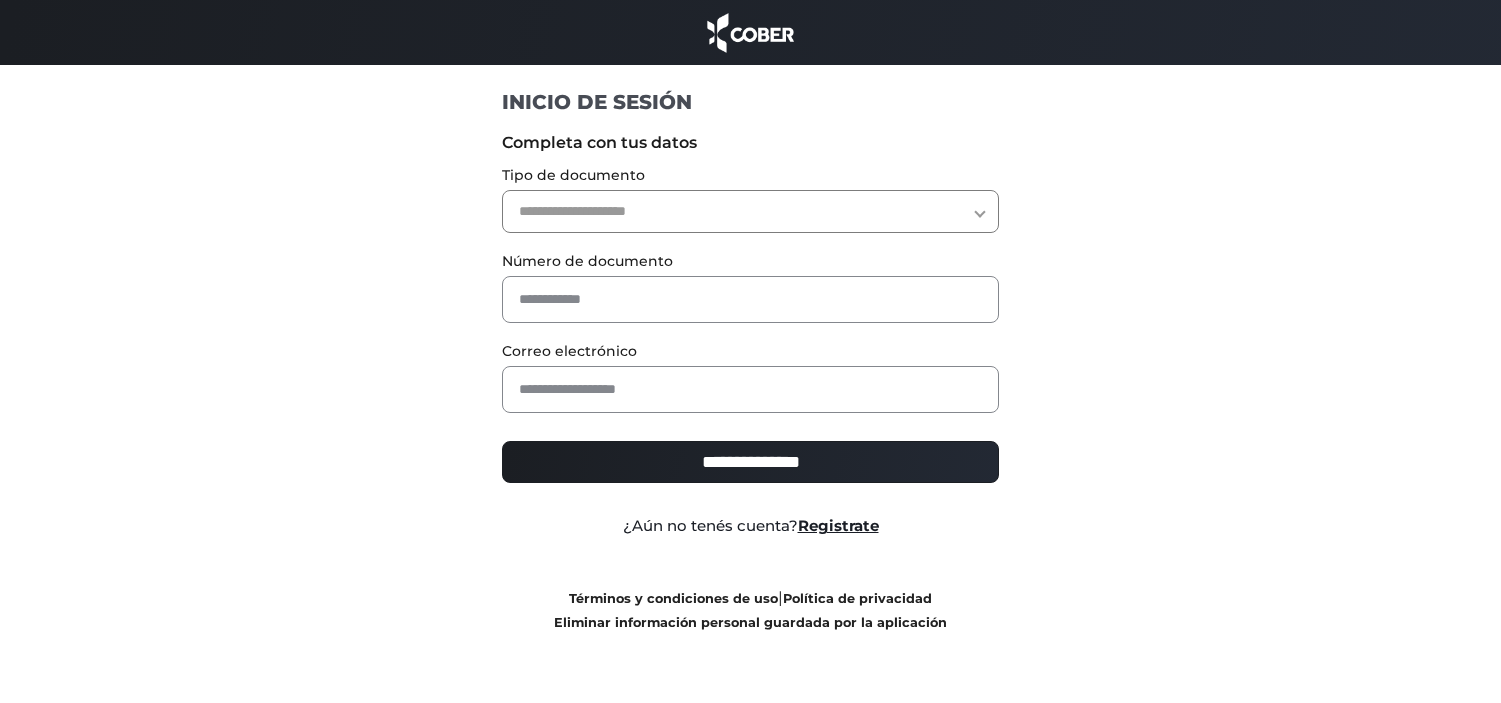 scroll, scrollTop: 0, scrollLeft: 0, axis: both 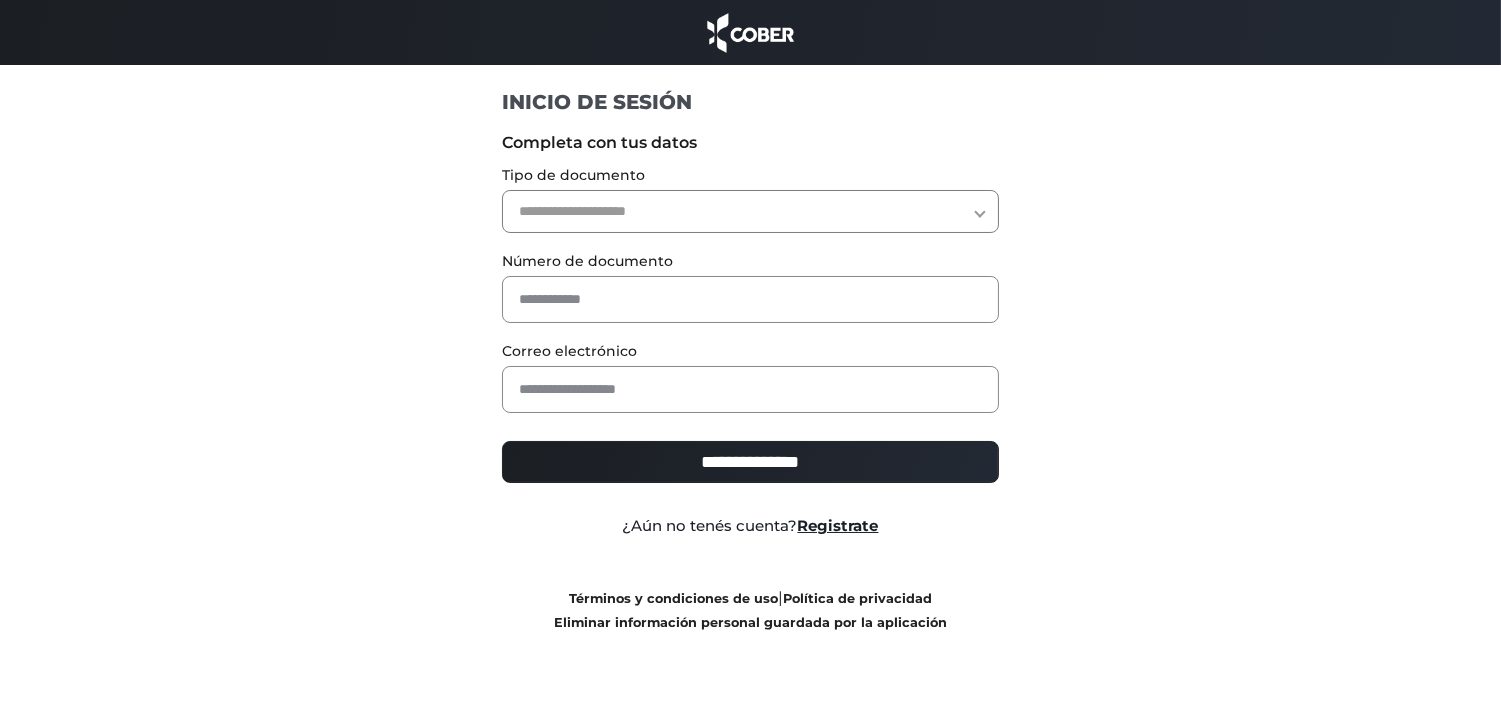 click on "**********" at bounding box center (750, 211) 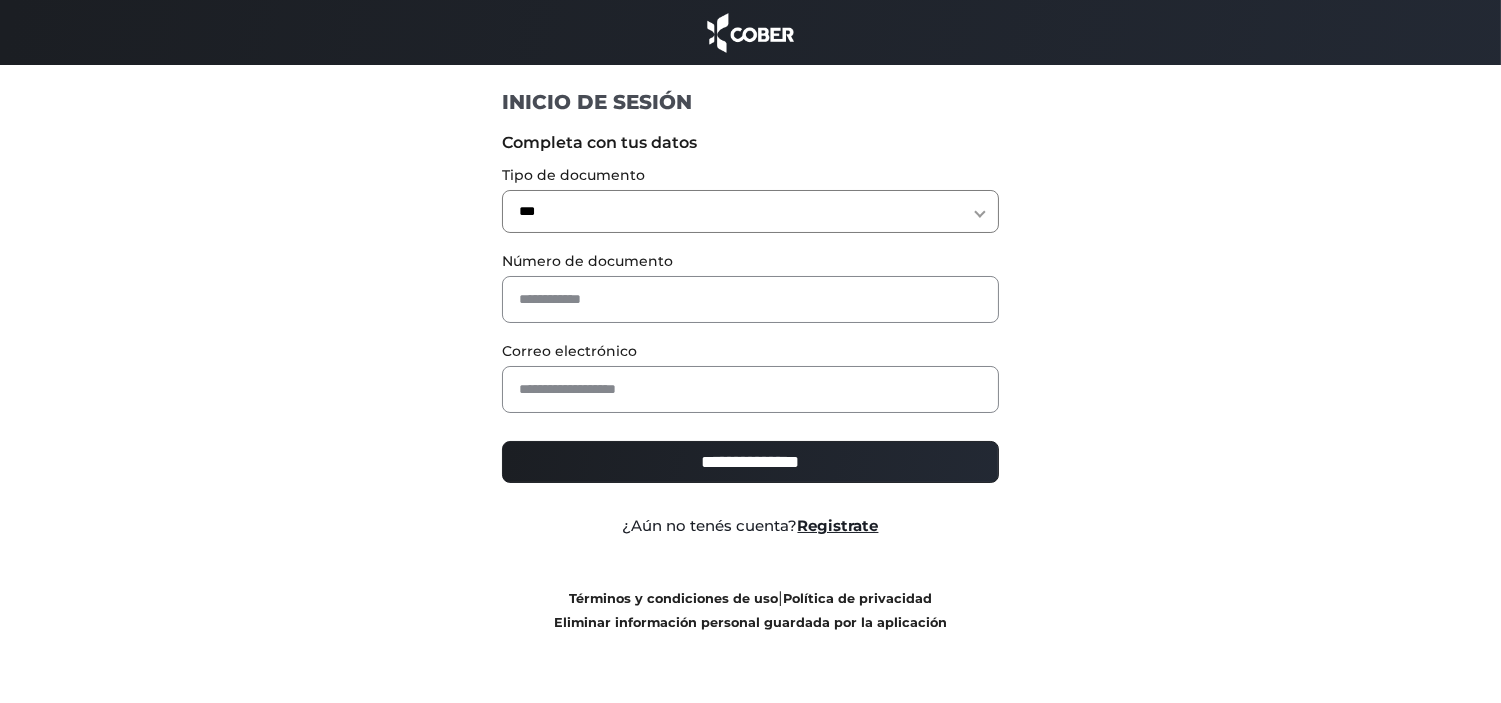click on "**********" at bounding box center [750, 211] 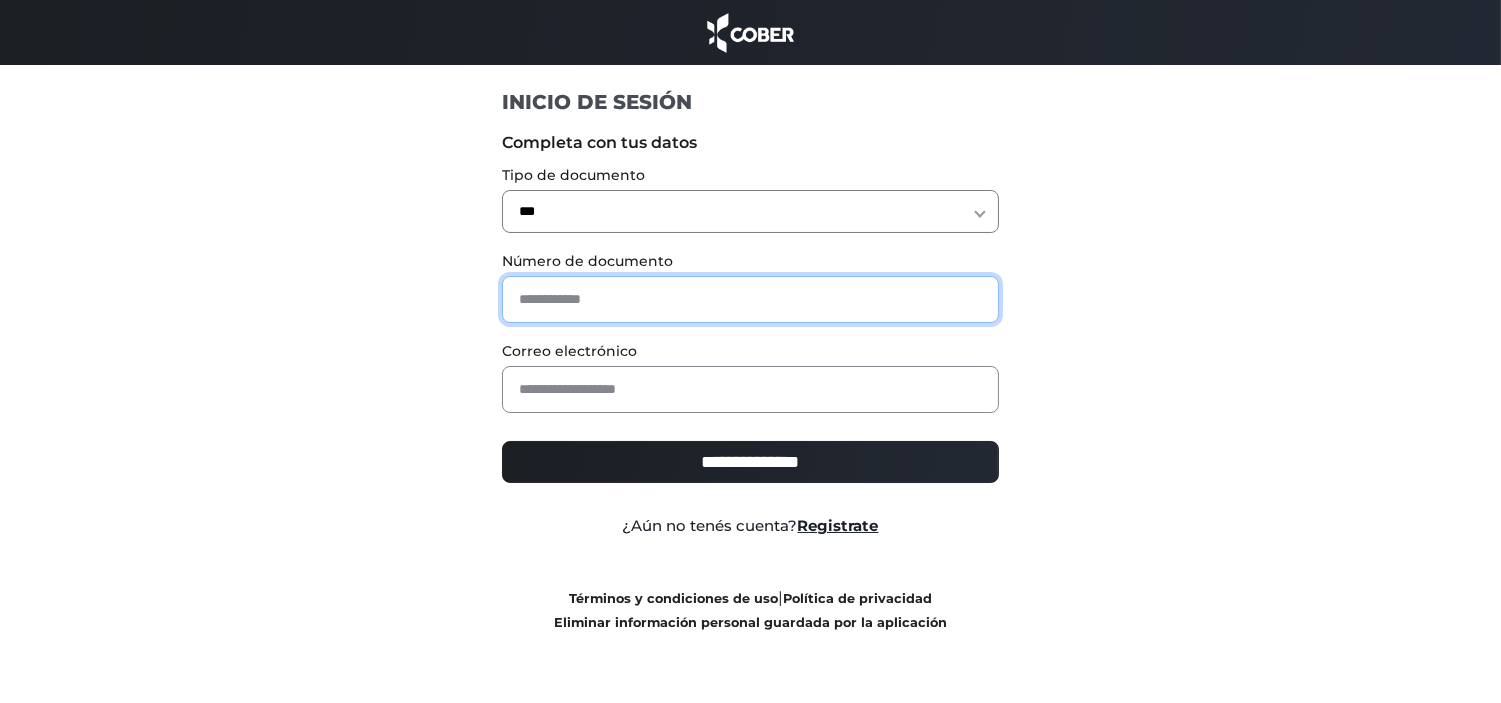 click at bounding box center [750, 299] 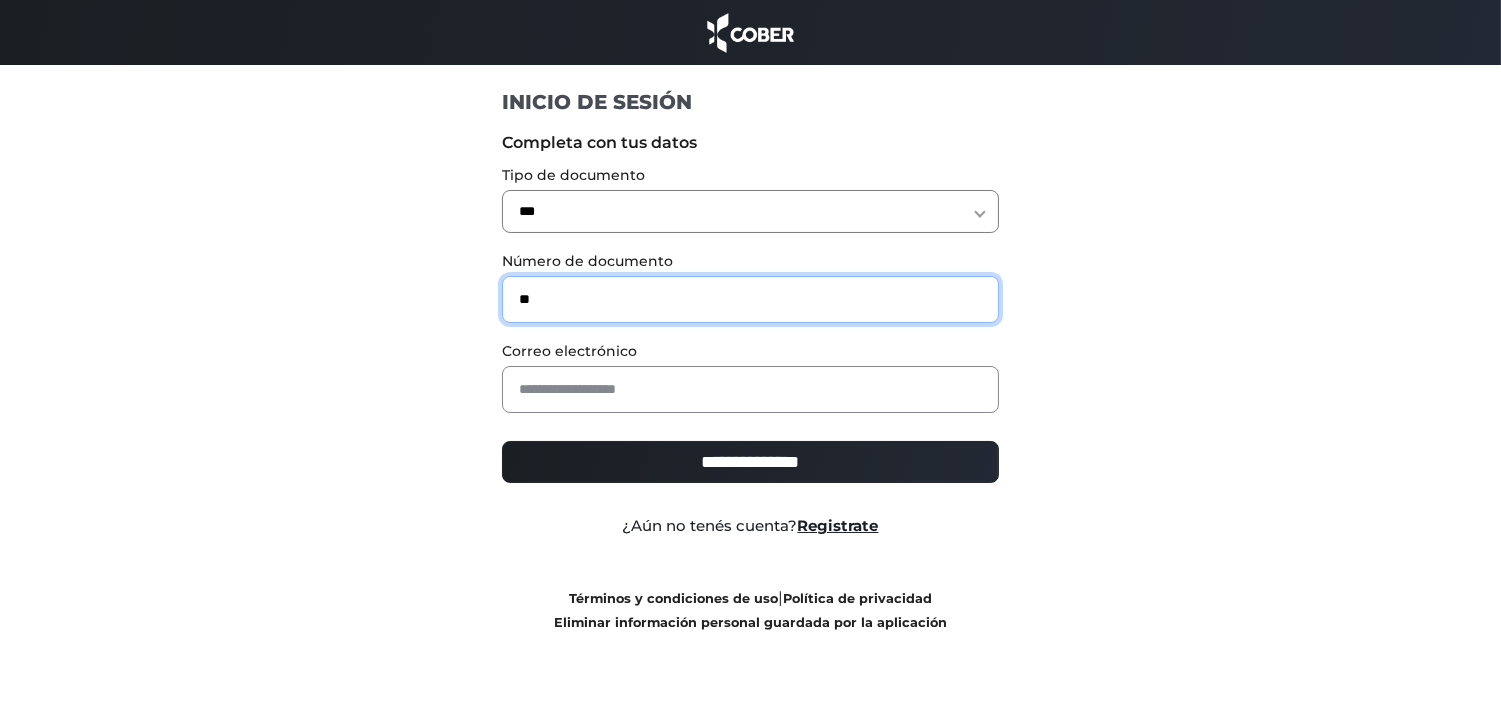 click on "**" at bounding box center [750, 299] 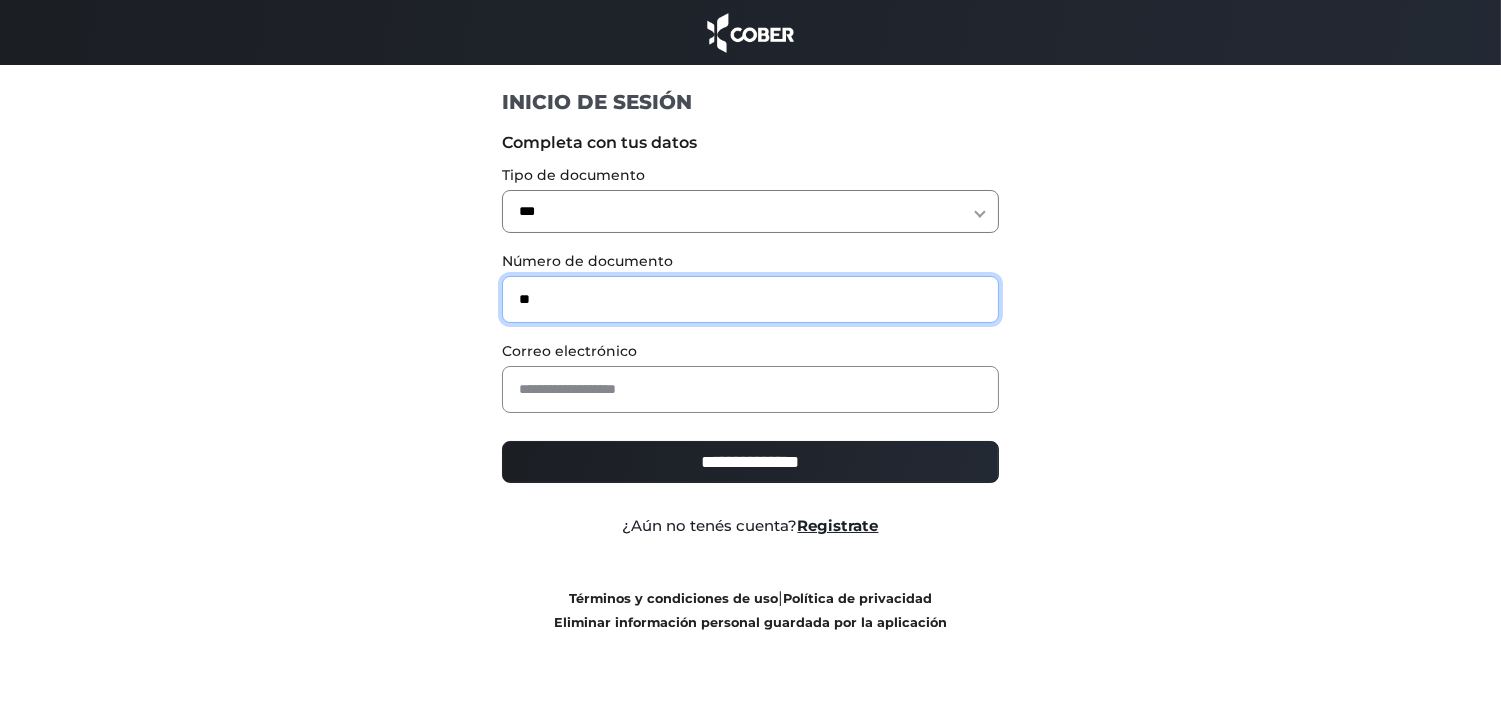 drag, startPoint x: 637, startPoint y: 306, endPoint x: 425, endPoint y: 311, distance: 212.05896 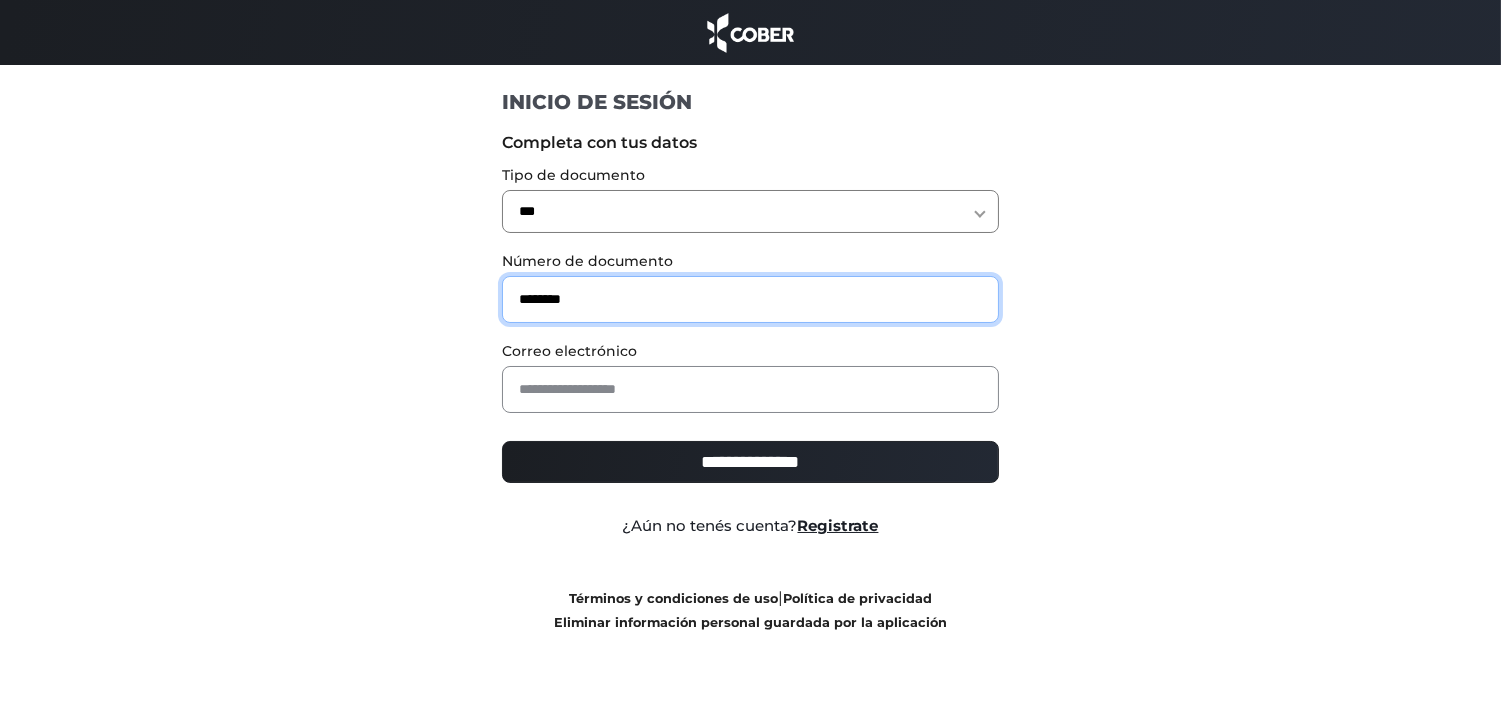 type on "********" 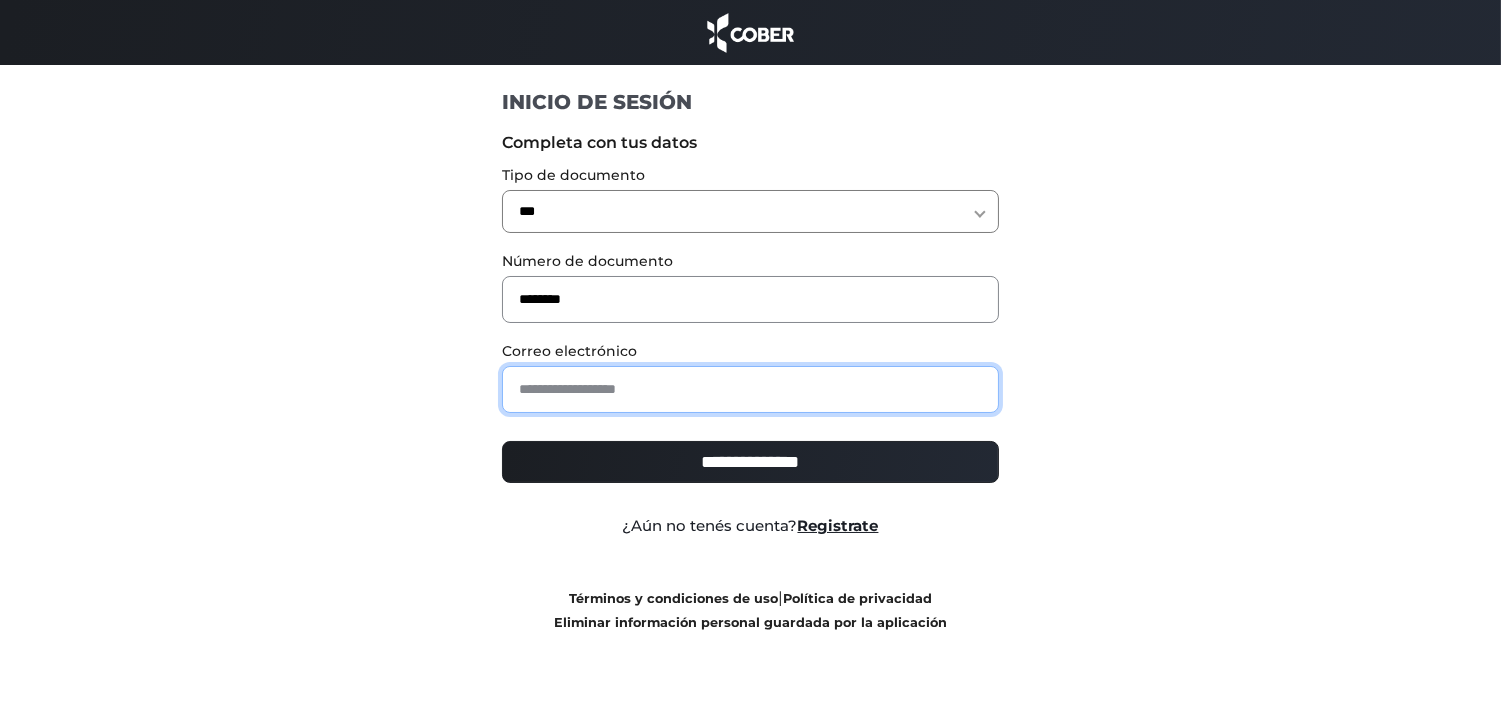 click at bounding box center [750, 389] 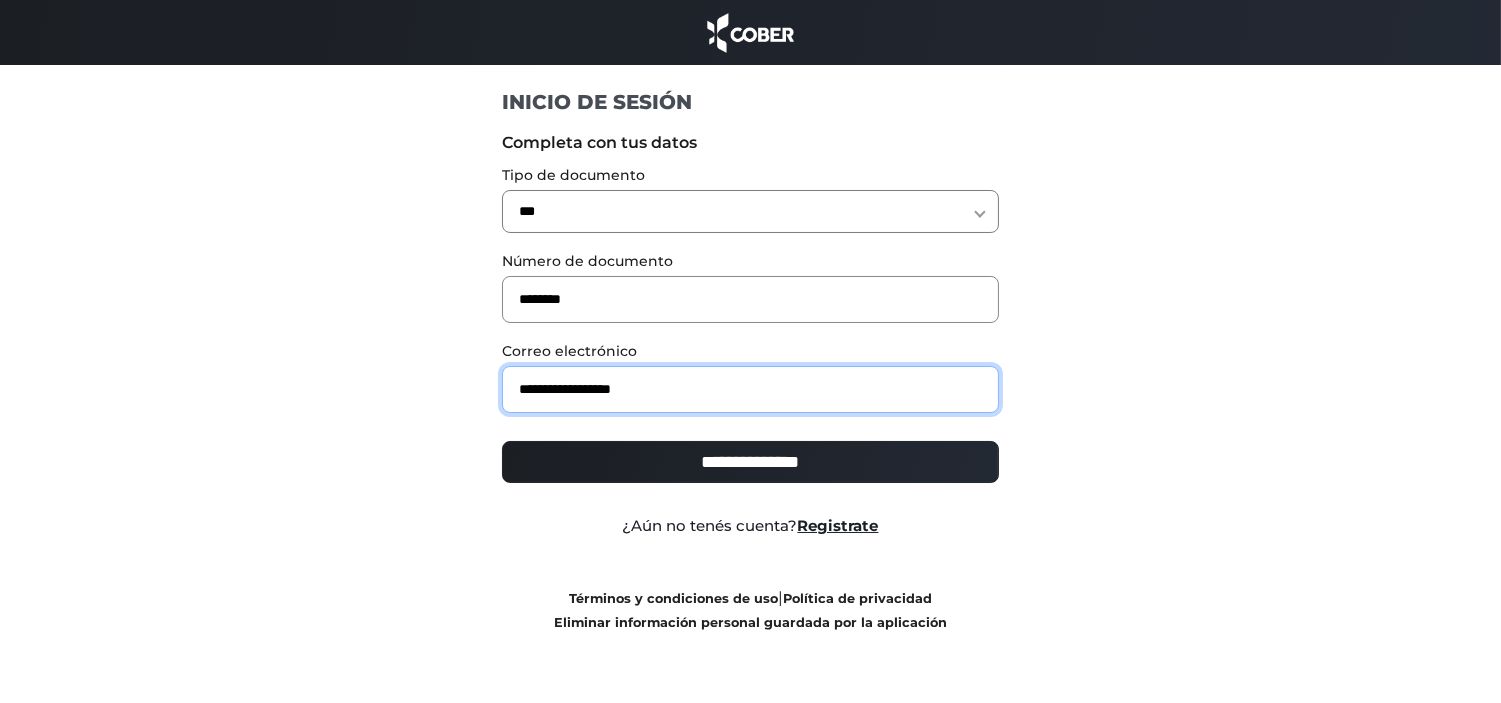 type on "**********" 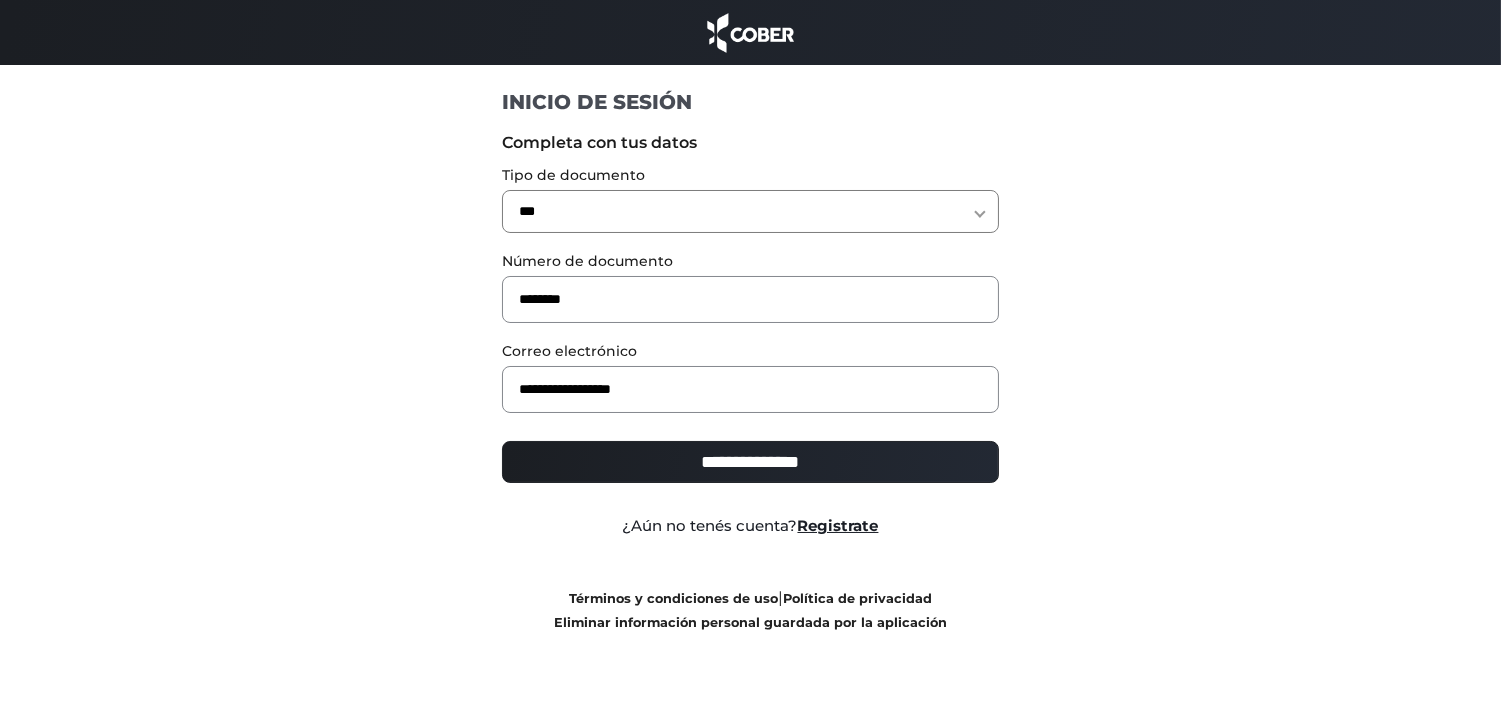 click on "**********" at bounding box center (750, 462) 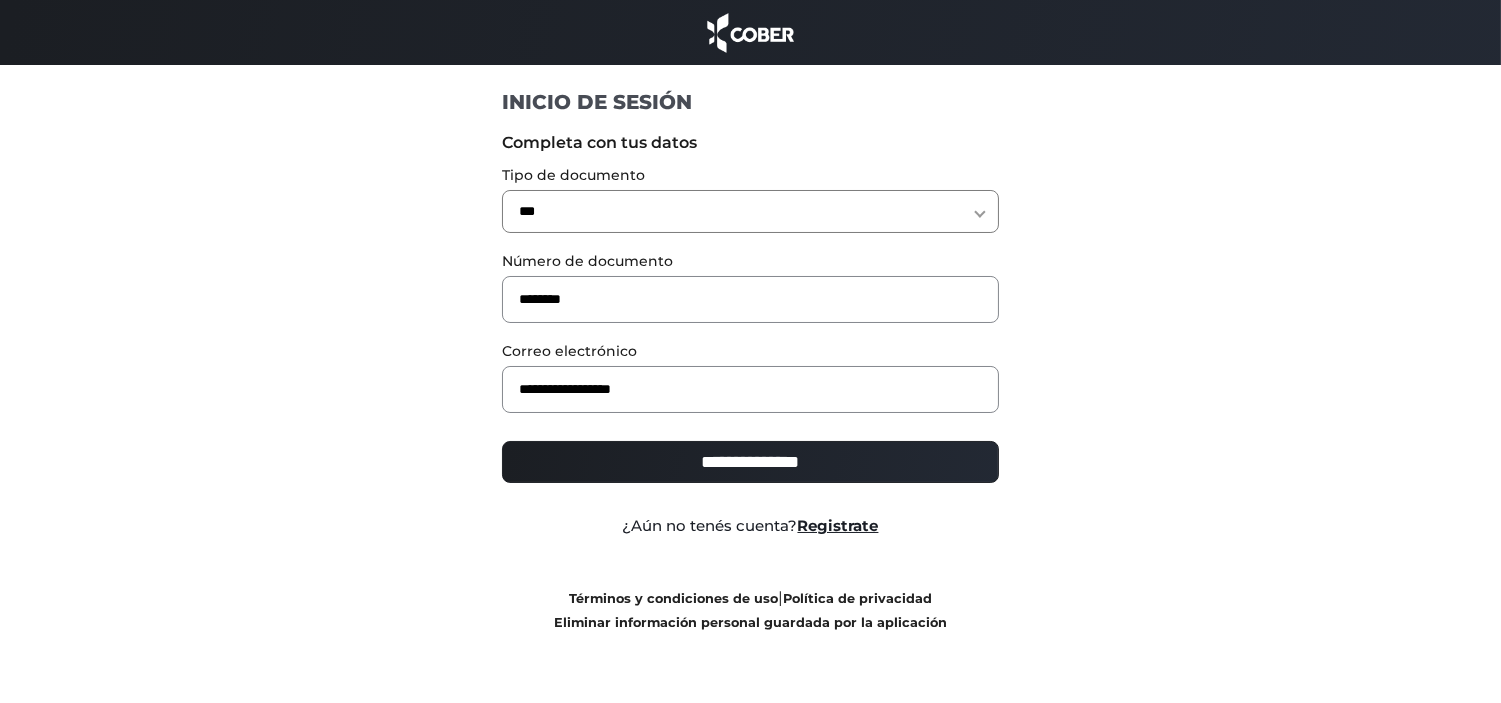 type on "**********" 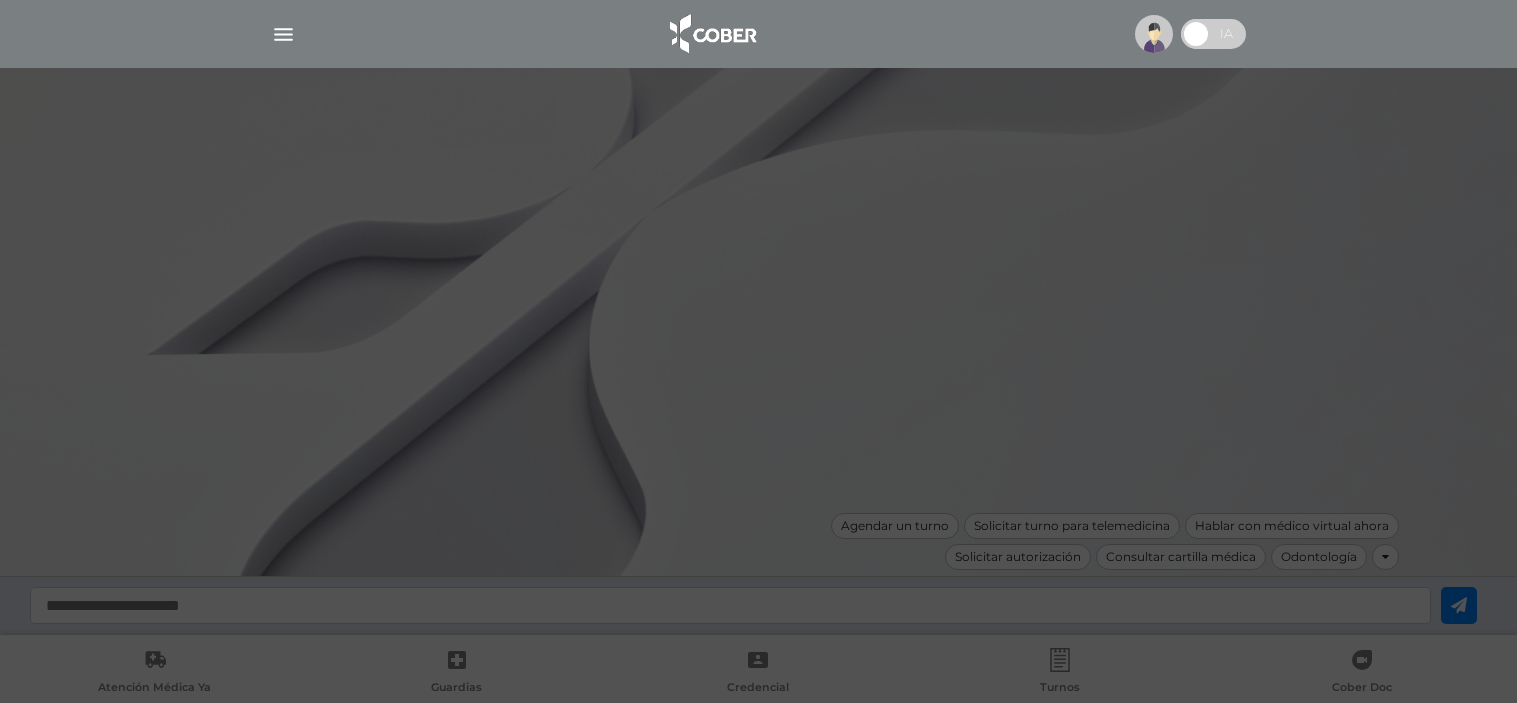 scroll, scrollTop: 0, scrollLeft: 0, axis: both 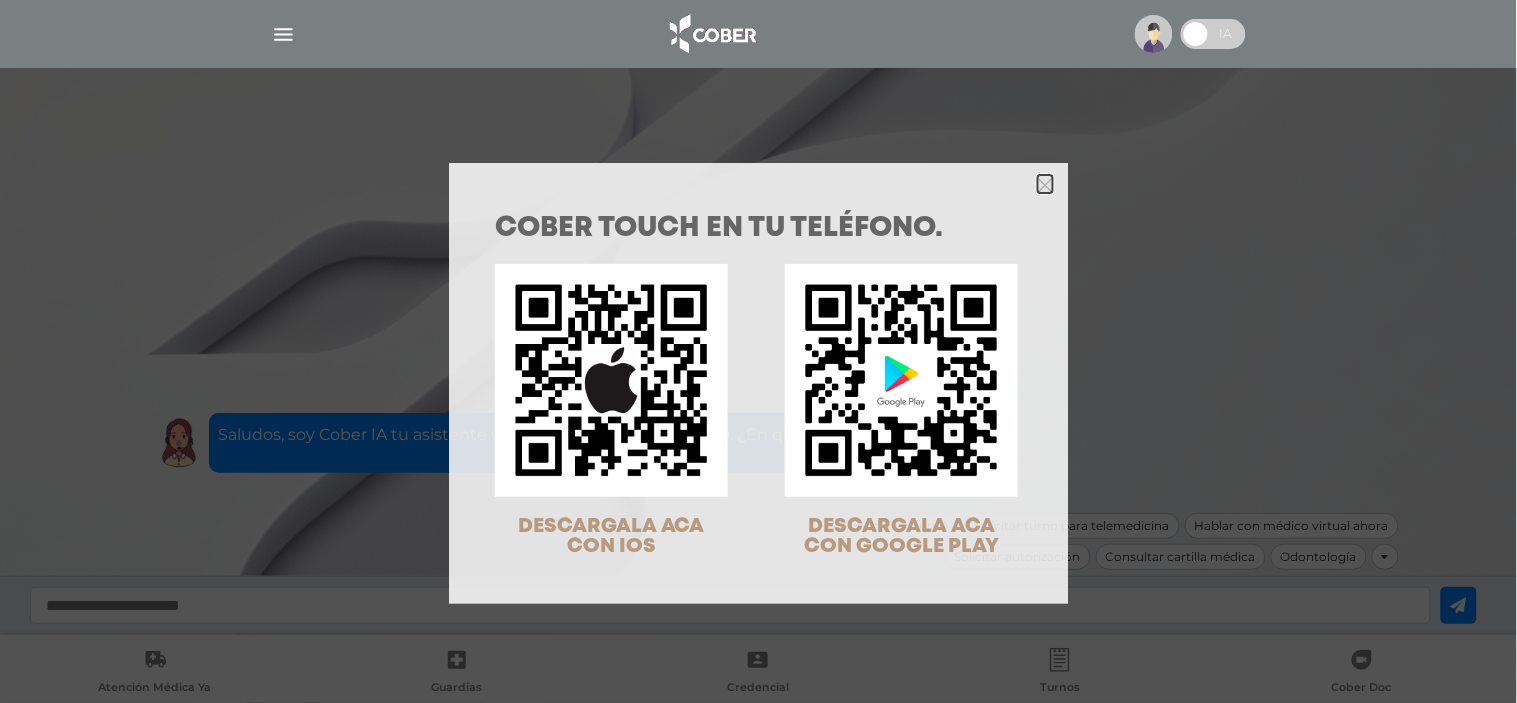 click at bounding box center (1045, 184) 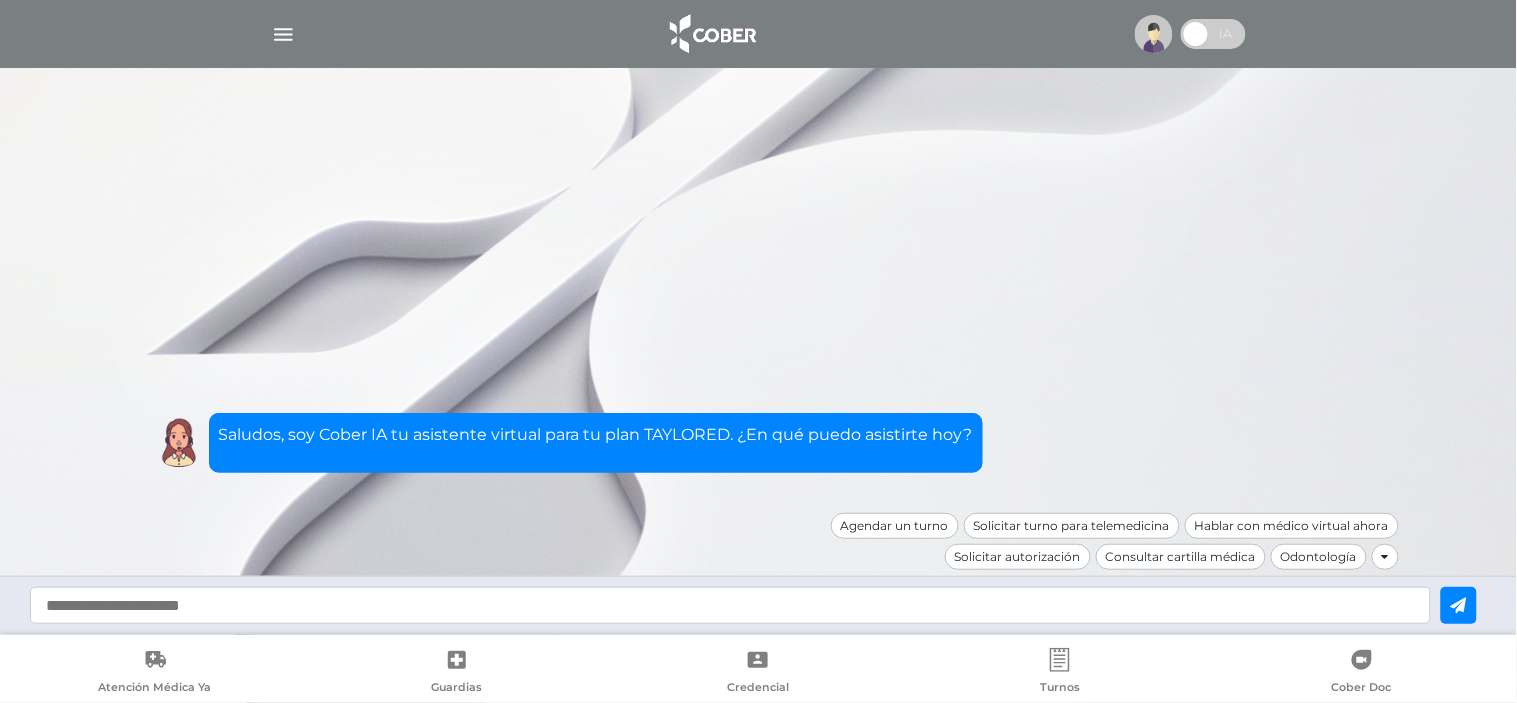 click at bounding box center [1213, 34] 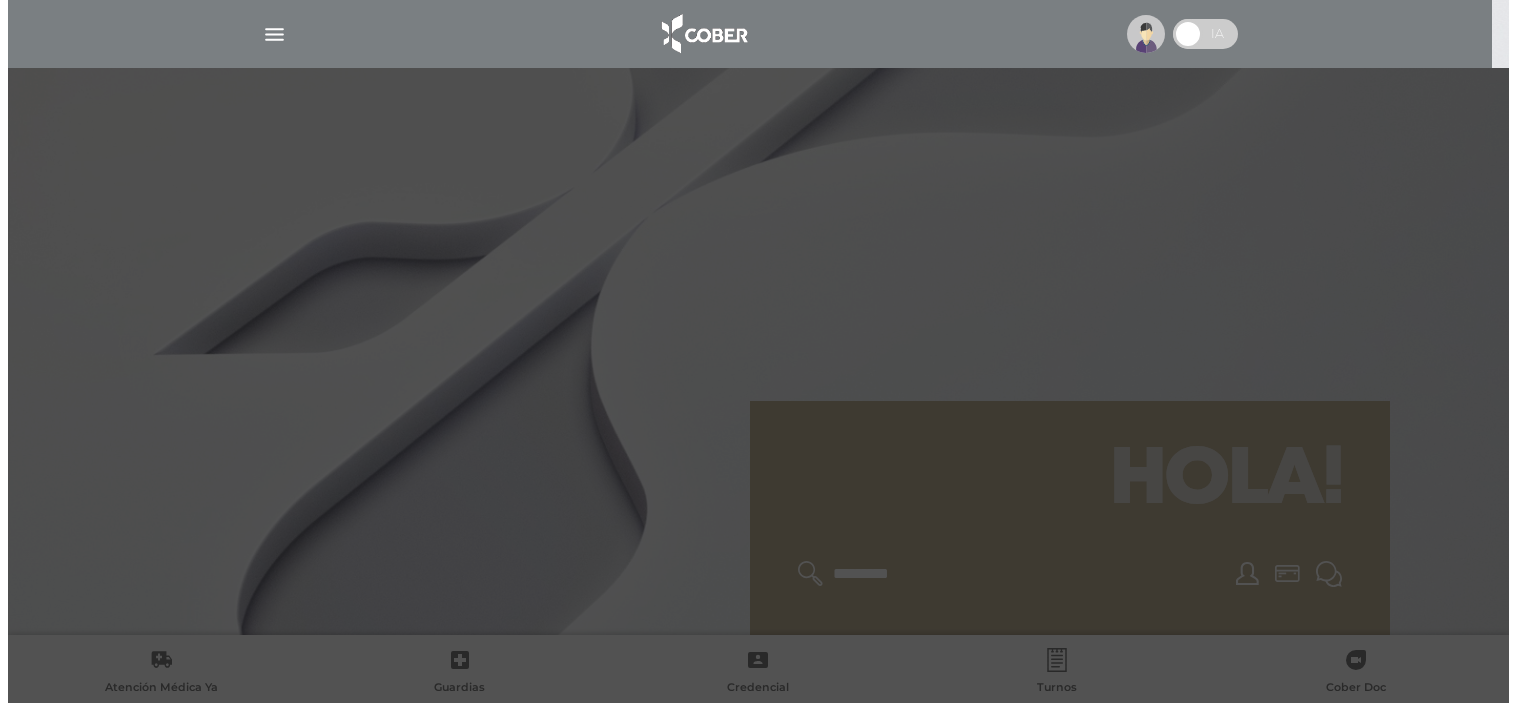 scroll, scrollTop: 0, scrollLeft: 0, axis: both 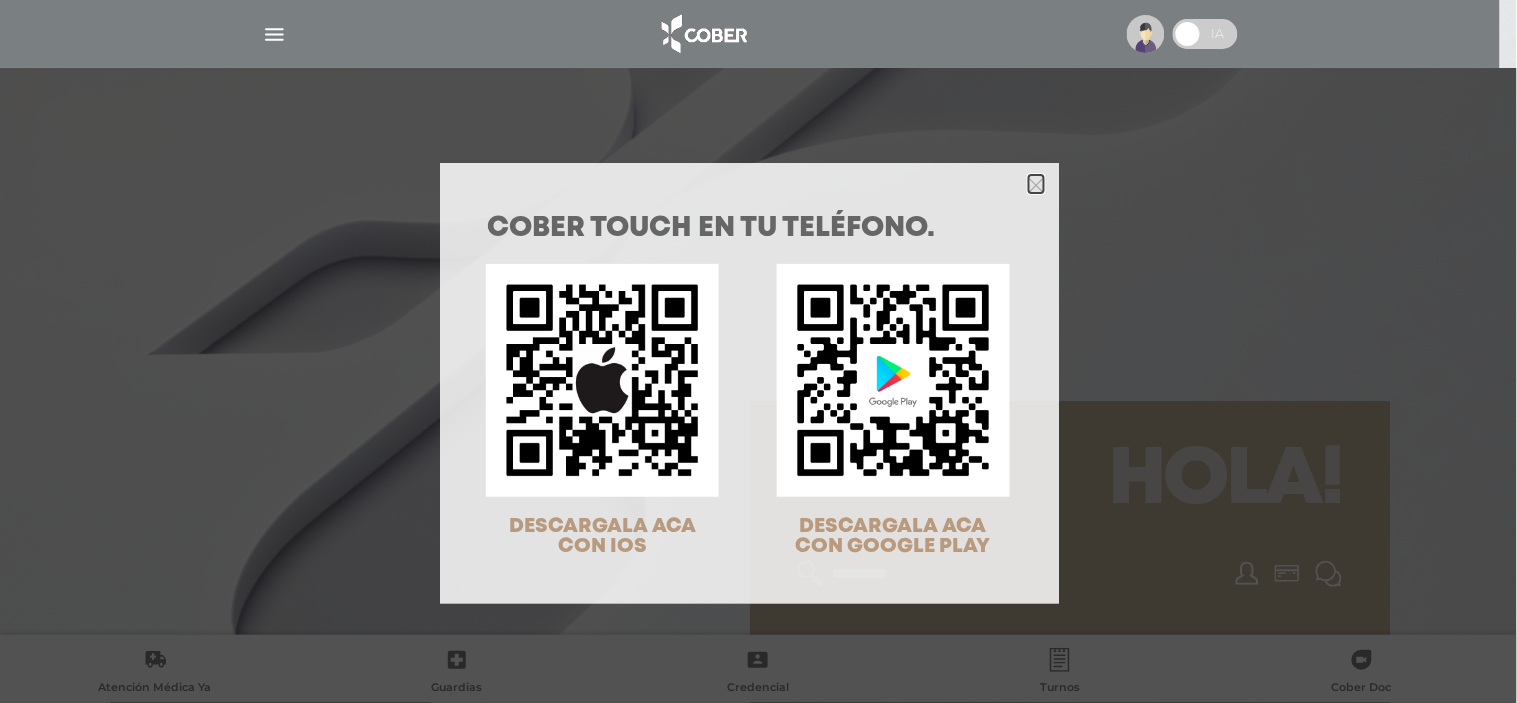 click 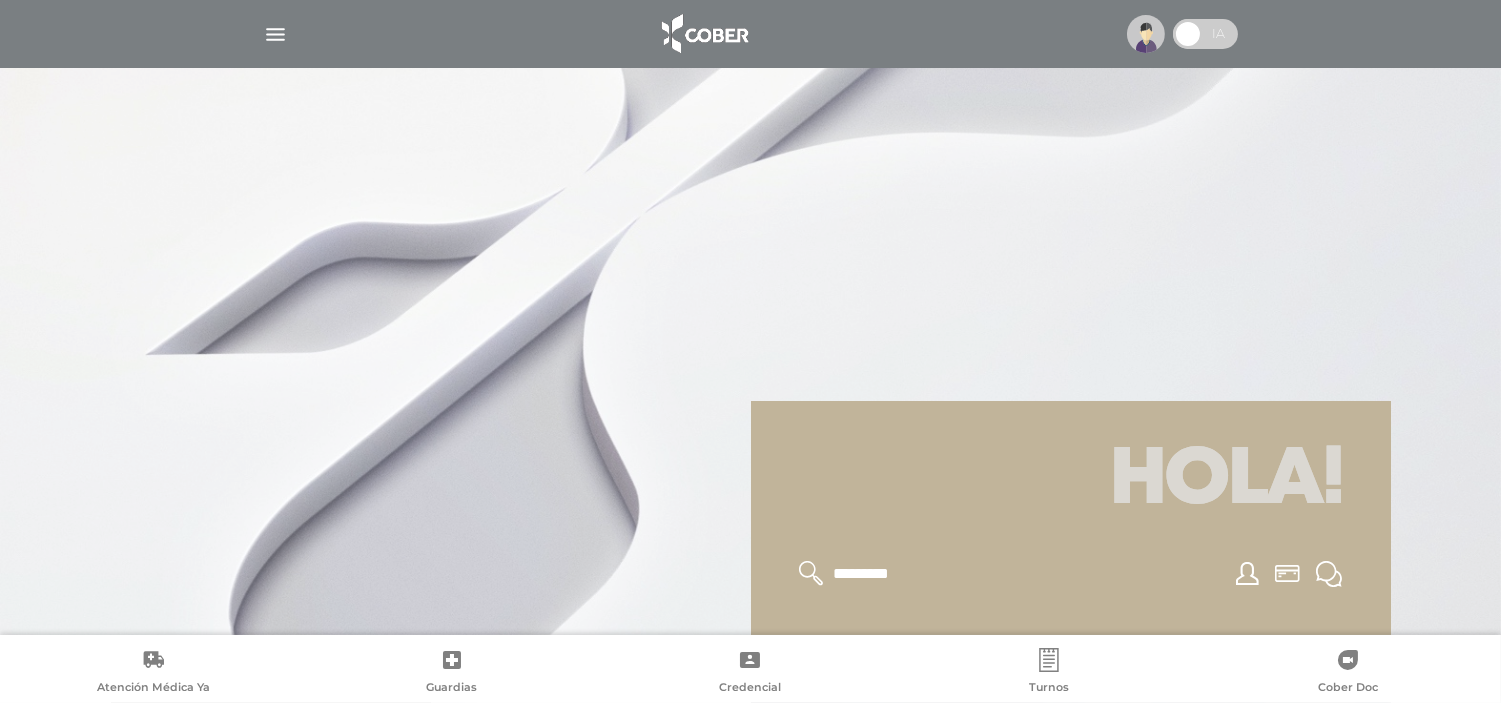 click at bounding box center (275, 34) 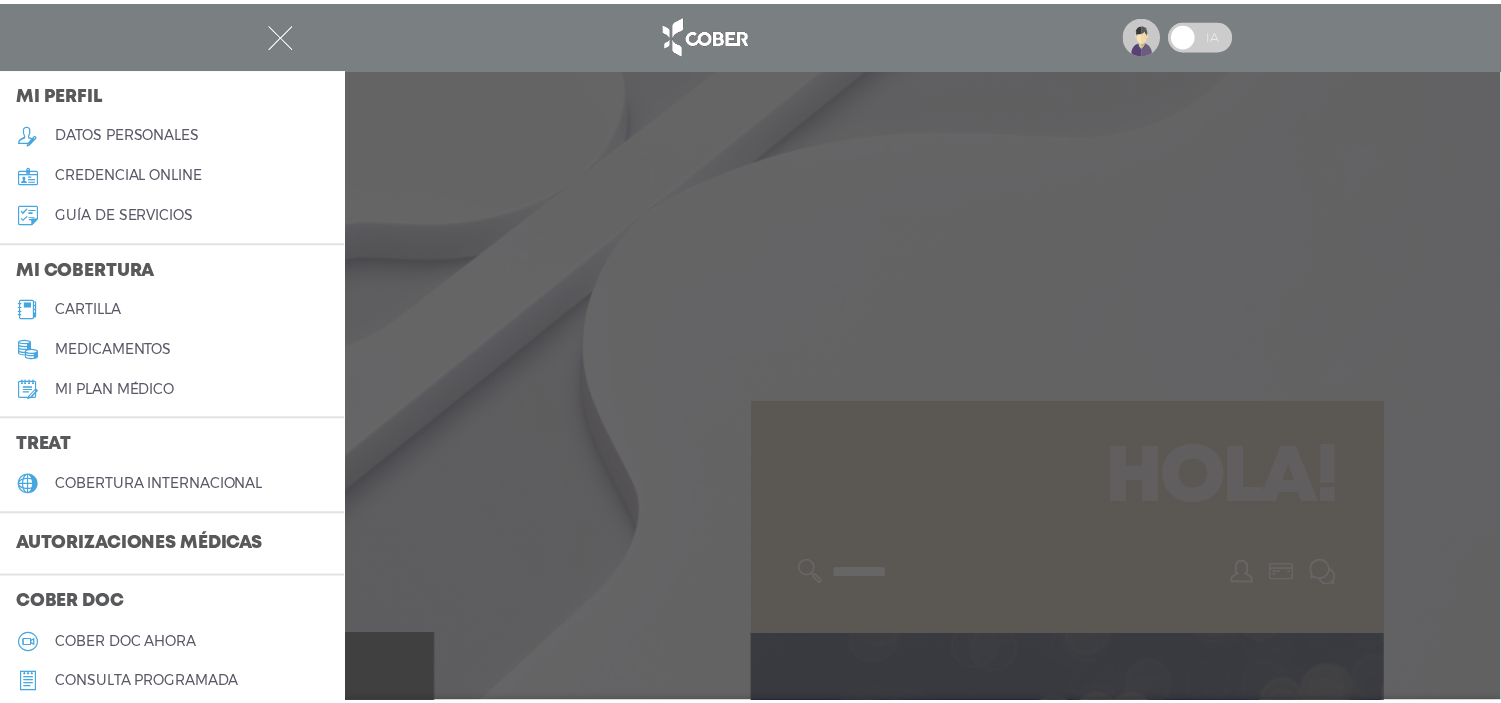 scroll, scrollTop: 111, scrollLeft: 0, axis: vertical 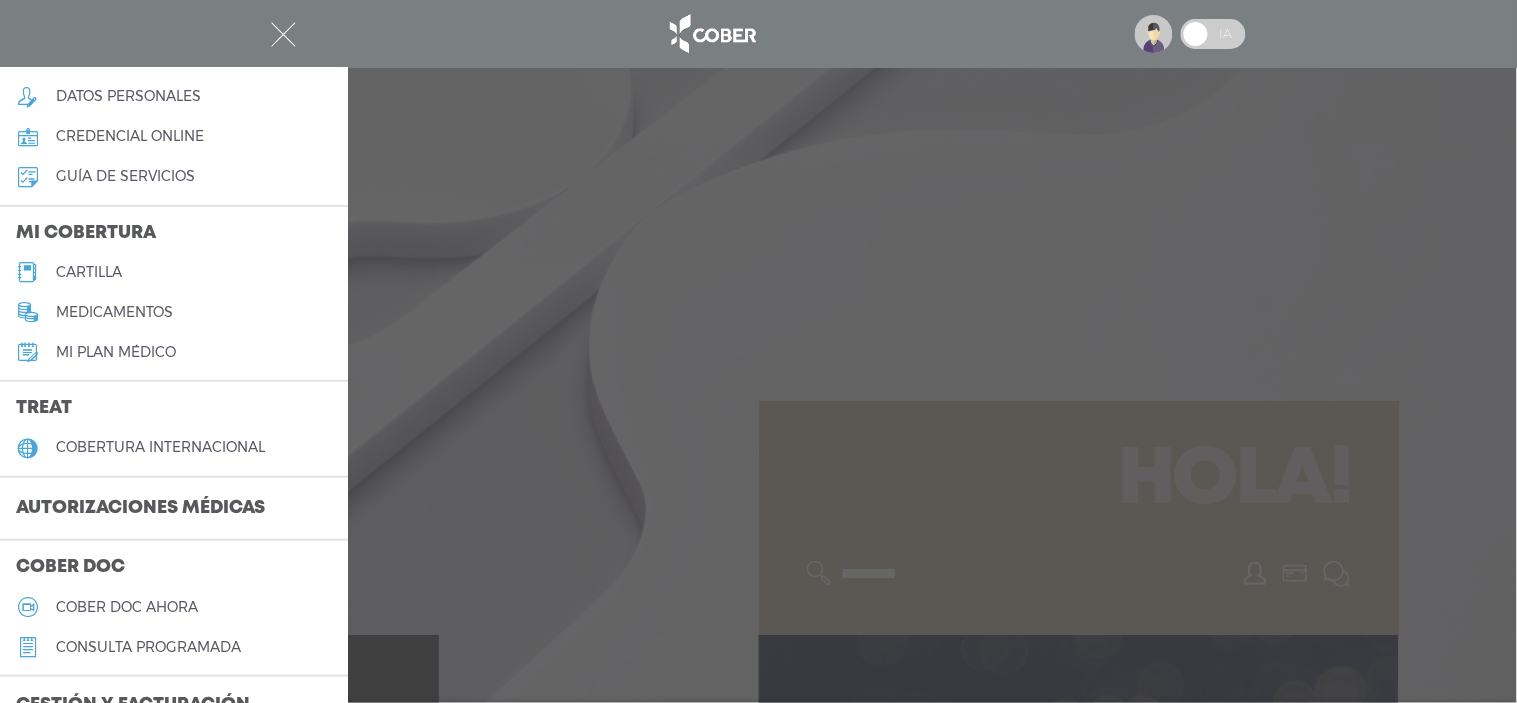 click at bounding box center (758, 351) 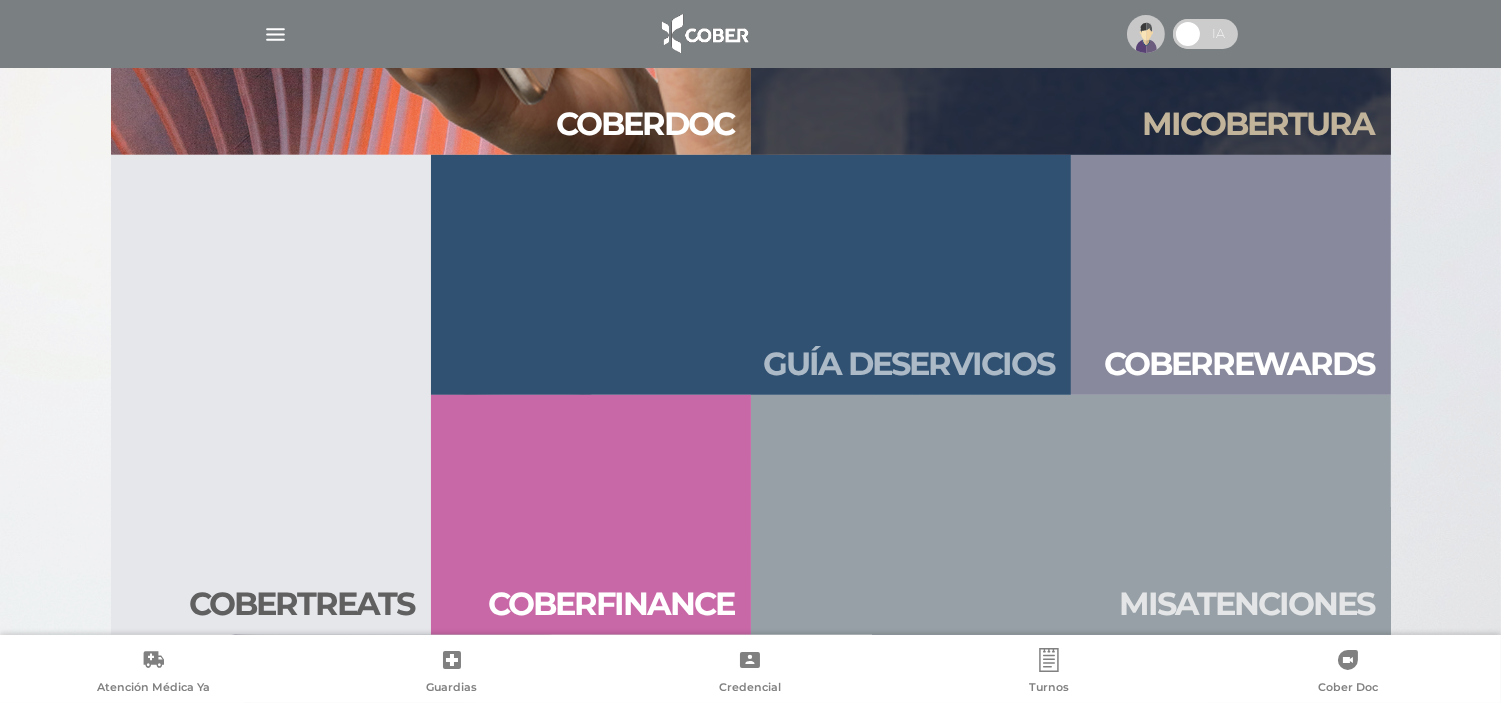 scroll, scrollTop: 2048, scrollLeft: 0, axis: vertical 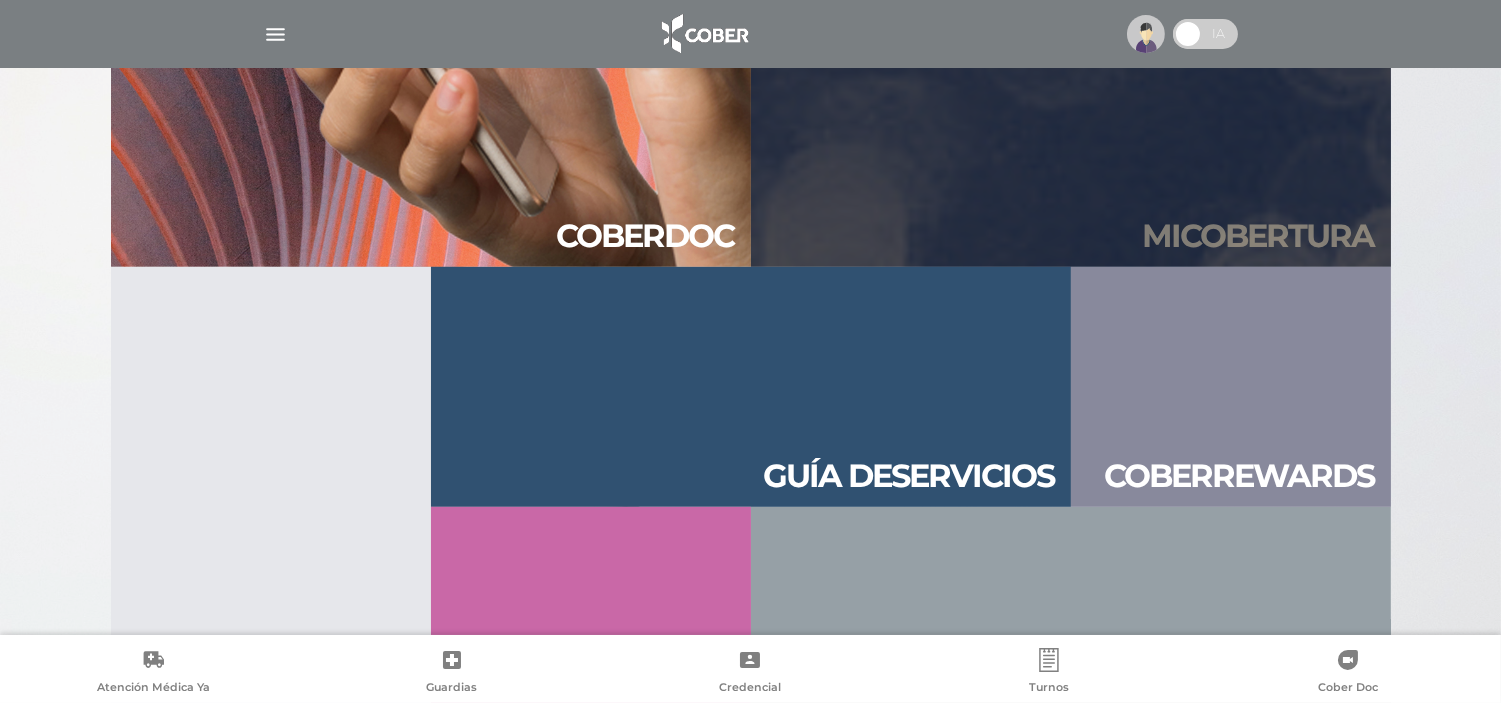 click on "Mi  cober tura" at bounding box center (1259, 236) 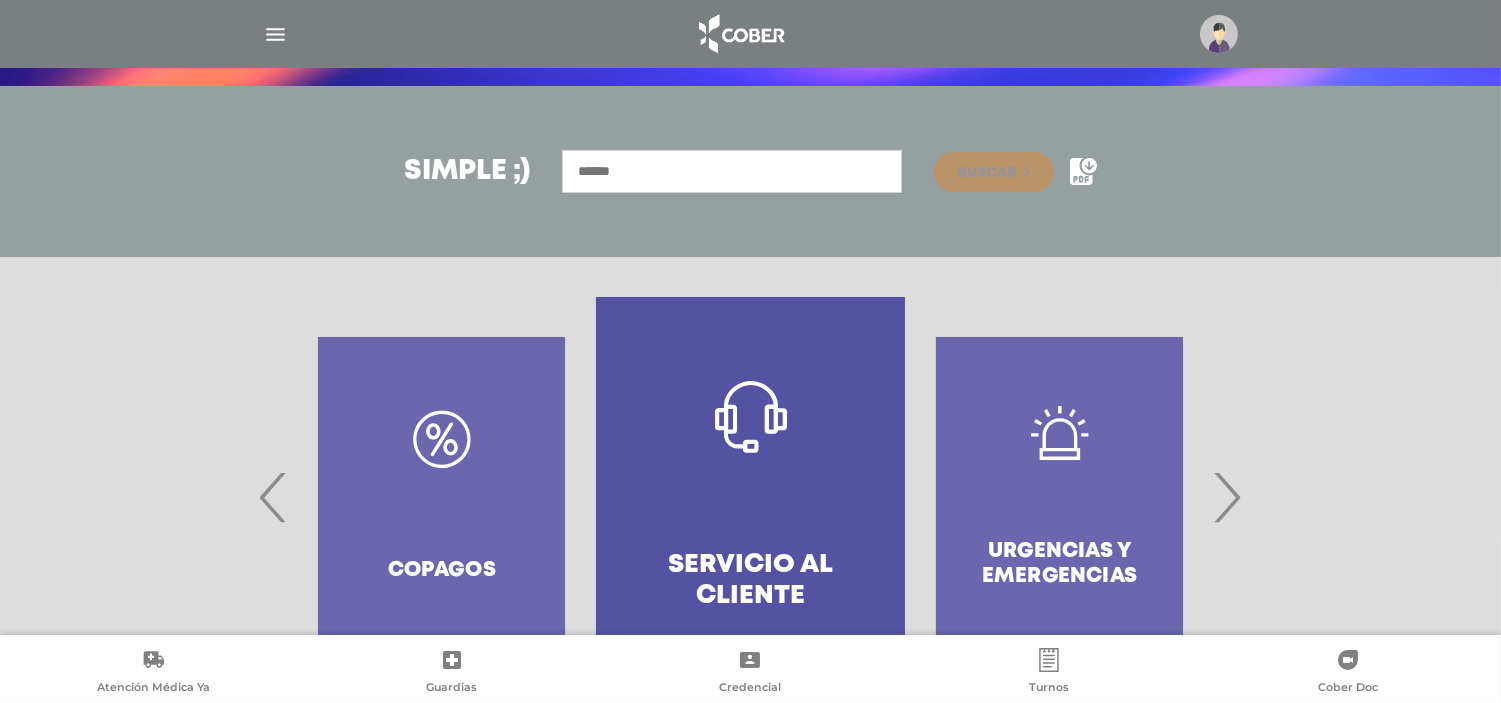 scroll, scrollTop: 323, scrollLeft: 0, axis: vertical 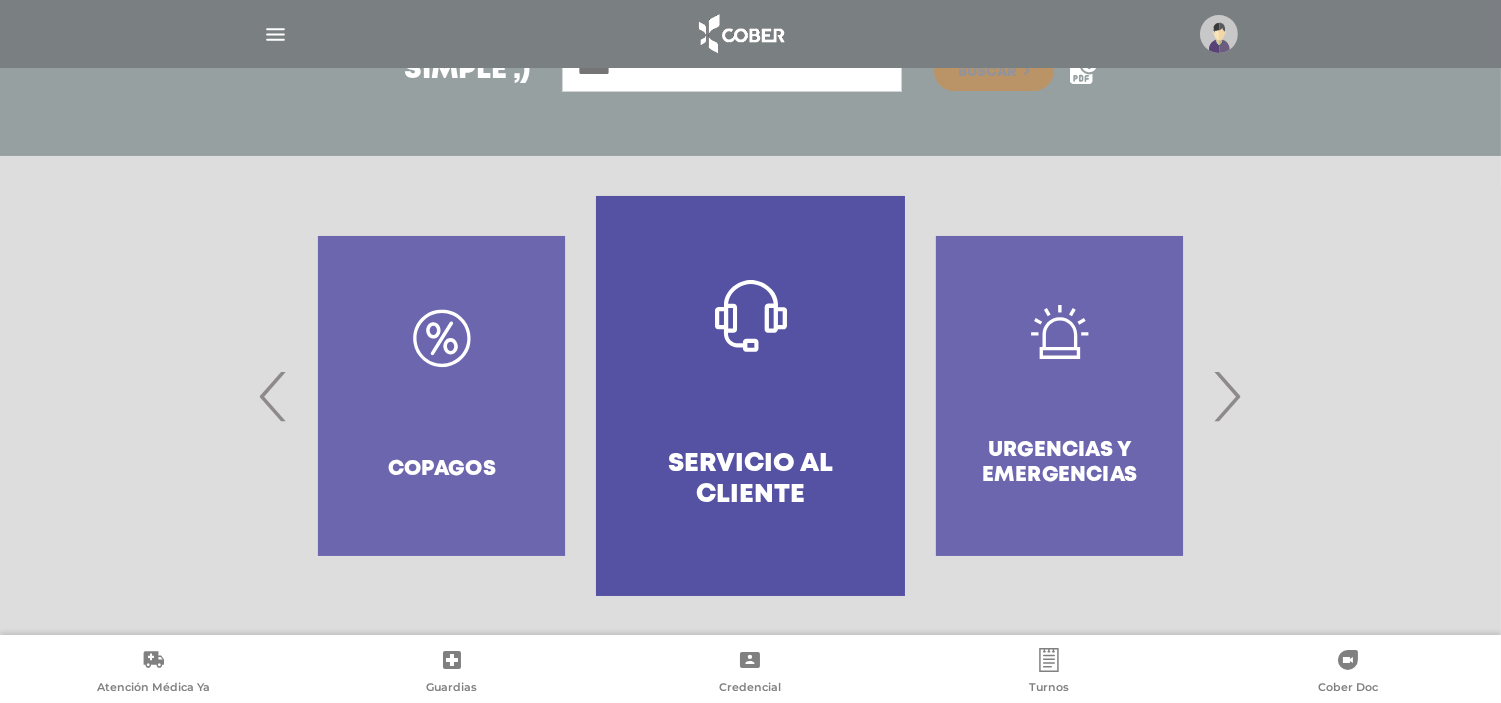click on "›" at bounding box center (1227, 396) 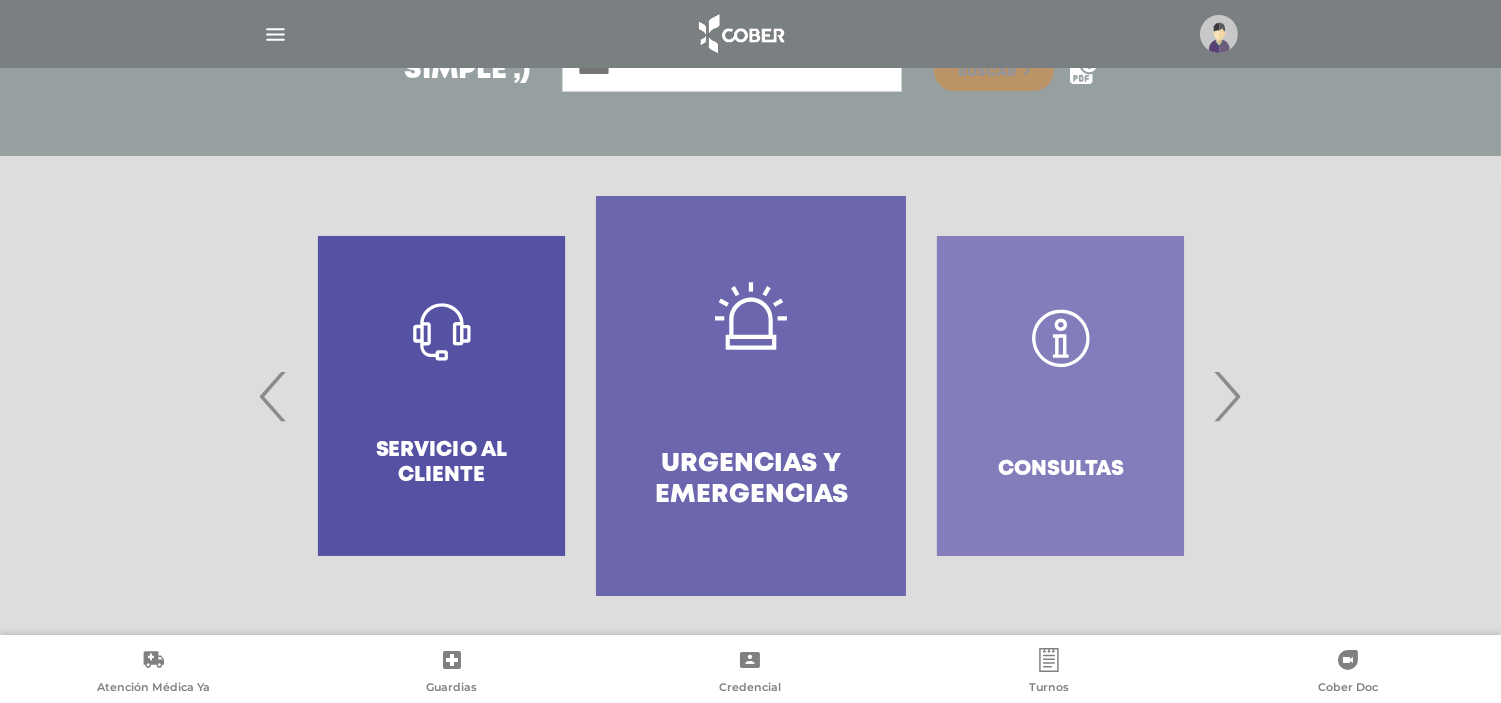 click on "›" at bounding box center [1227, 396] 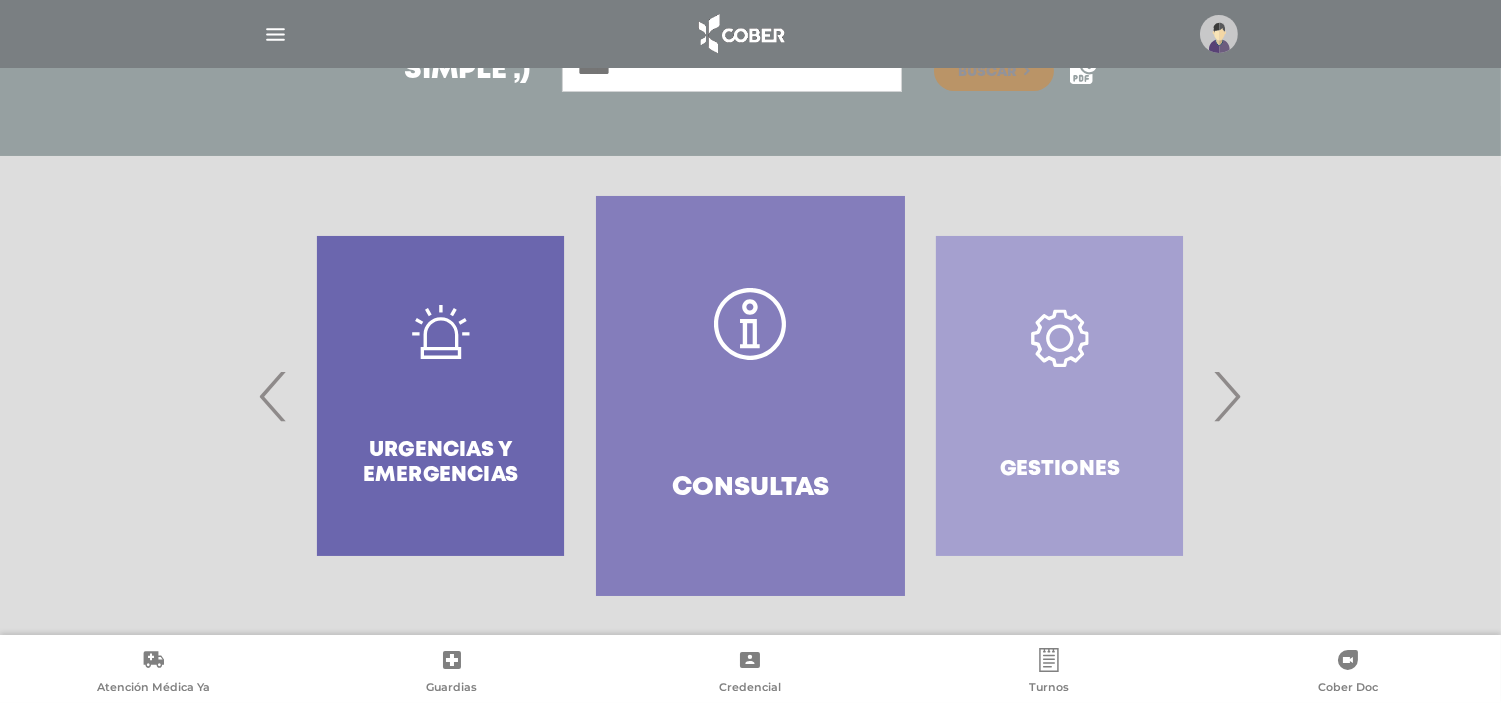 click on "›" at bounding box center (1227, 396) 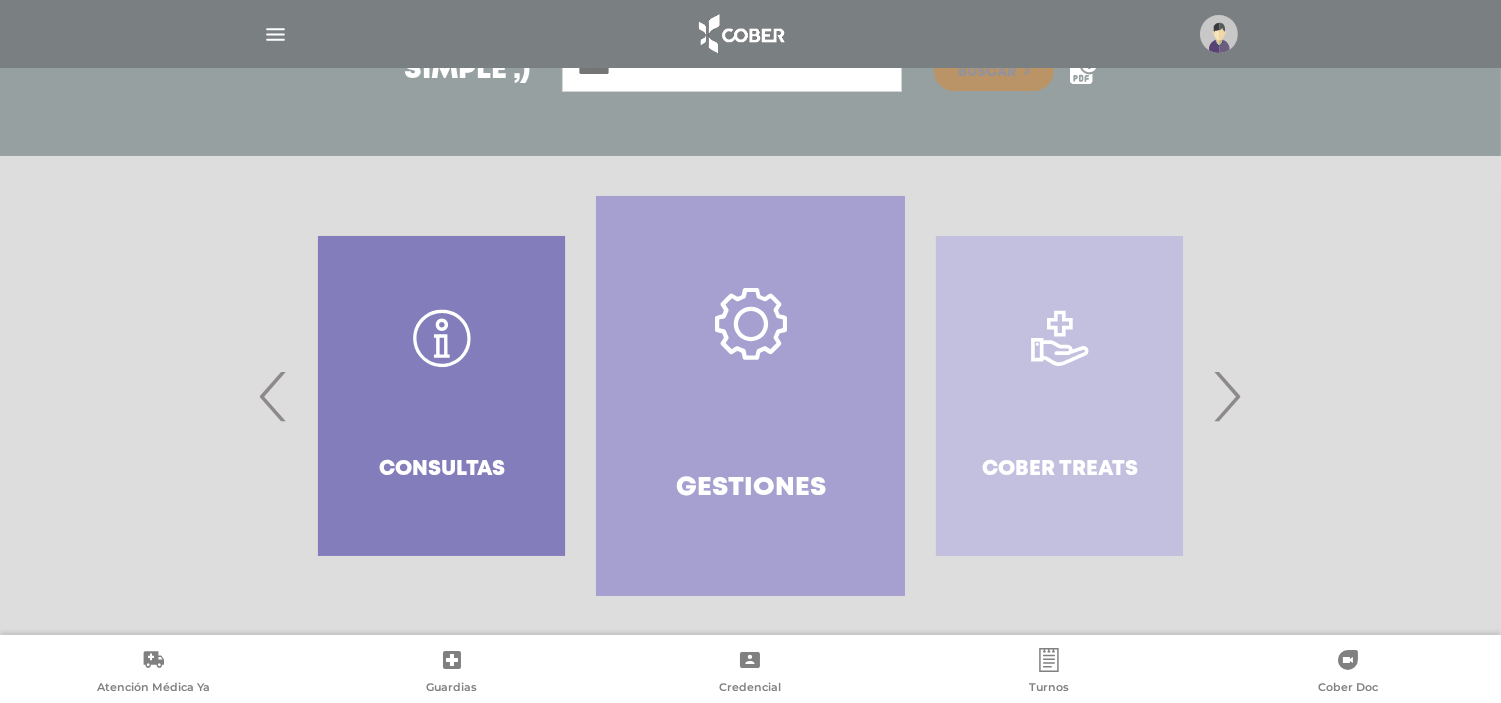 click on "›" at bounding box center [1227, 396] 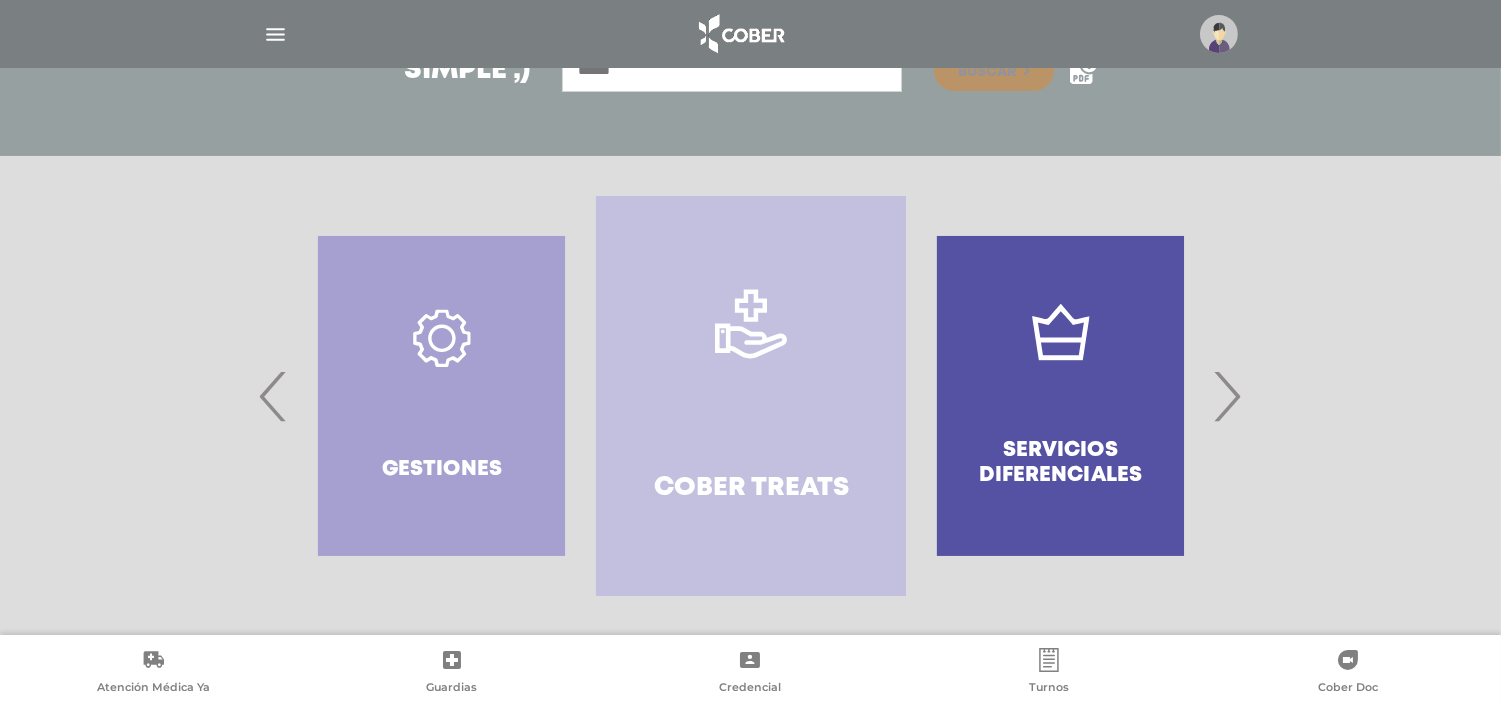 click on "›" at bounding box center (1227, 396) 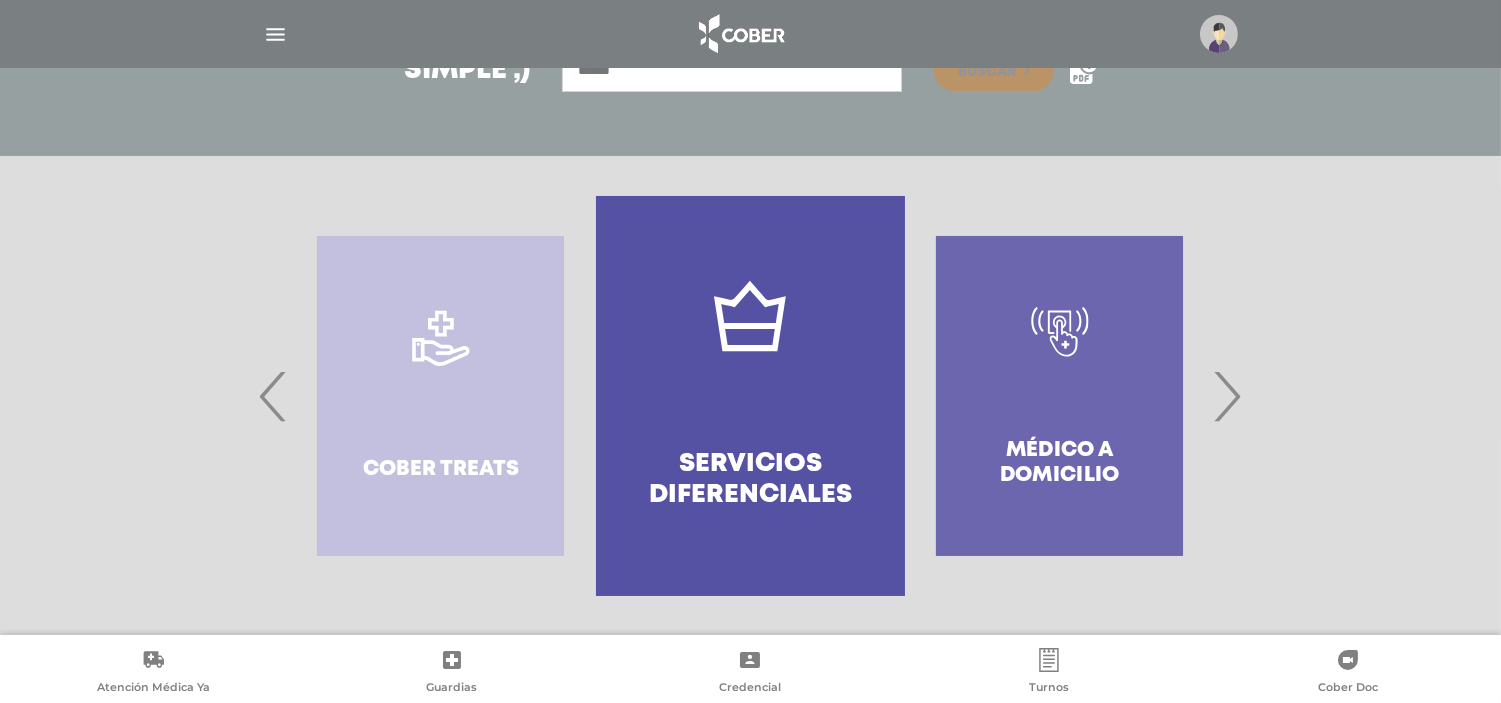 click on "›" at bounding box center [1227, 396] 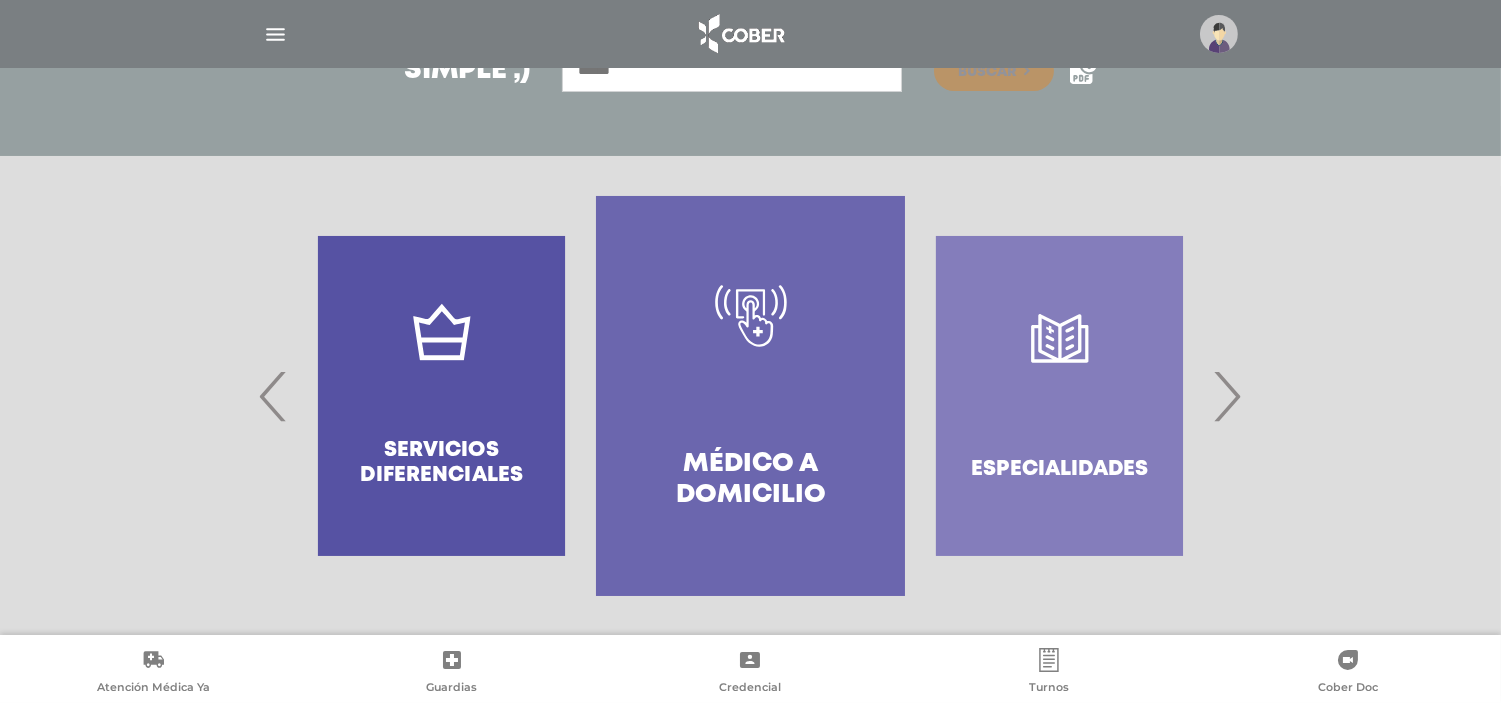 click on "›" at bounding box center [1227, 396] 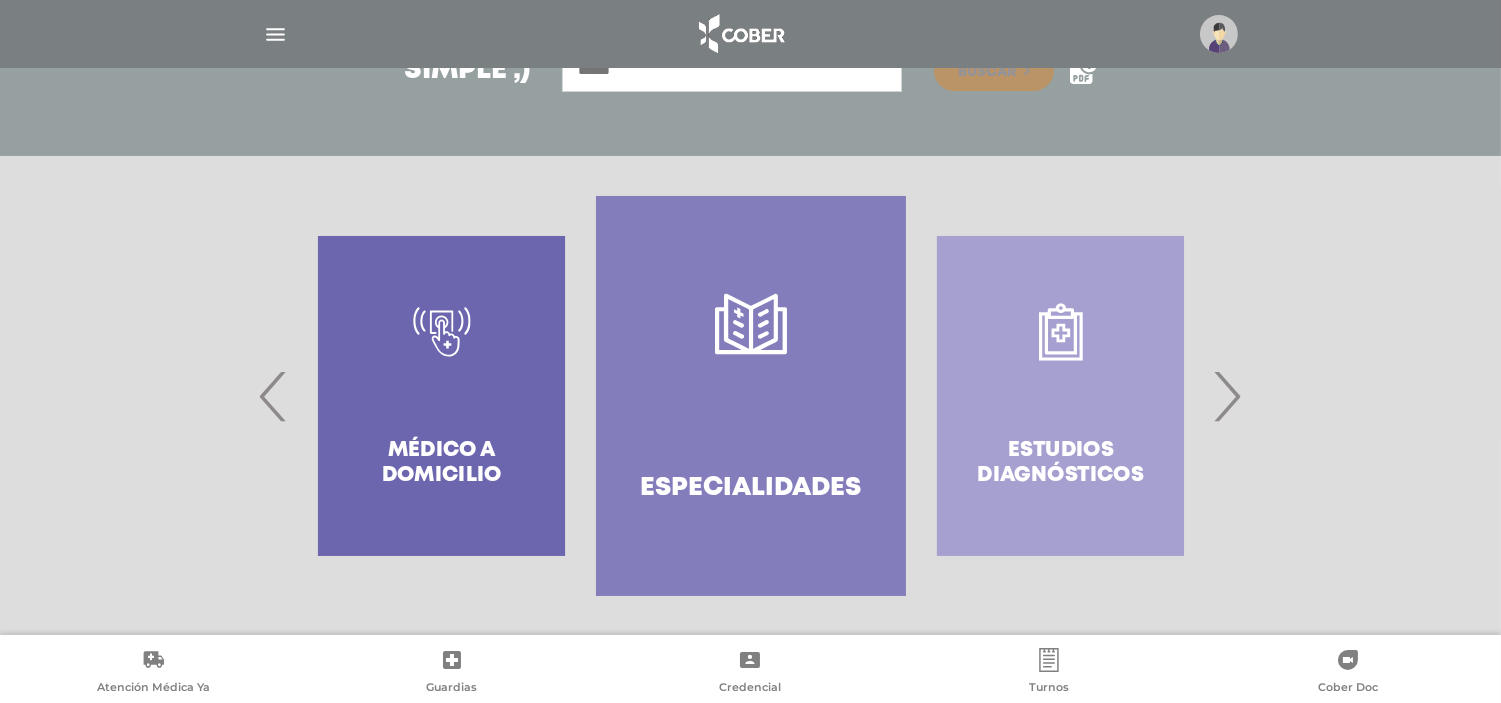 click on "›" at bounding box center (1227, 396) 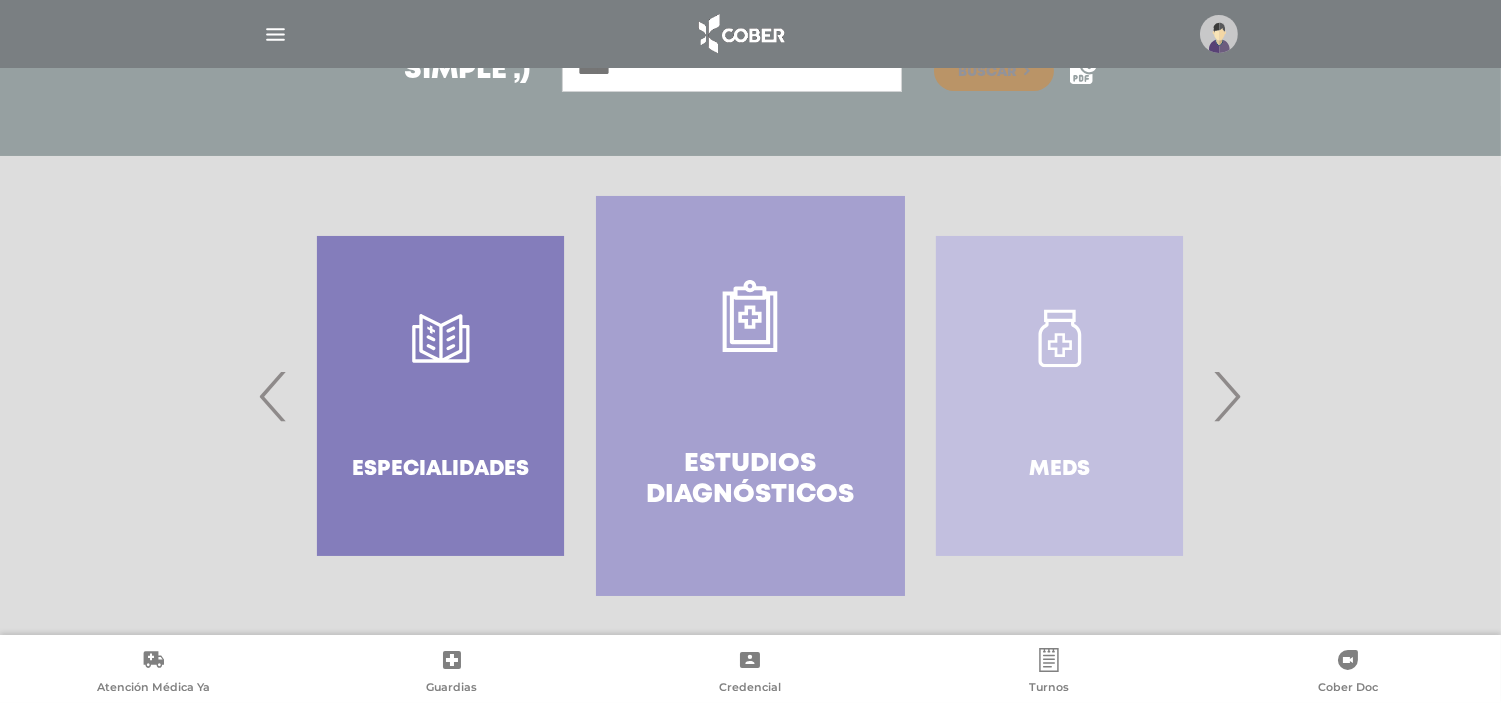 click on "›" at bounding box center (1227, 396) 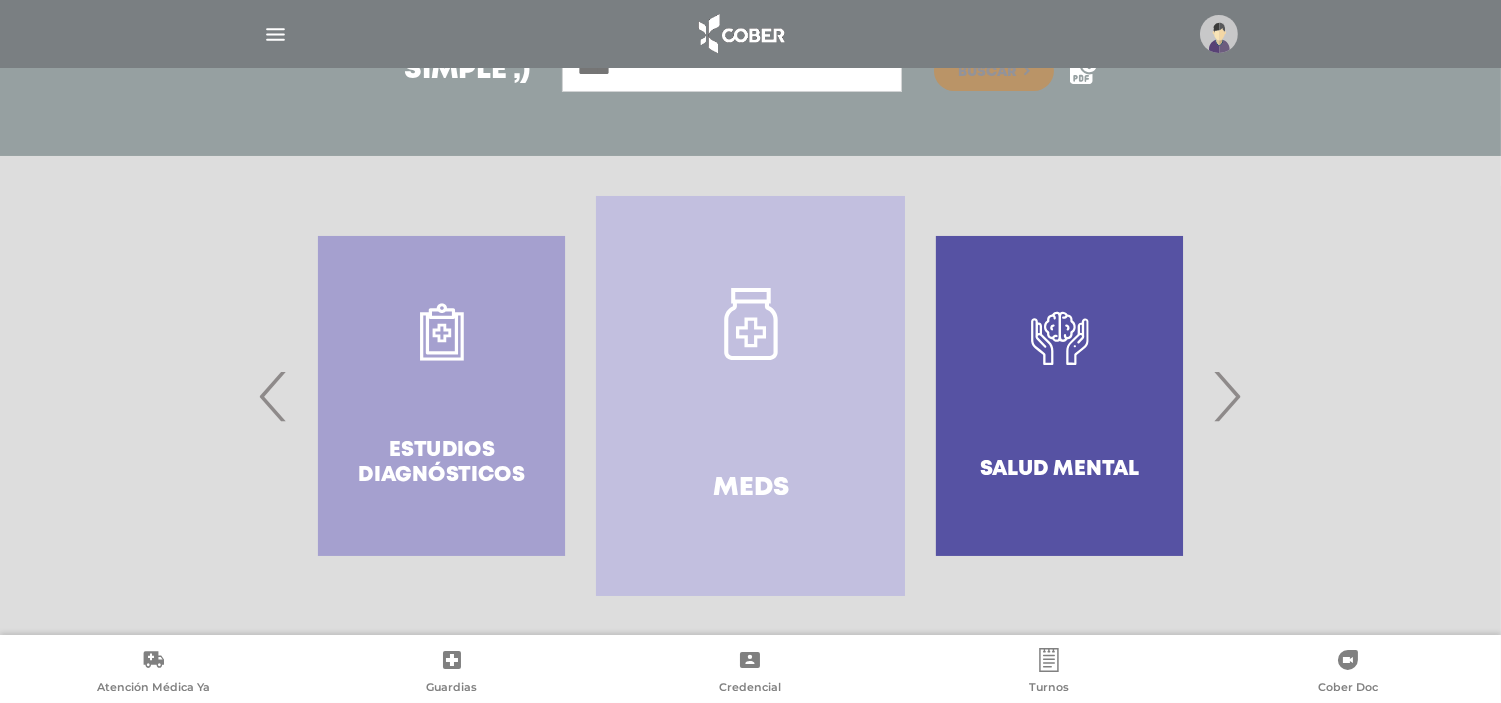 click on "›" at bounding box center [1227, 396] 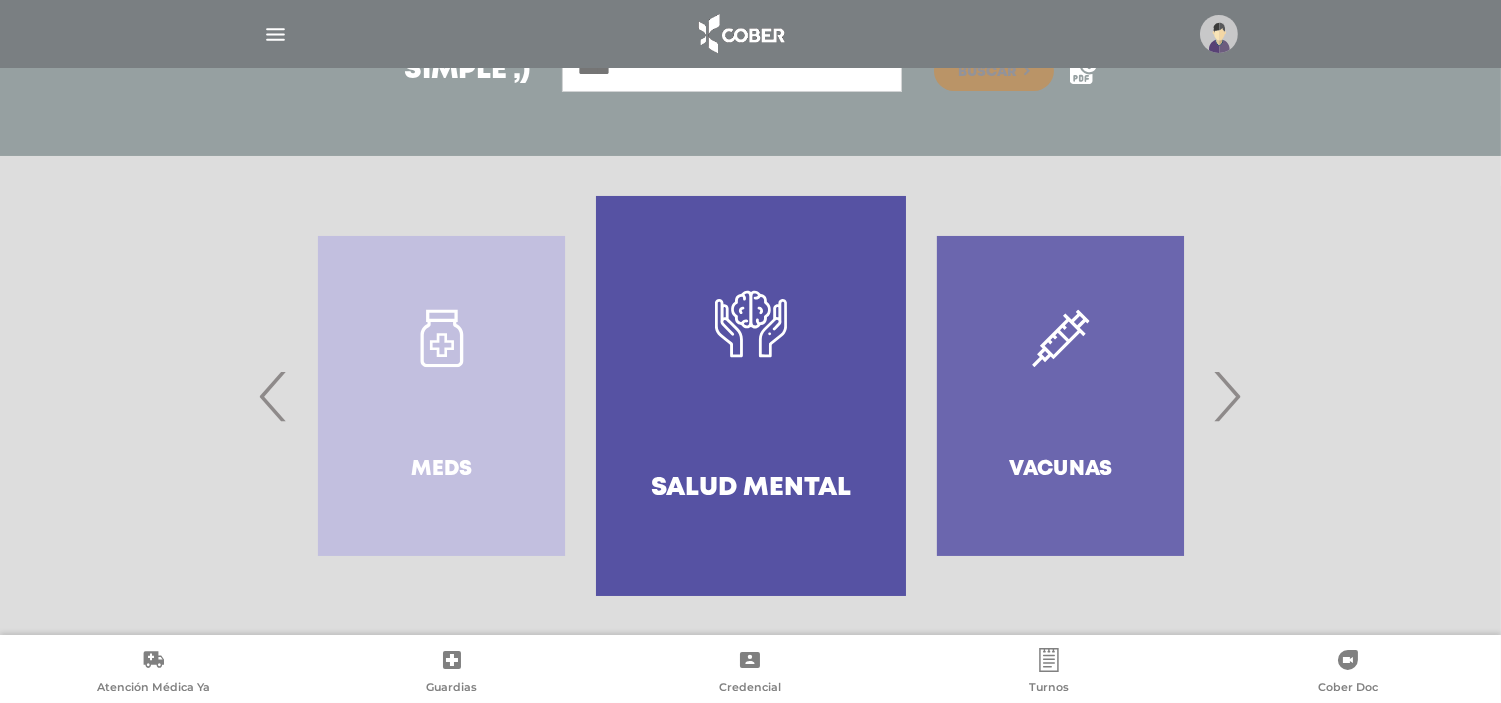 click on "›" at bounding box center (1227, 396) 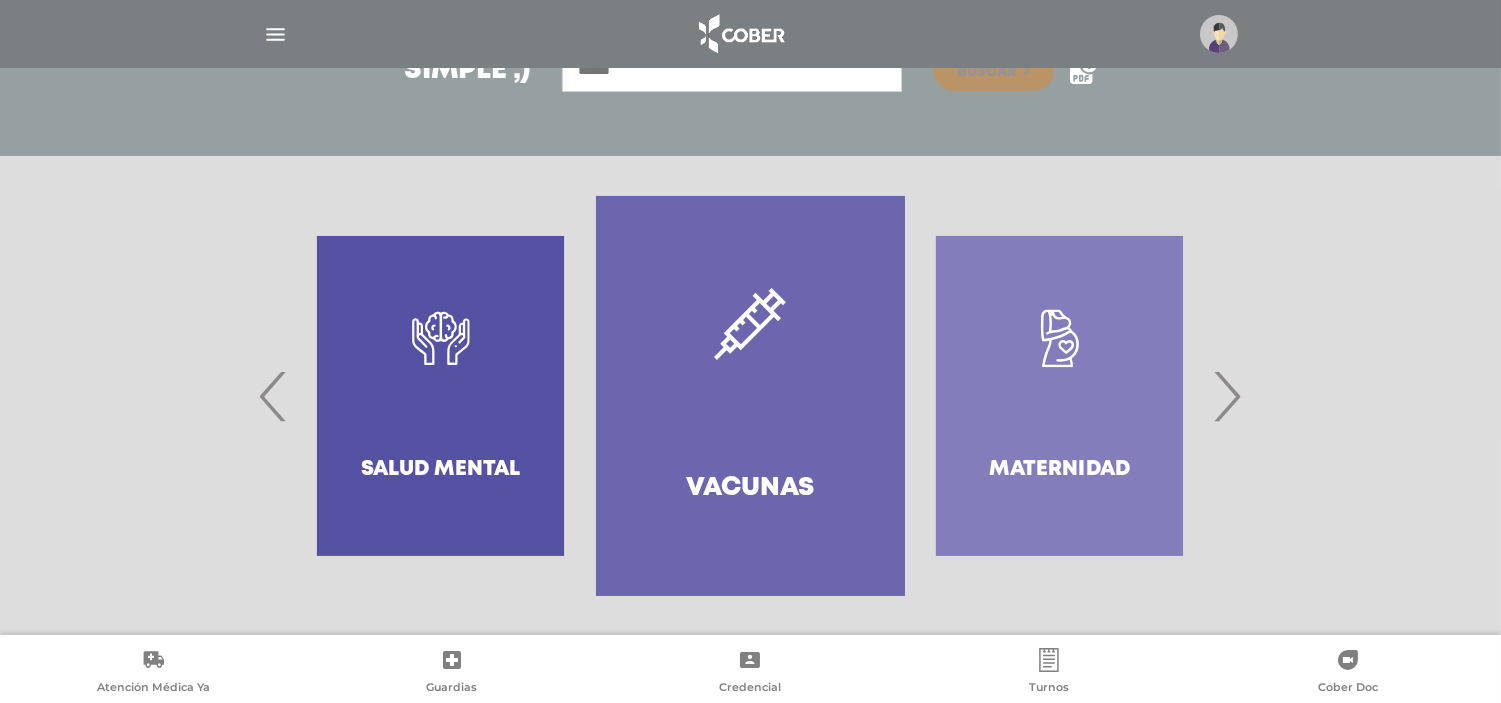 click on "›" at bounding box center [1227, 396] 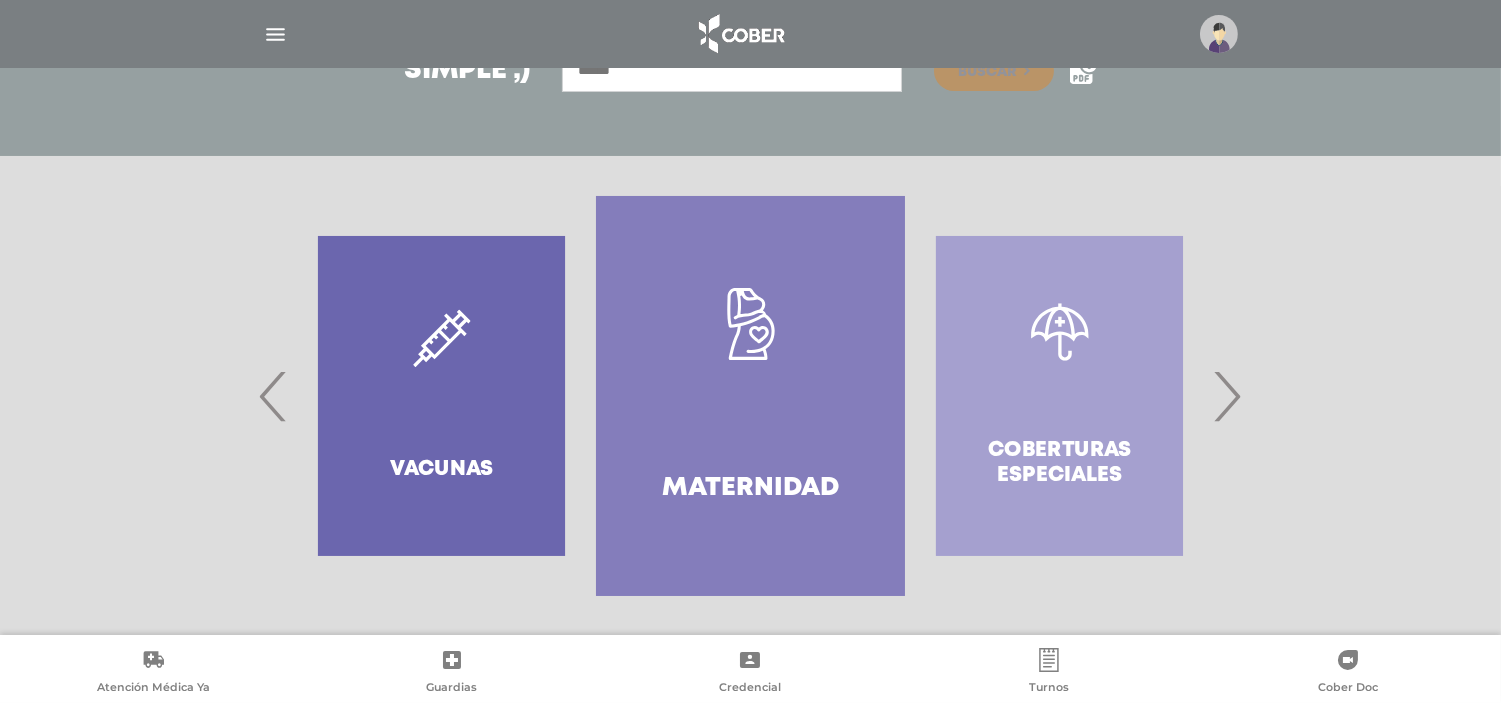 click on ".st0{fill:#FFFFFF;}
Maternidad" at bounding box center [750, 396] 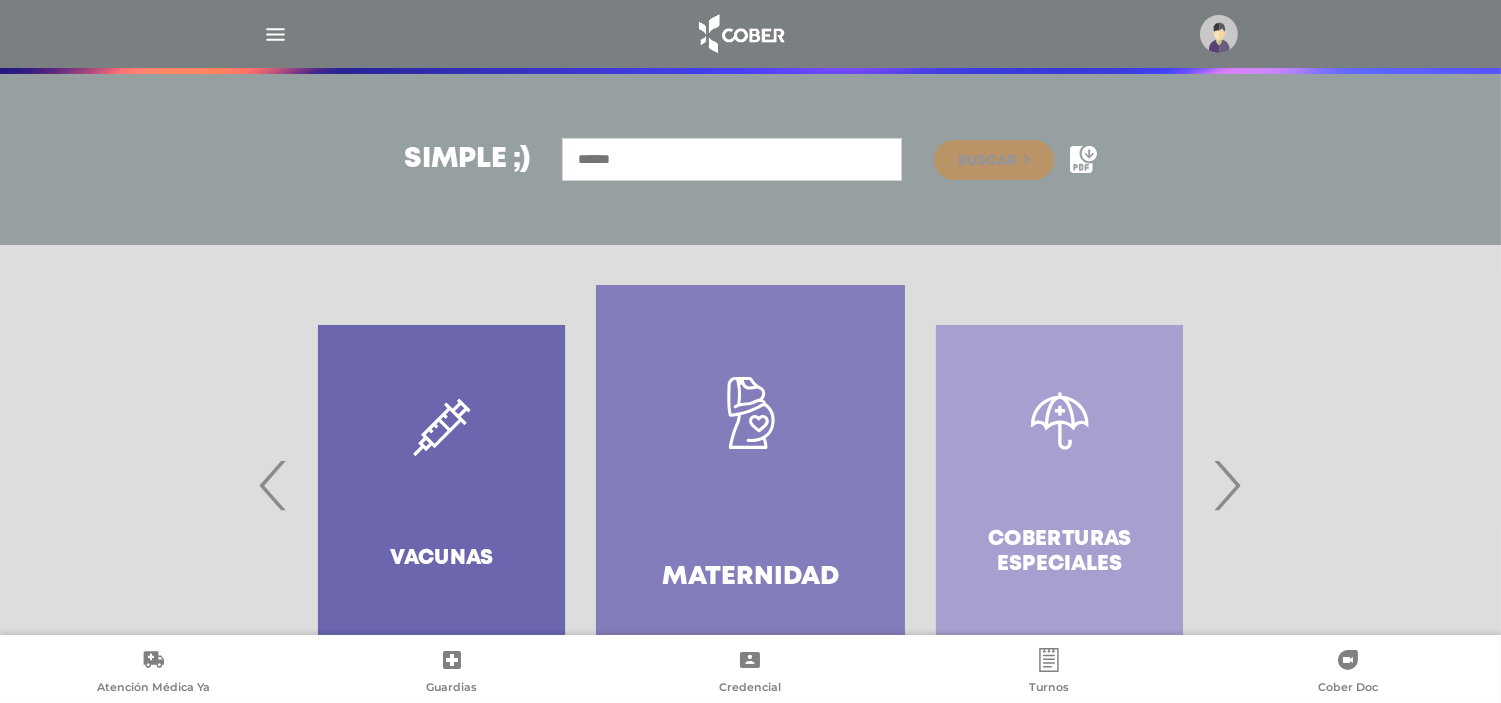 scroll, scrollTop: 111, scrollLeft: 0, axis: vertical 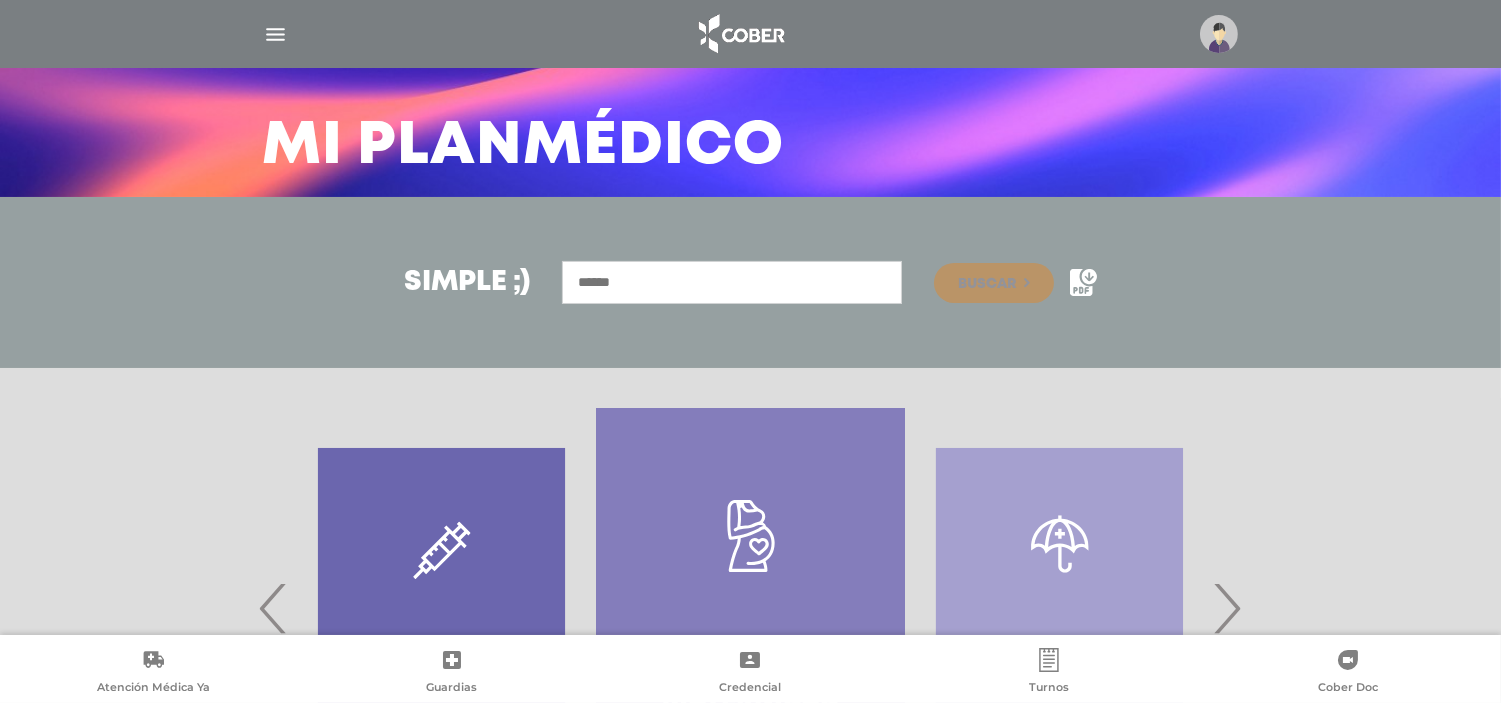 click at bounding box center (732, 282) 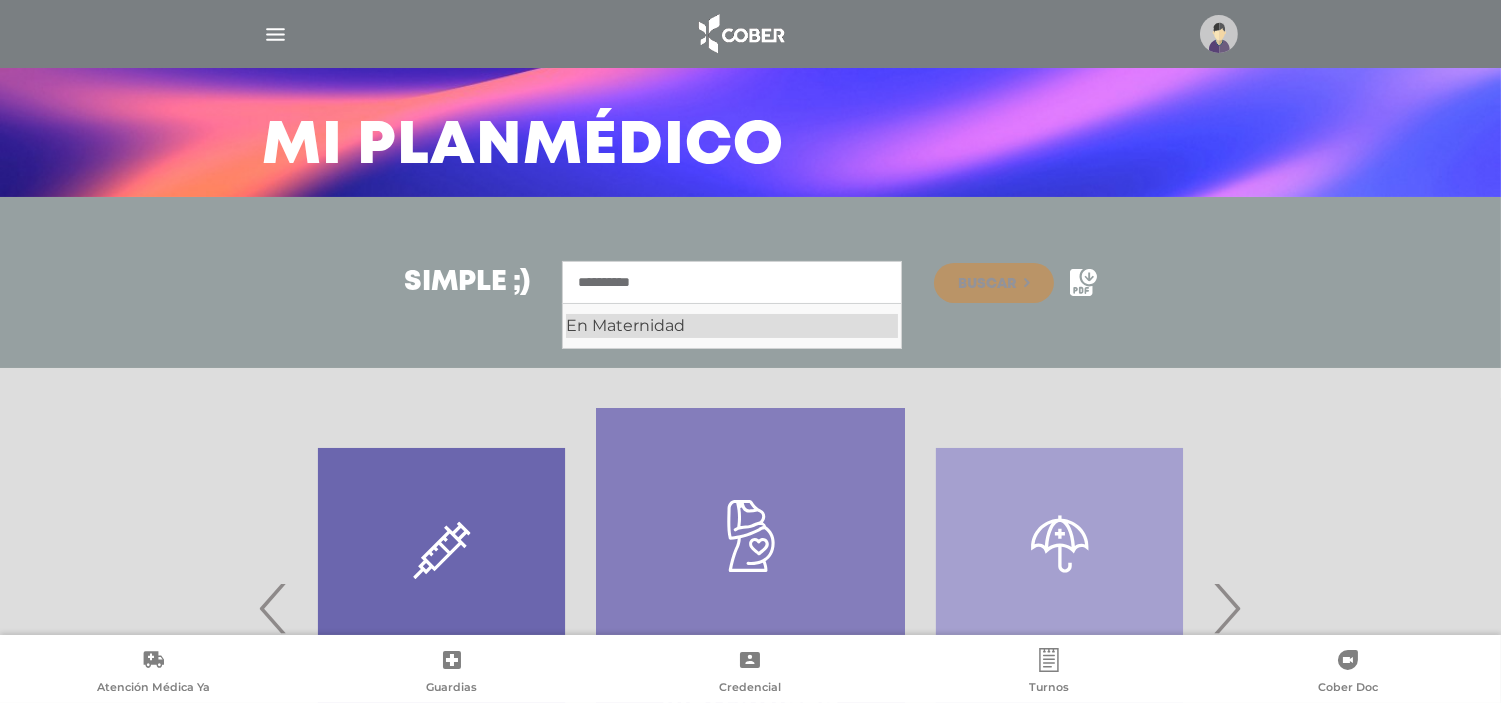 click on "En Maternidad" at bounding box center (732, 326) 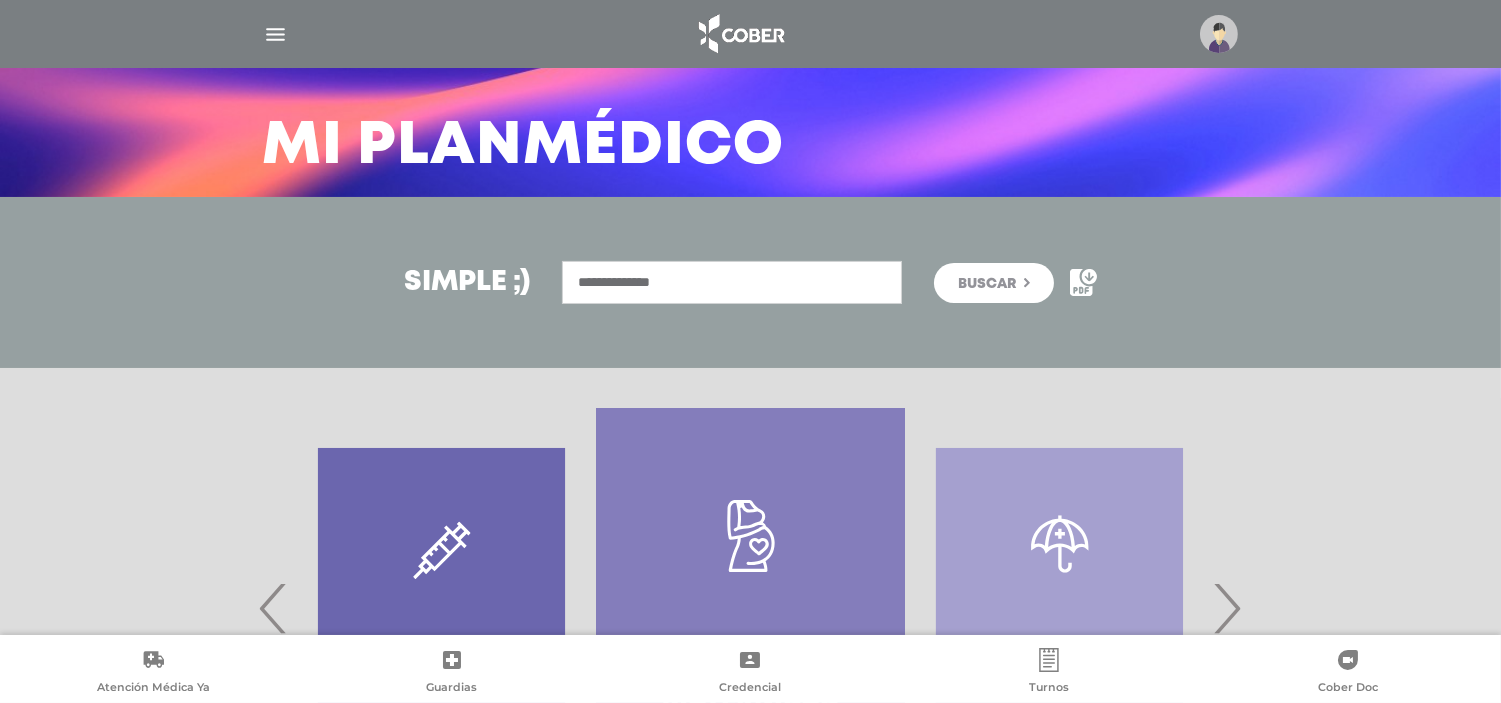 type on "**********" 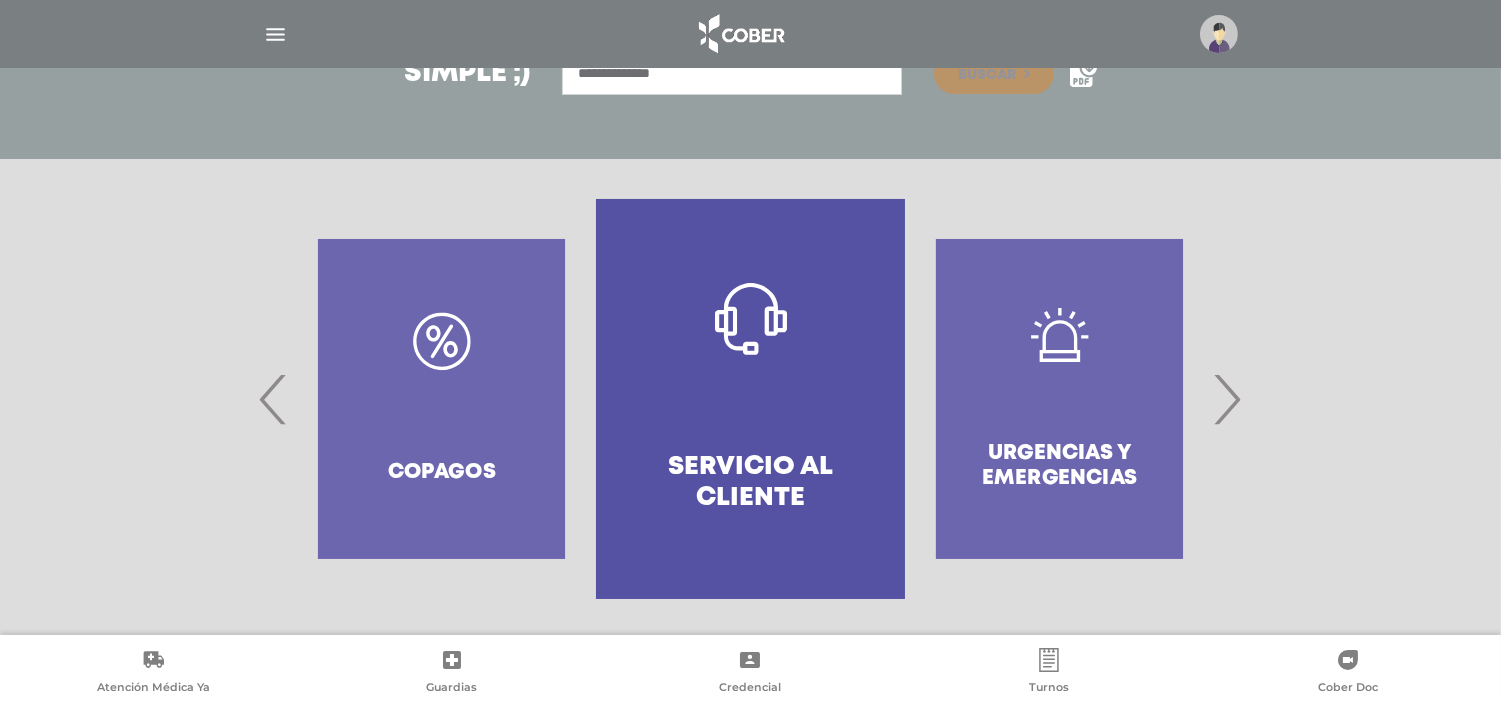 scroll, scrollTop: 312, scrollLeft: 0, axis: vertical 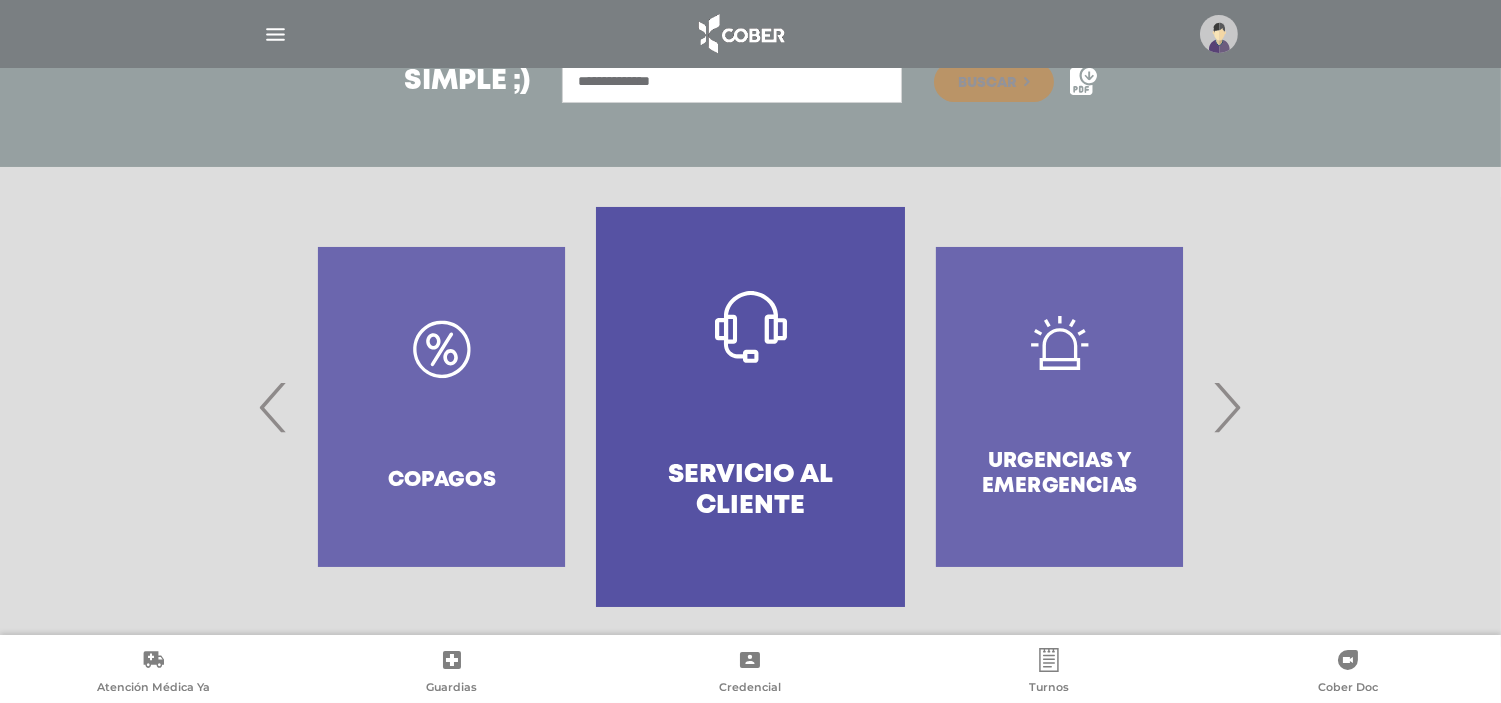 click at bounding box center [275, 34] 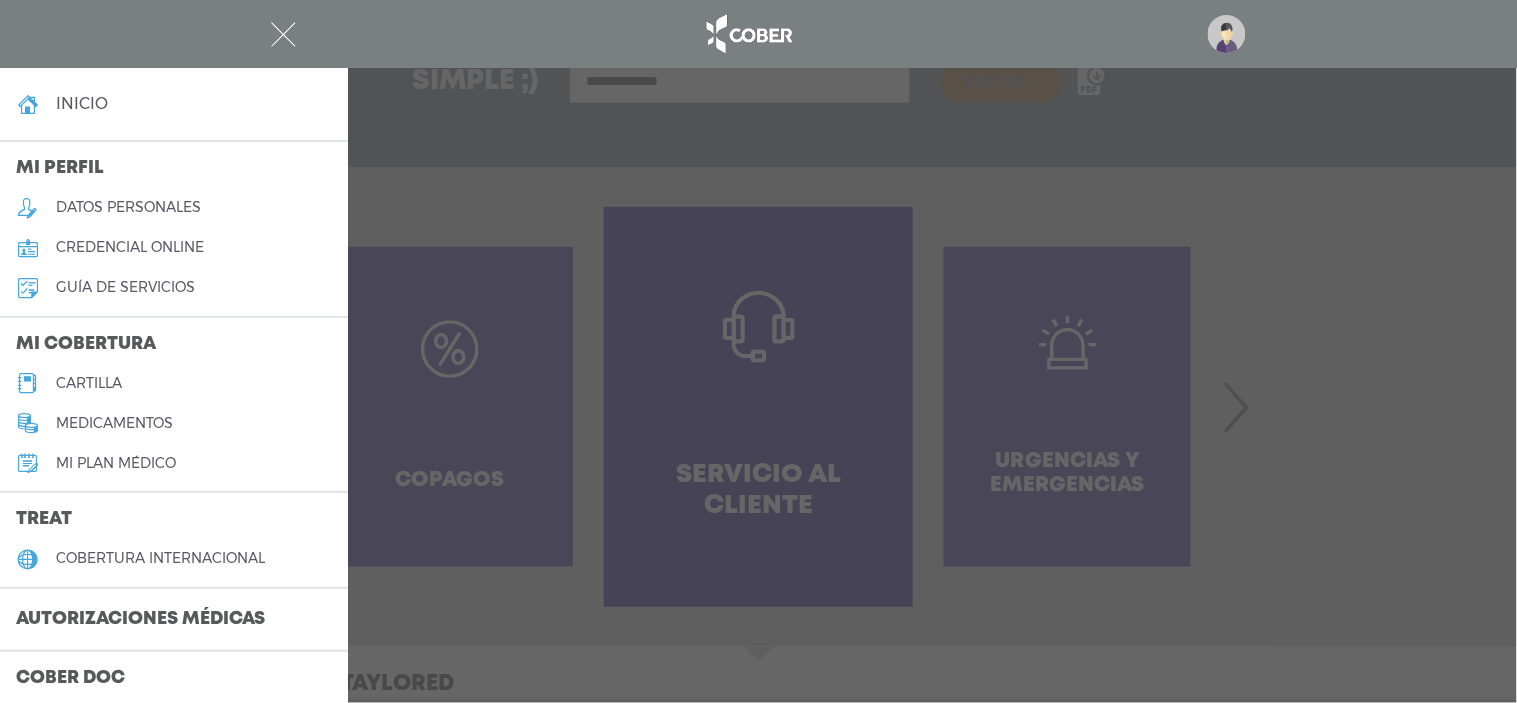 click on "cartilla" at bounding box center [89, 383] 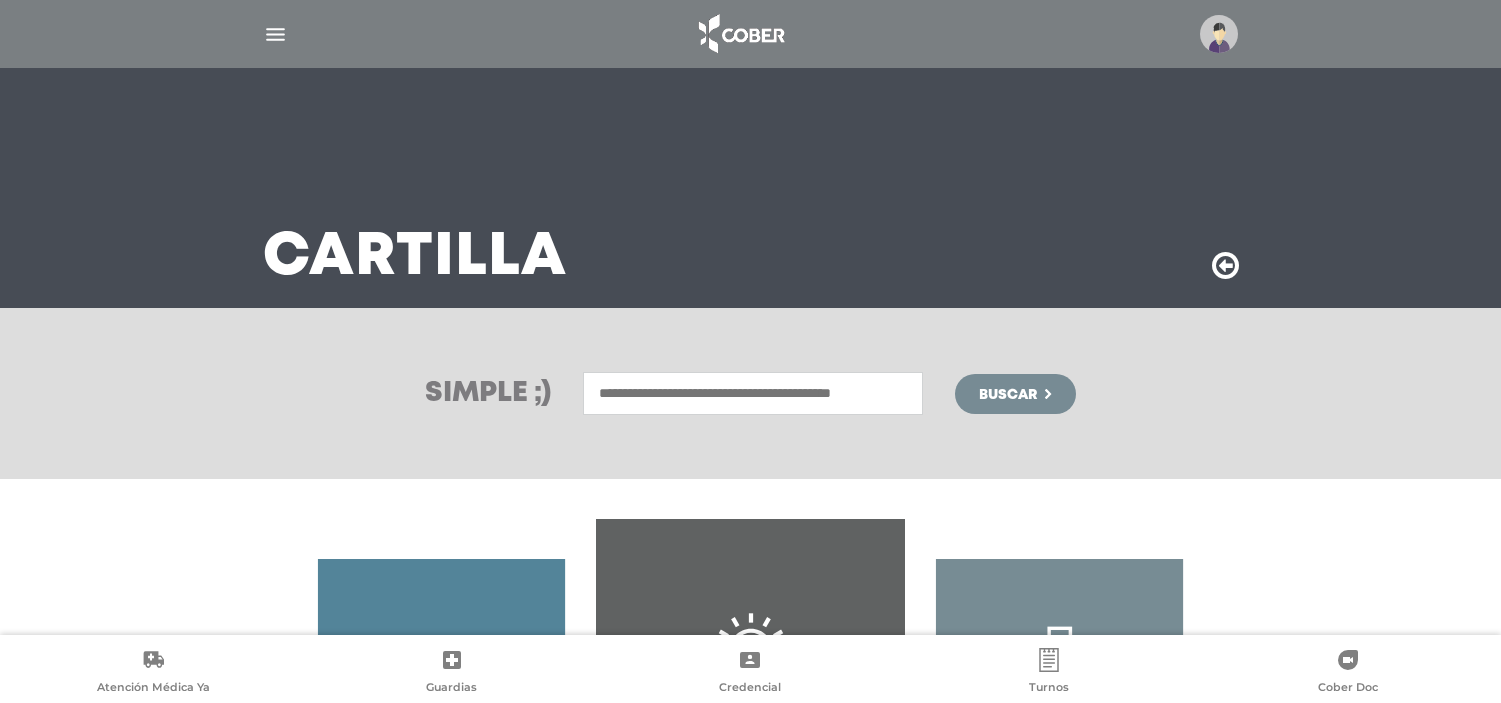 scroll, scrollTop: 0, scrollLeft: 0, axis: both 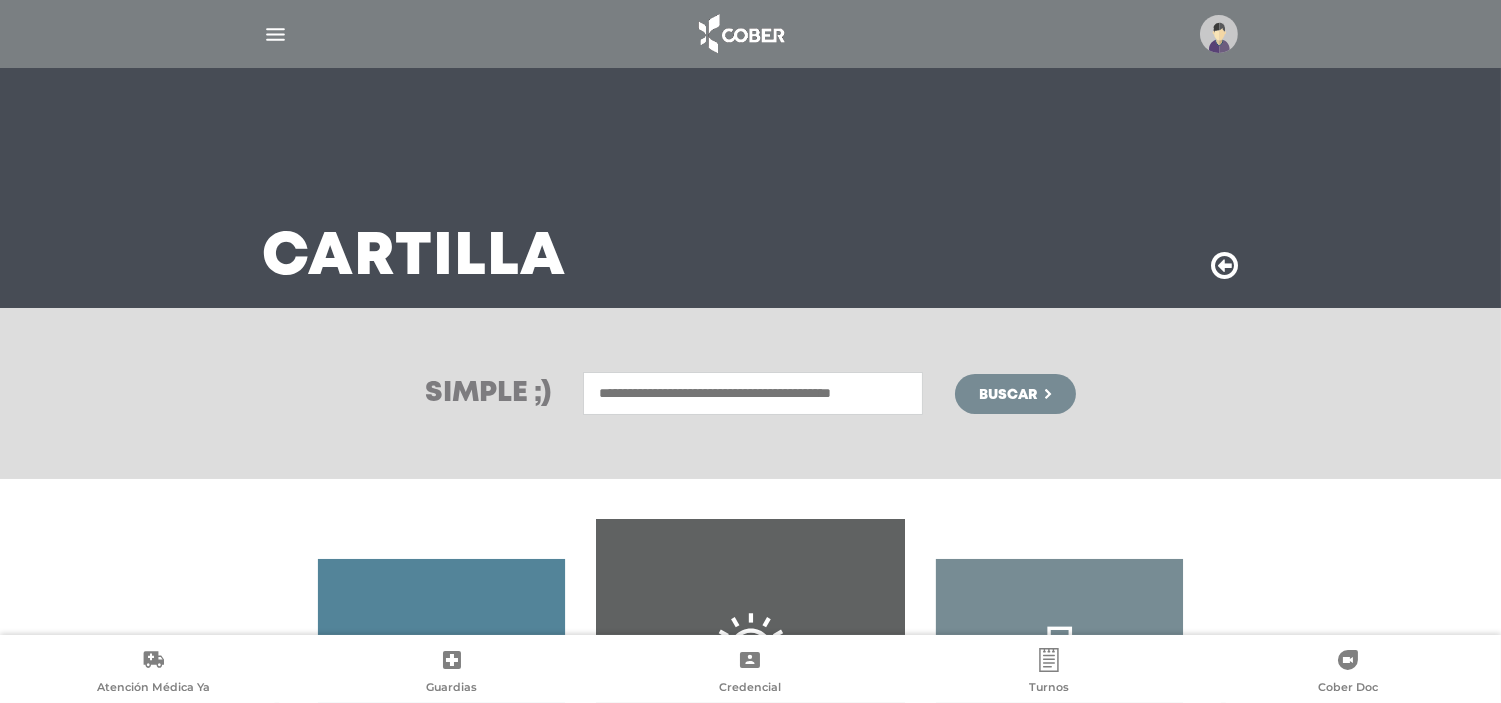 click at bounding box center (753, 393) 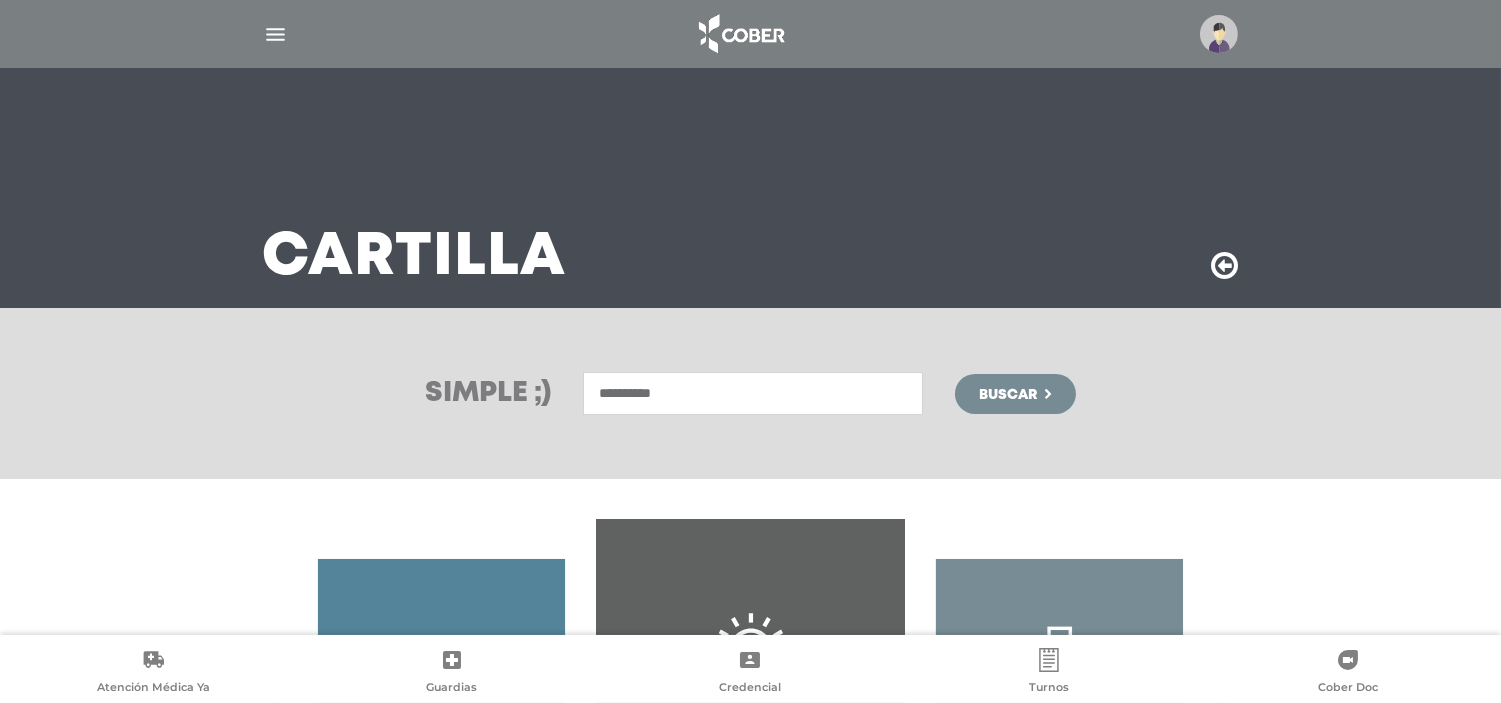 type on "**********" 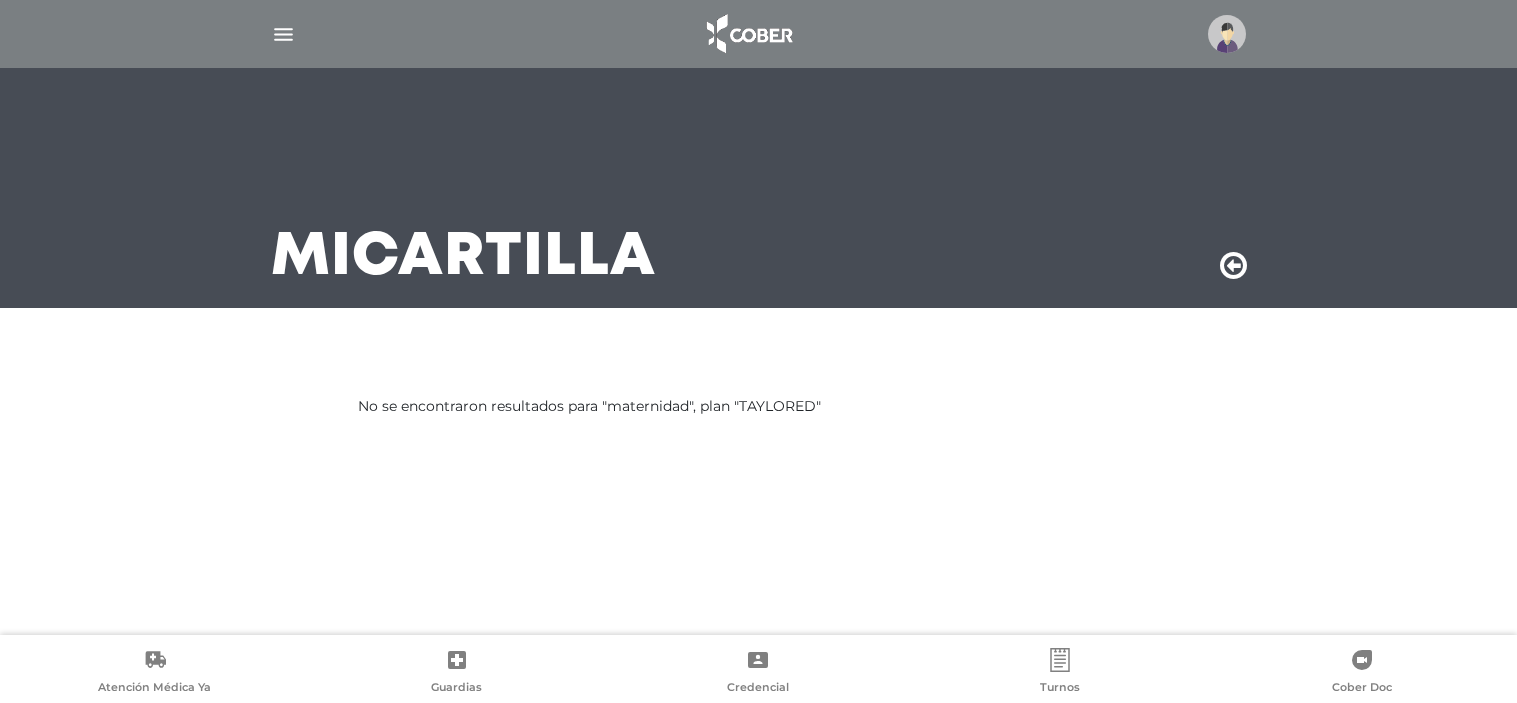 scroll, scrollTop: 0, scrollLeft: 0, axis: both 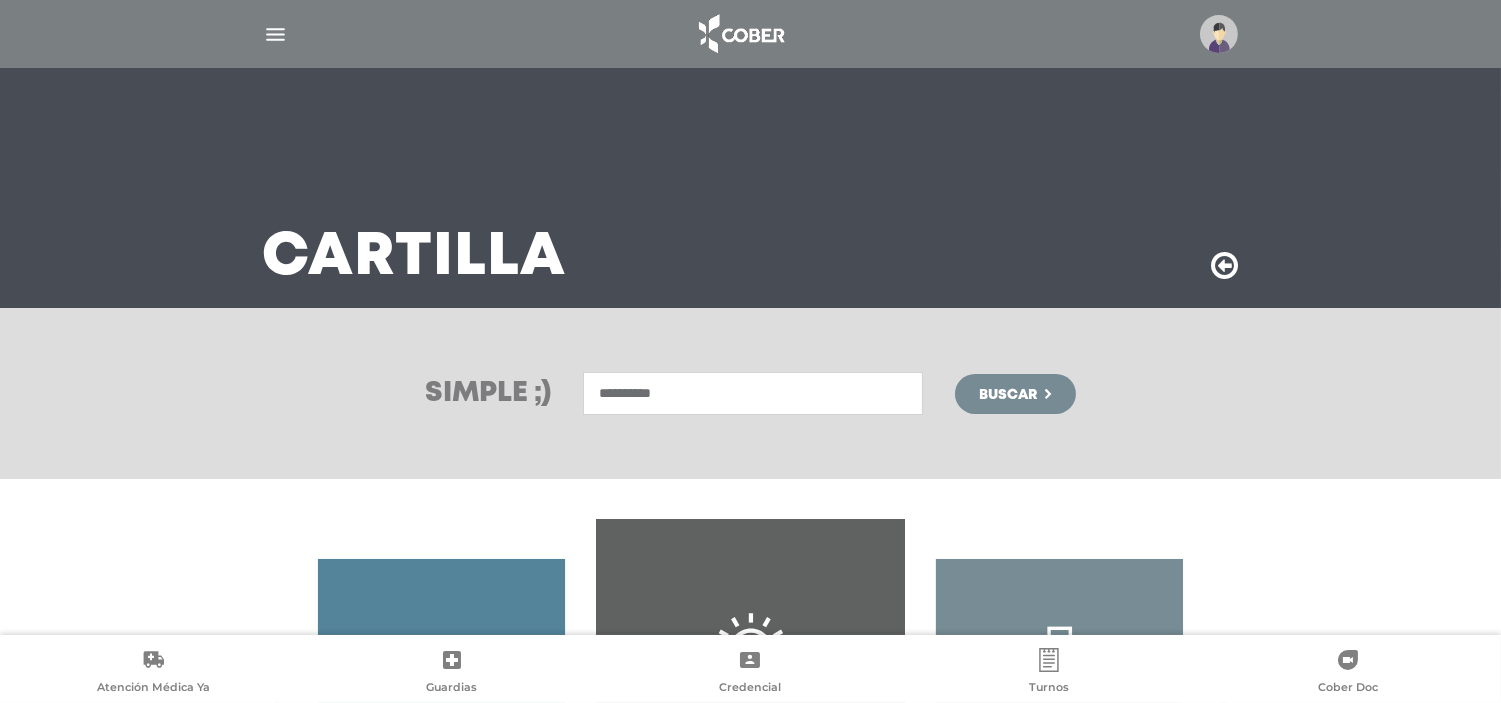 click on "**********" at bounding box center (753, 393) 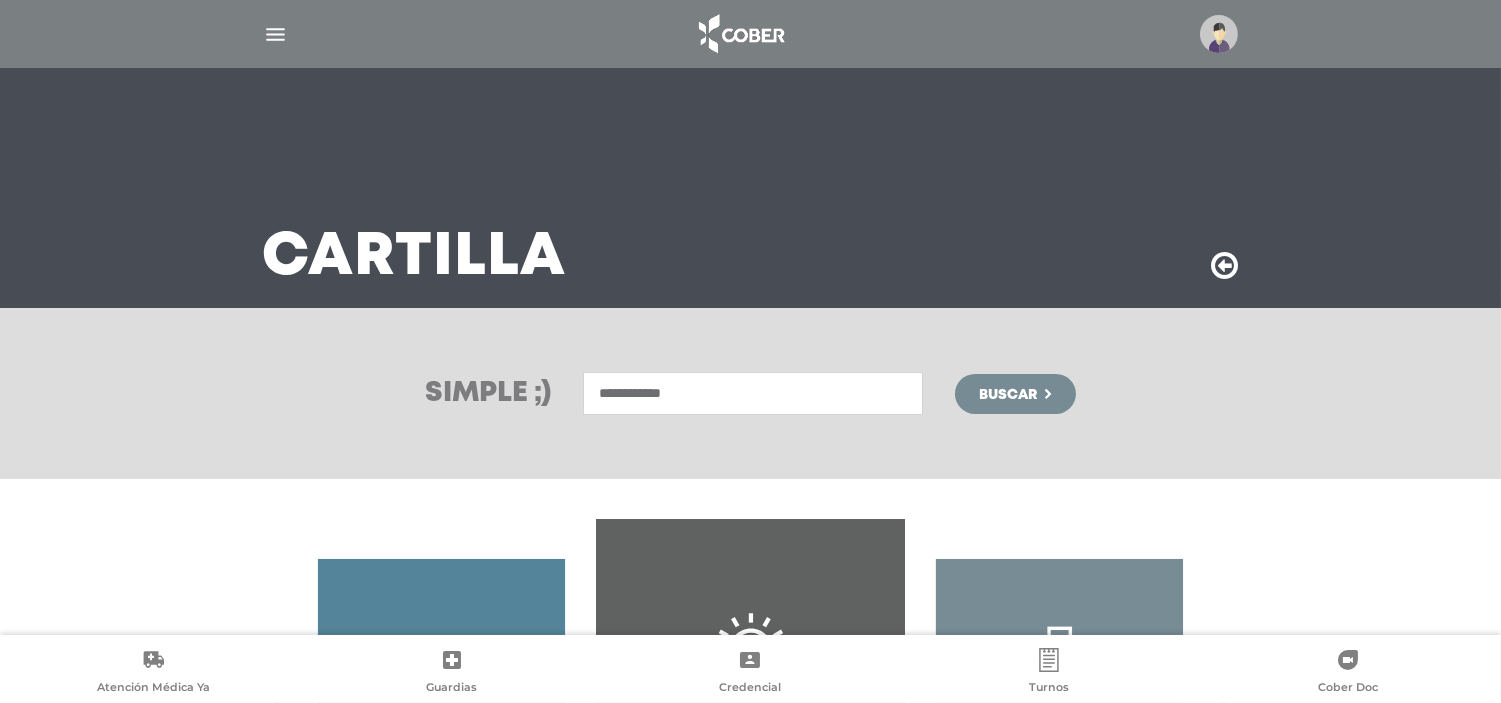 type on "**********" 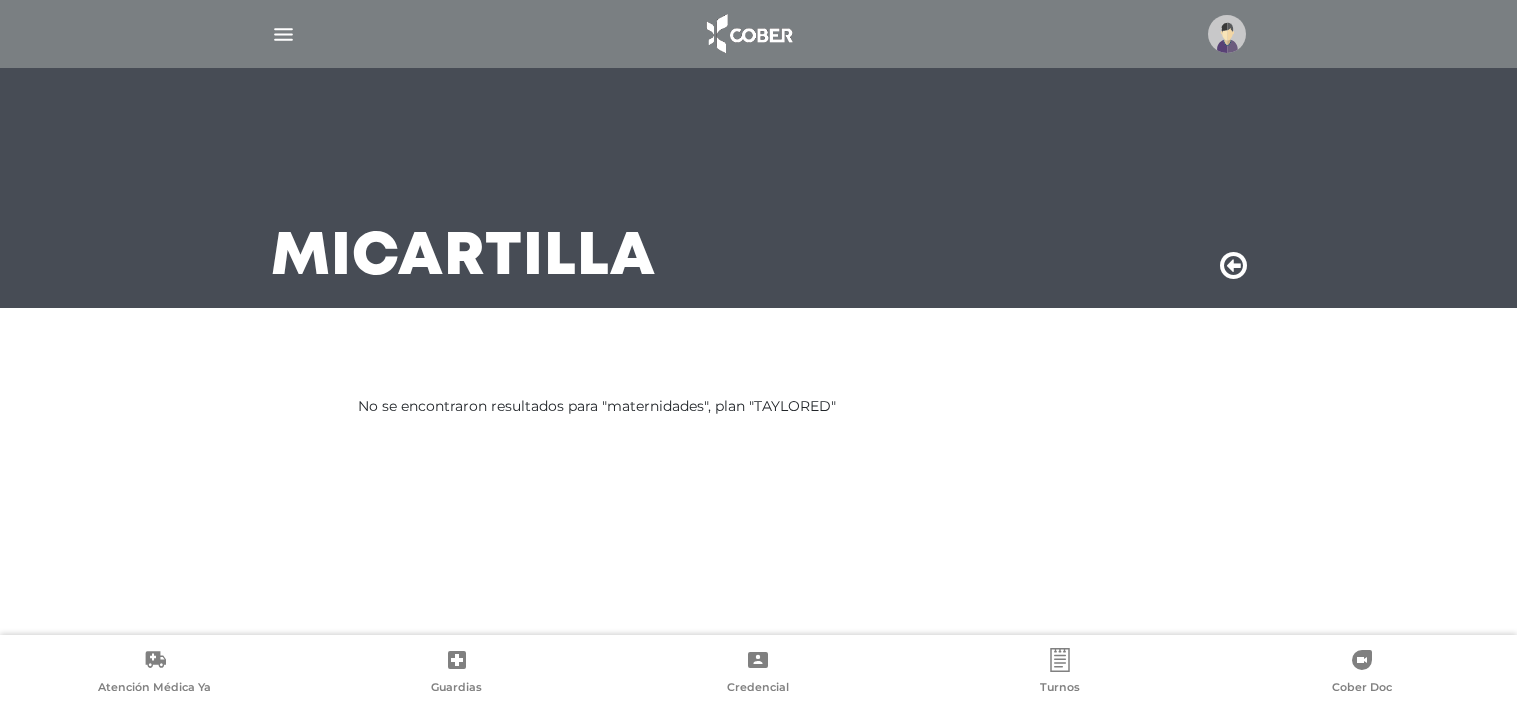 scroll, scrollTop: 0, scrollLeft: 0, axis: both 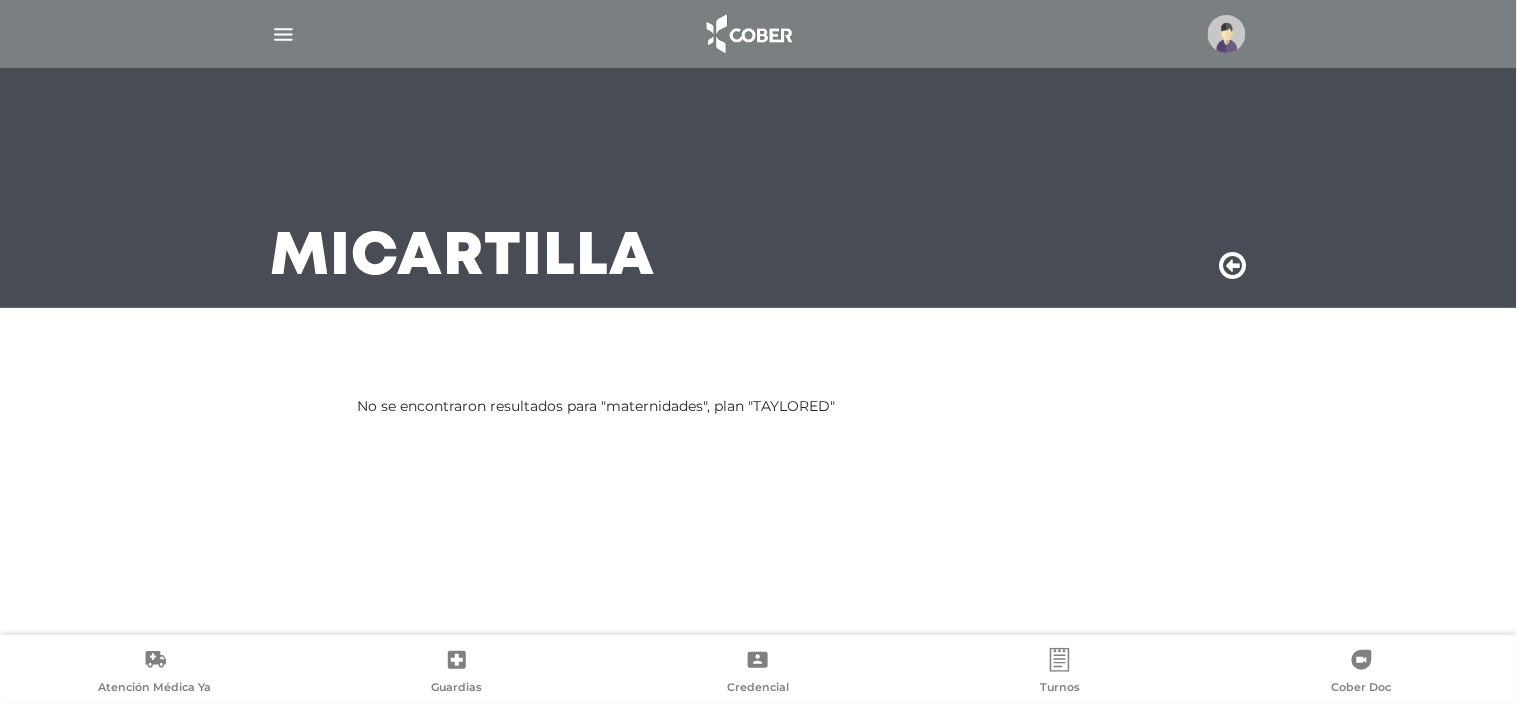 click at bounding box center (1233, 266) 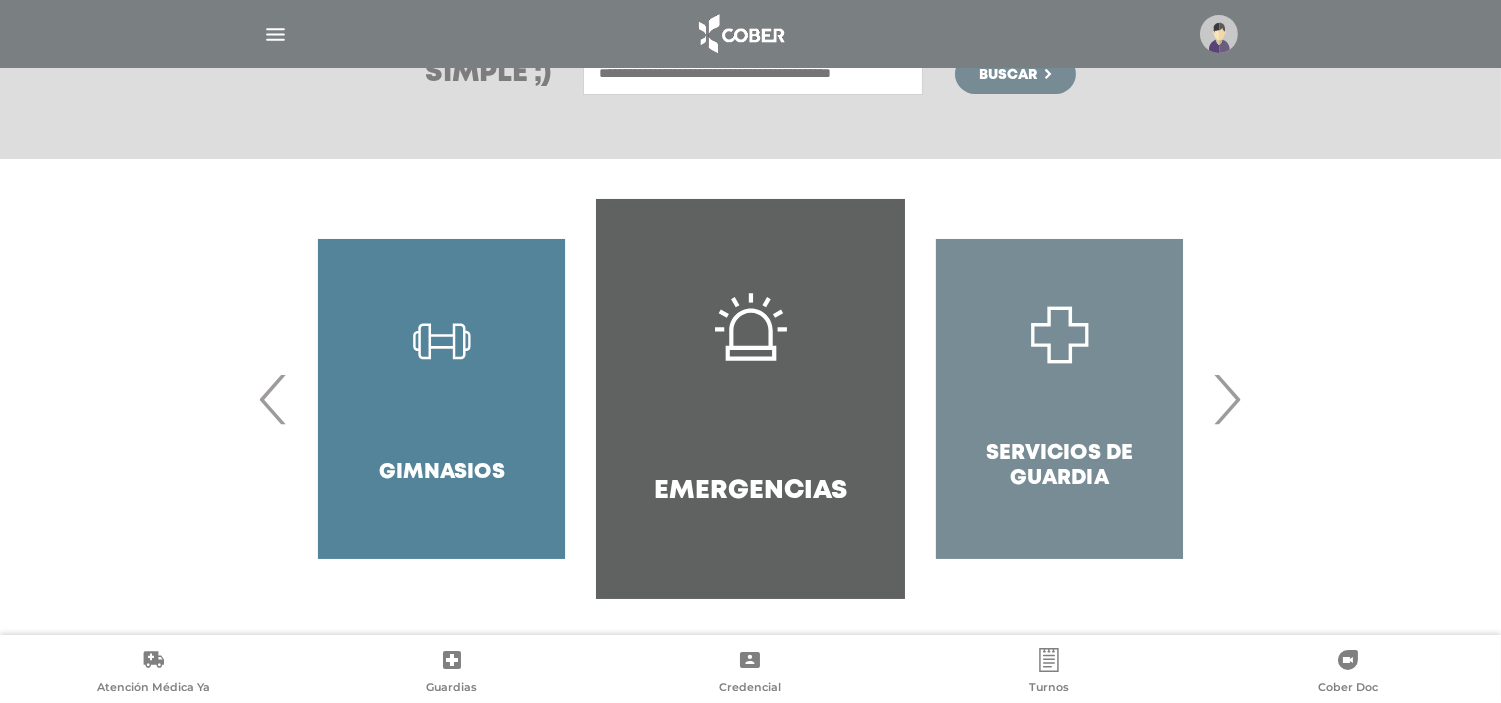 scroll, scrollTop: 323, scrollLeft: 0, axis: vertical 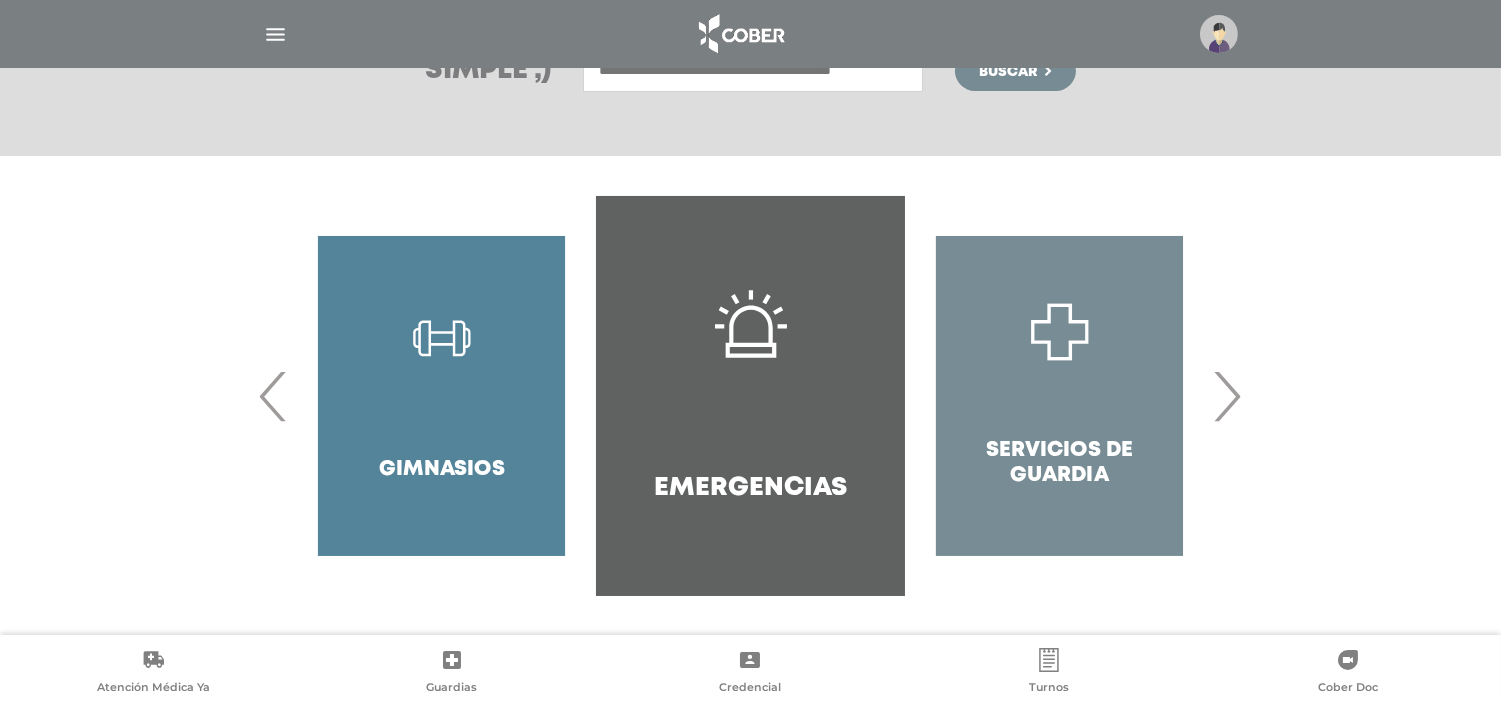 click on "Odontología
Farmacias" at bounding box center (751, 396) 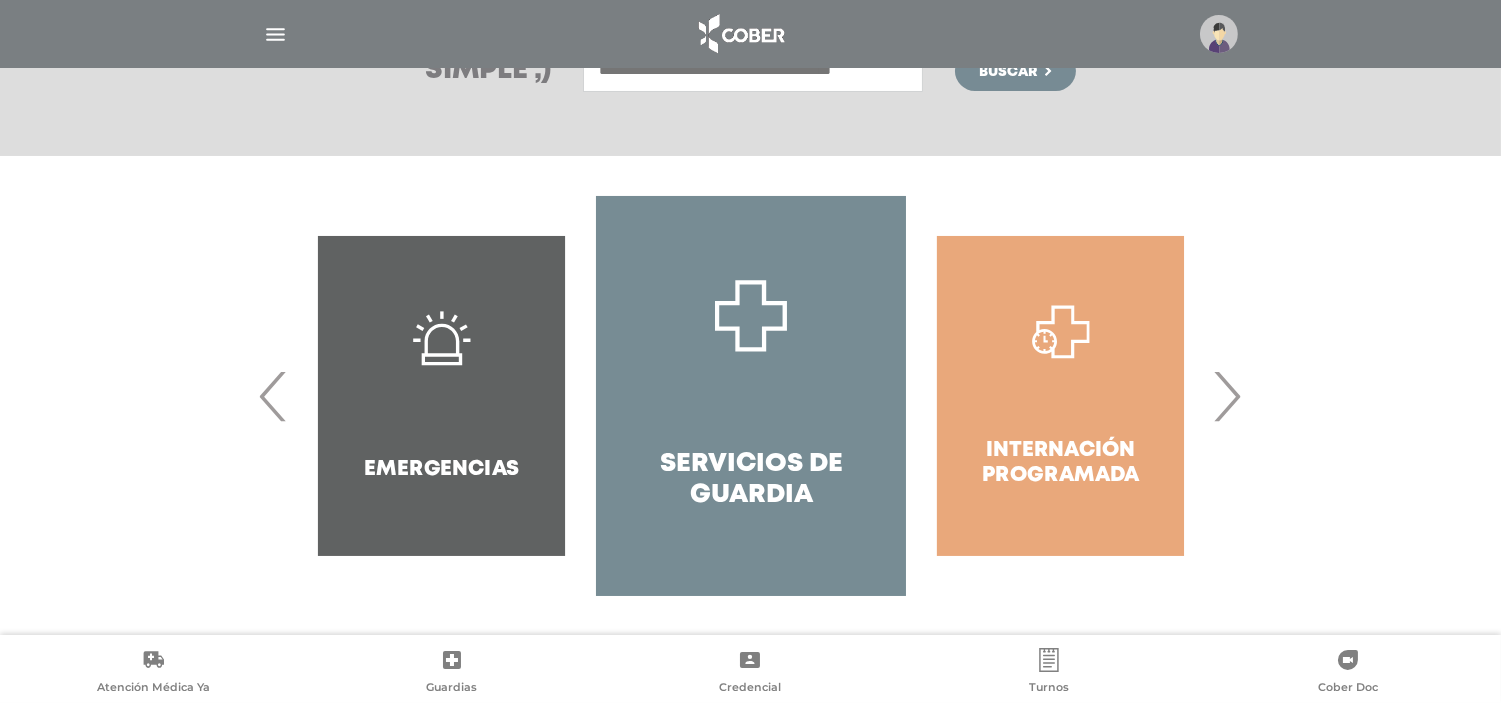 click on "›" at bounding box center (1227, 396) 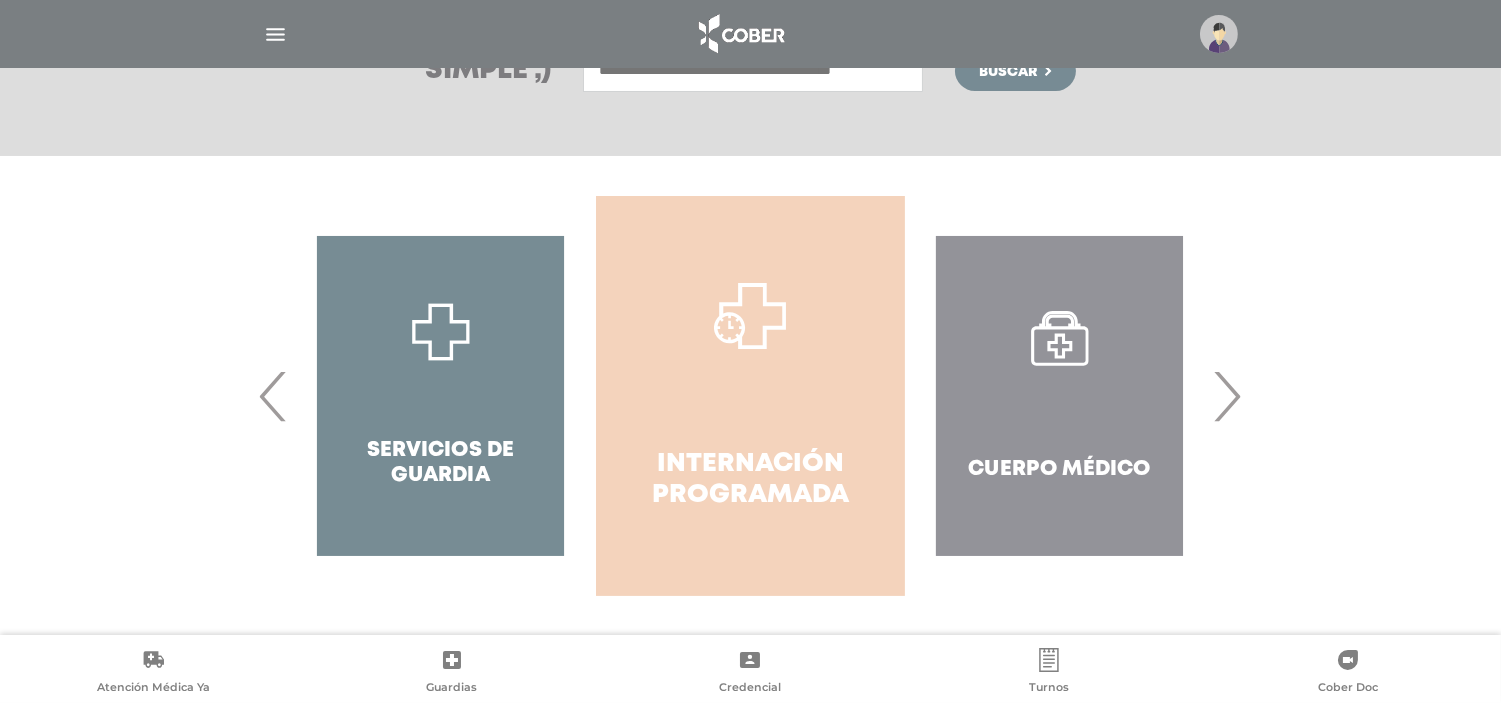 click on "Internación Programada" at bounding box center (750, 396) 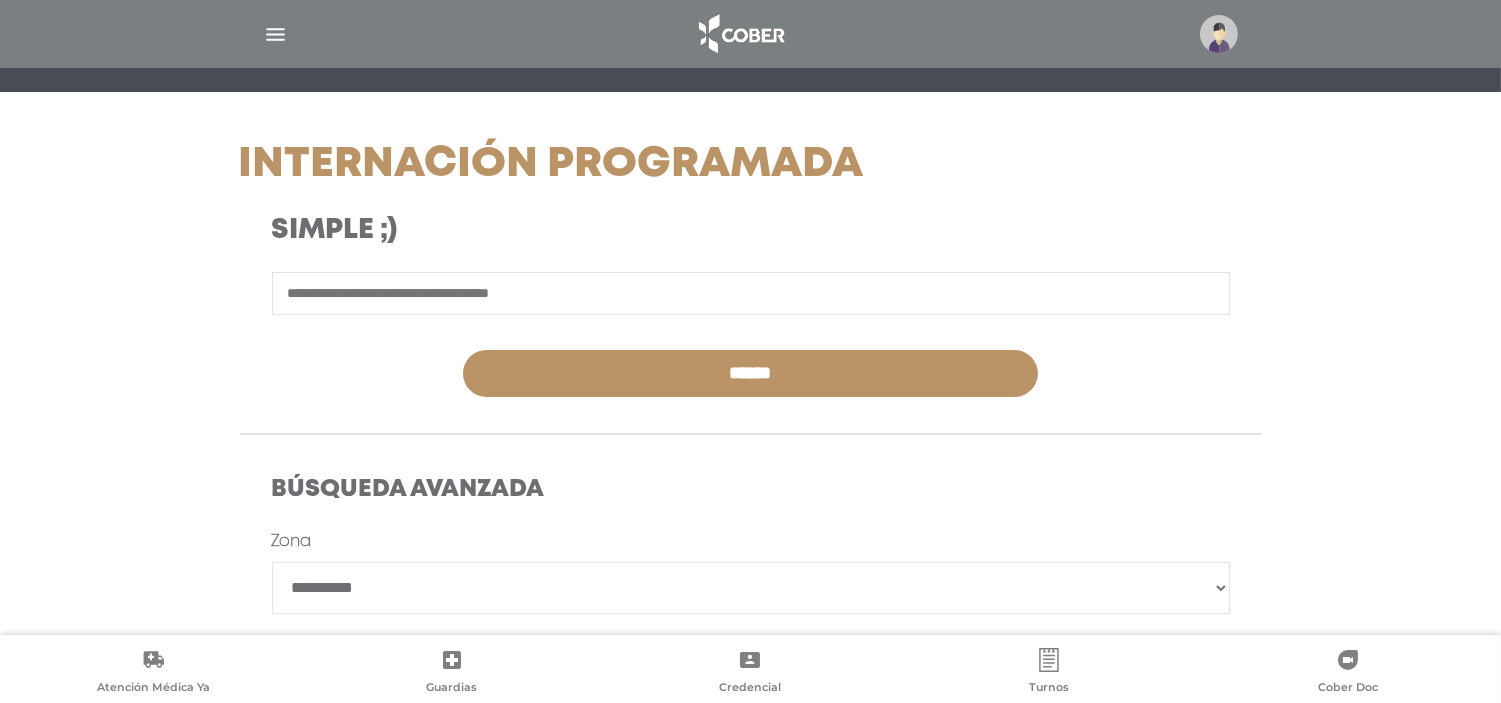 scroll, scrollTop: 222, scrollLeft: 0, axis: vertical 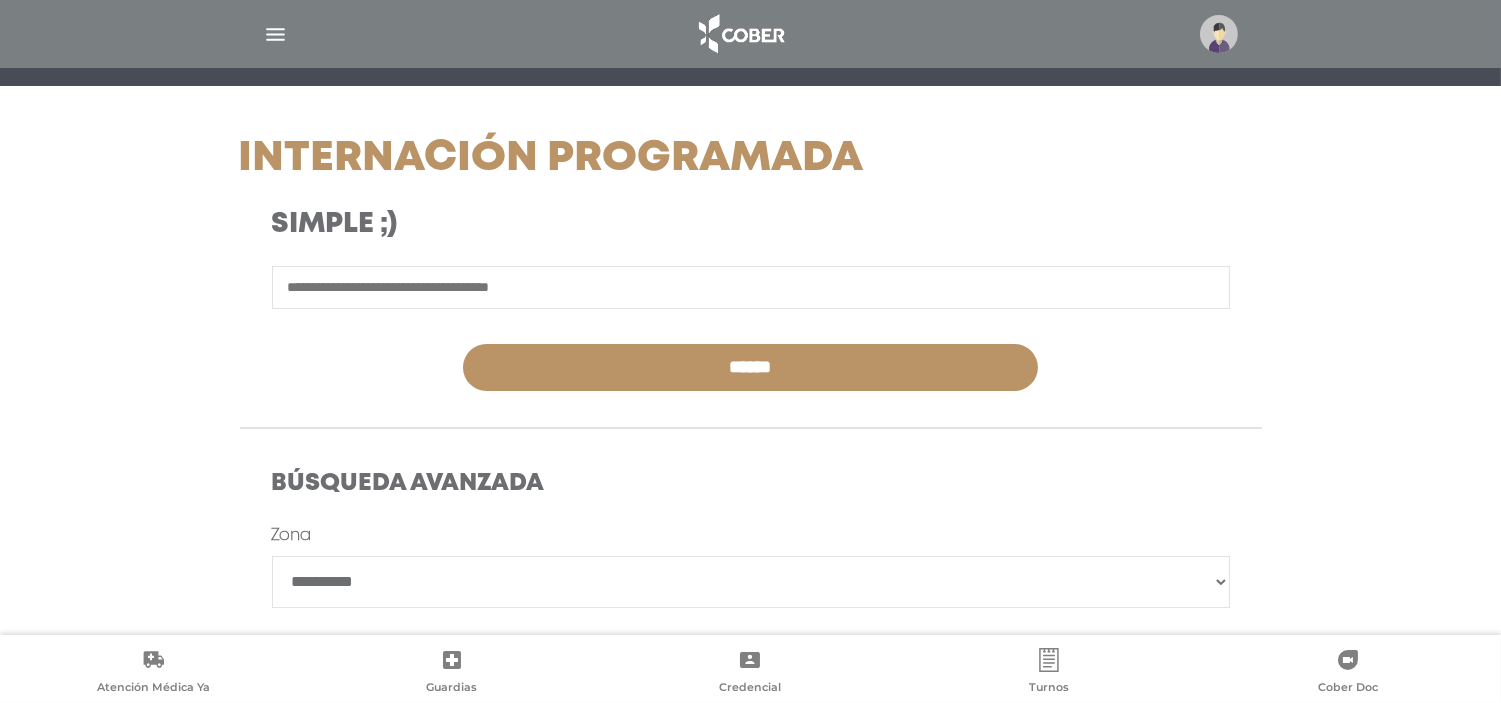 click at bounding box center [751, 287] 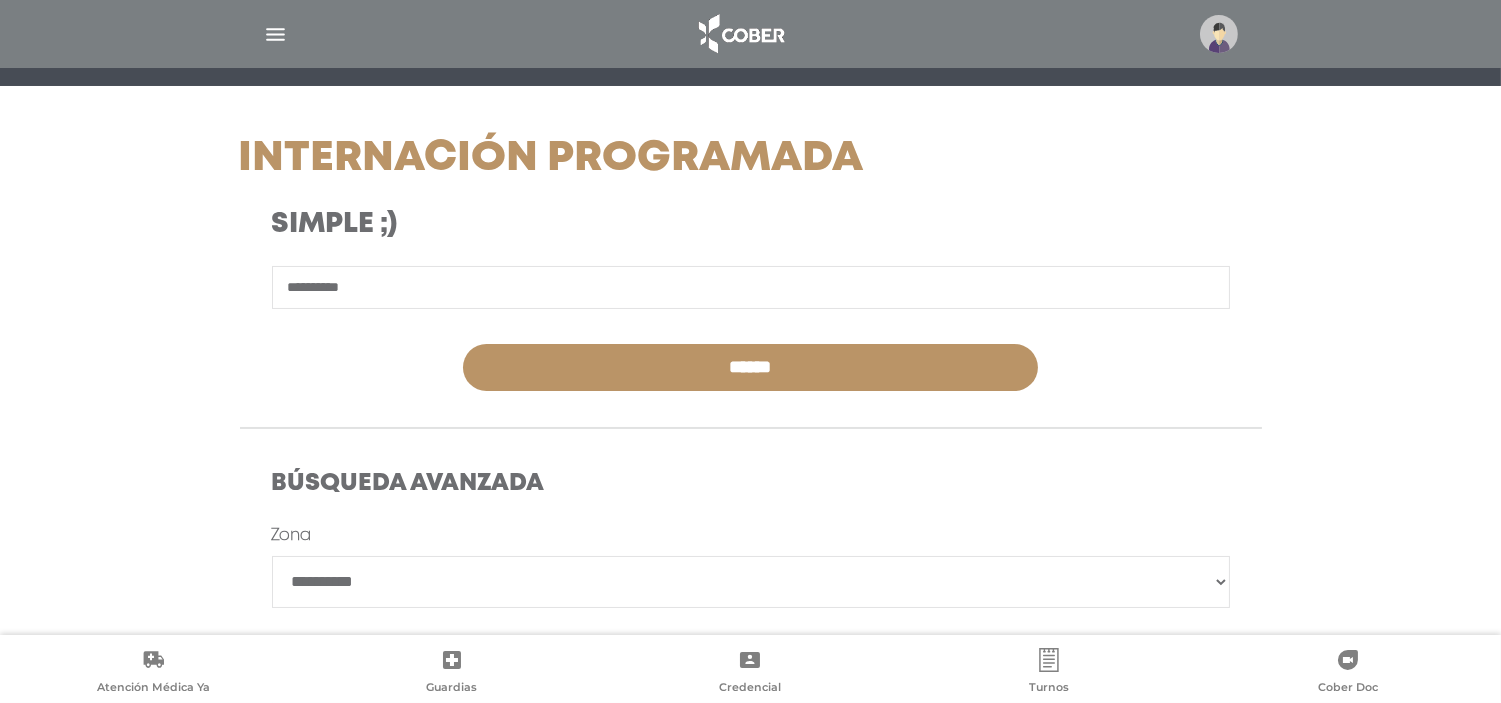 type on "**********" 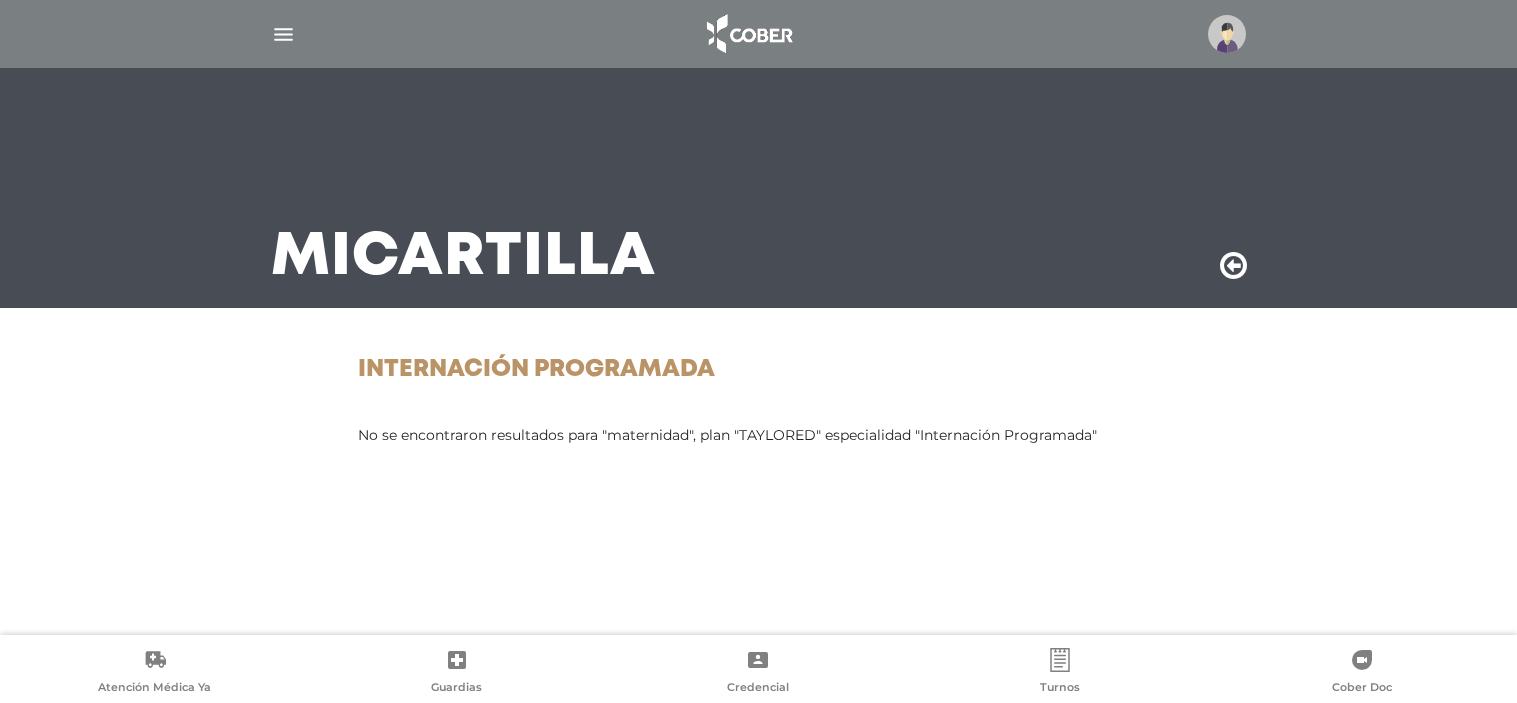 scroll, scrollTop: 0, scrollLeft: 0, axis: both 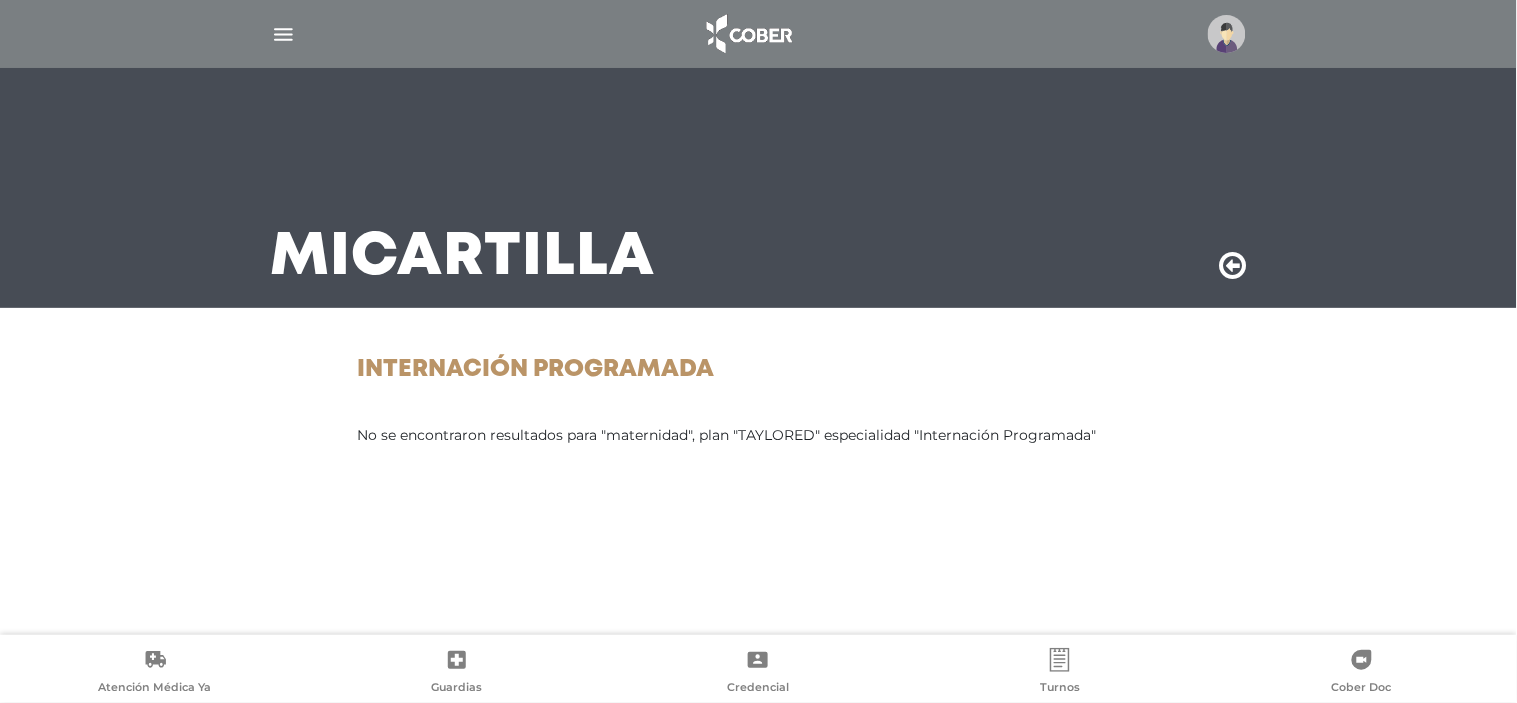 click at bounding box center [1233, 266] 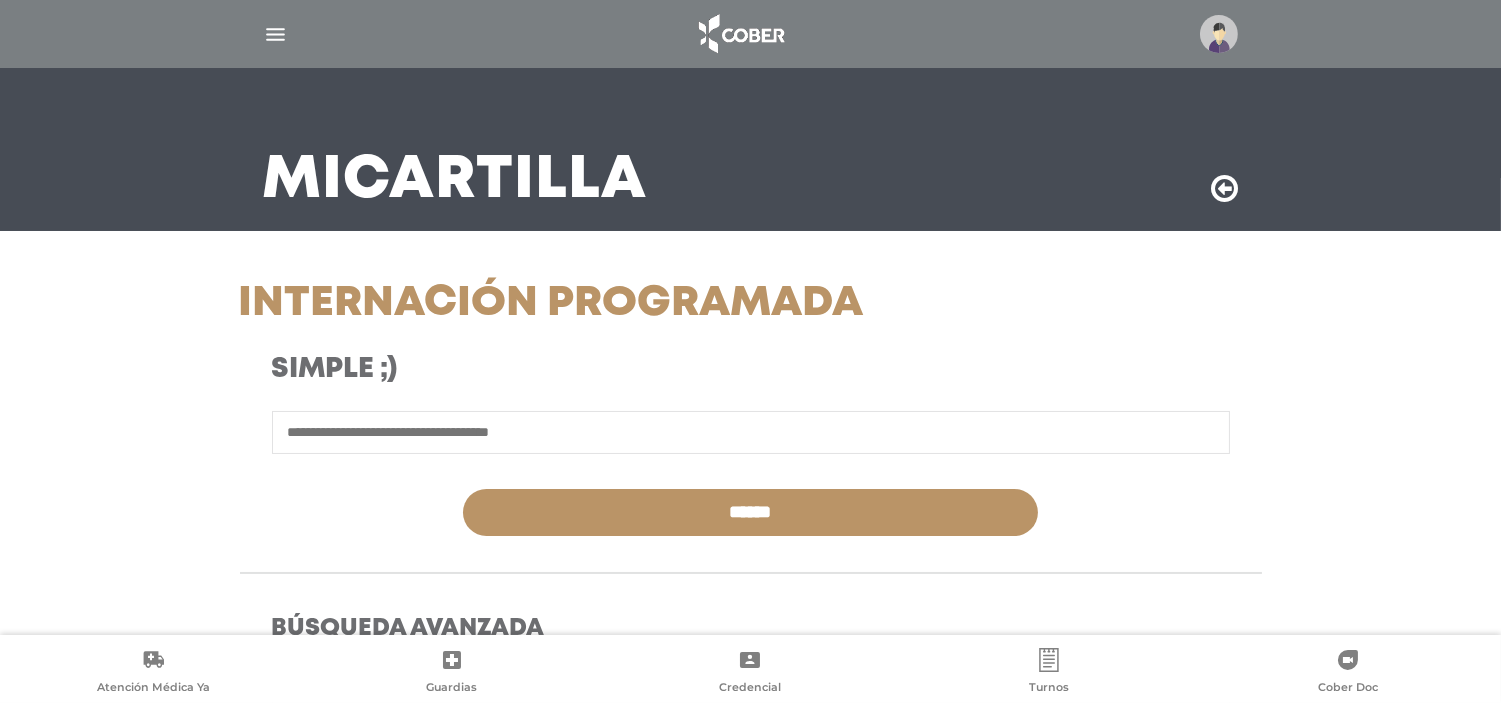 scroll, scrollTop: 111, scrollLeft: 0, axis: vertical 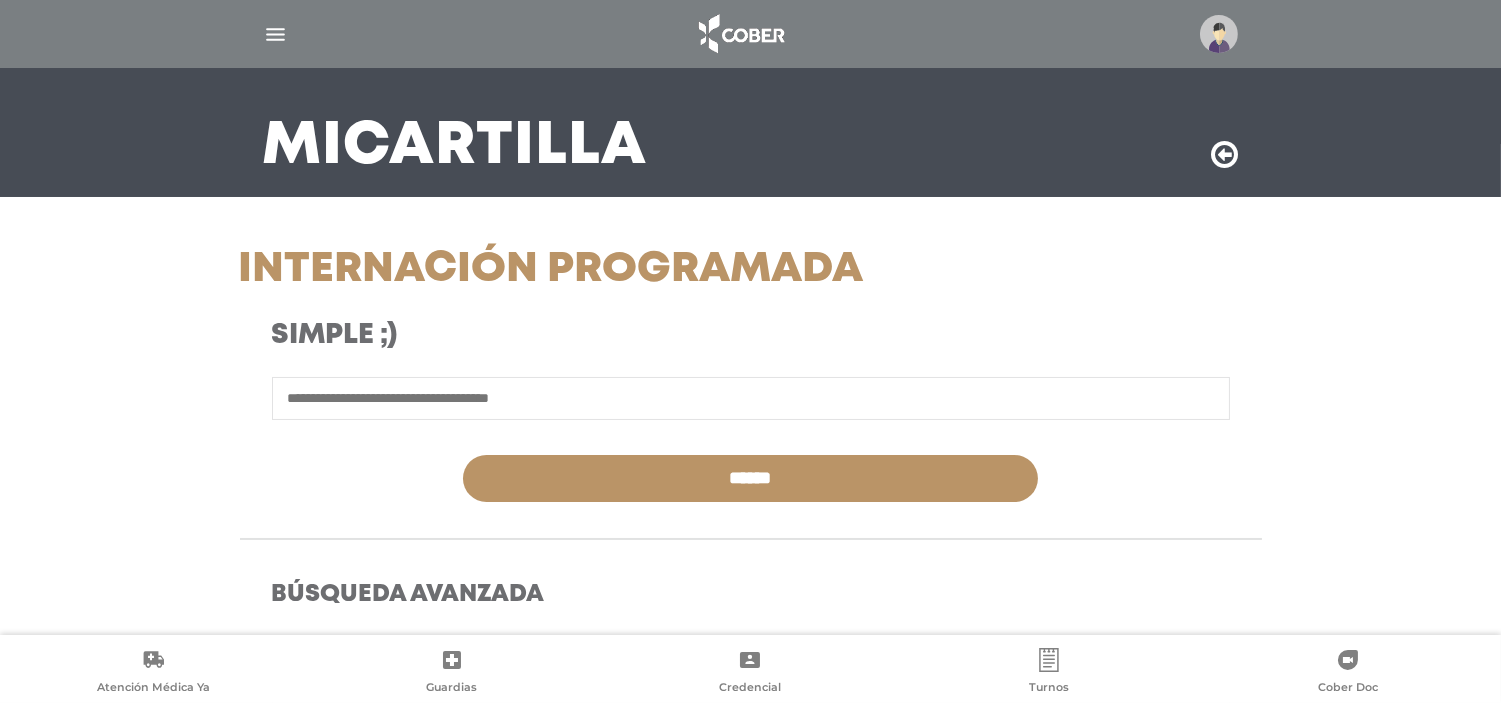 click at bounding box center [751, 398] 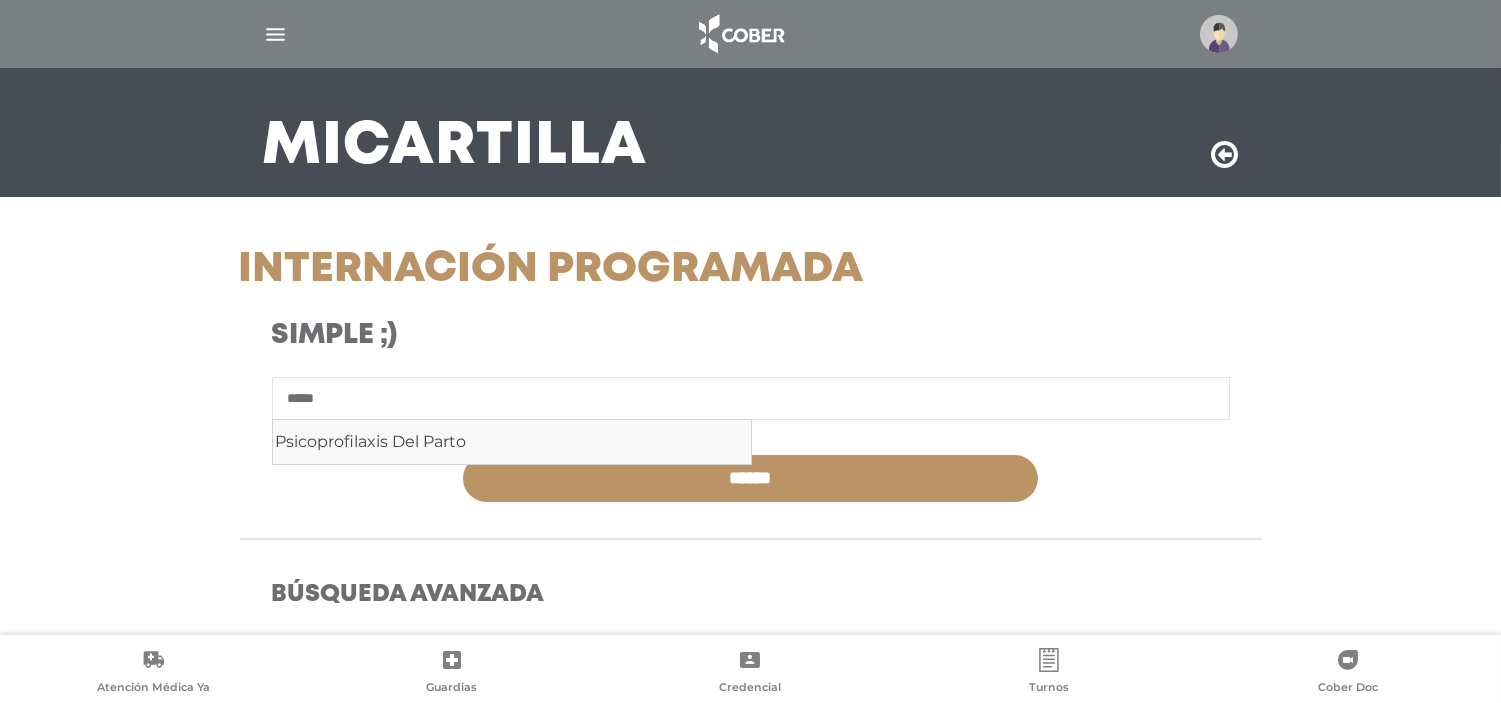 type on "*****" 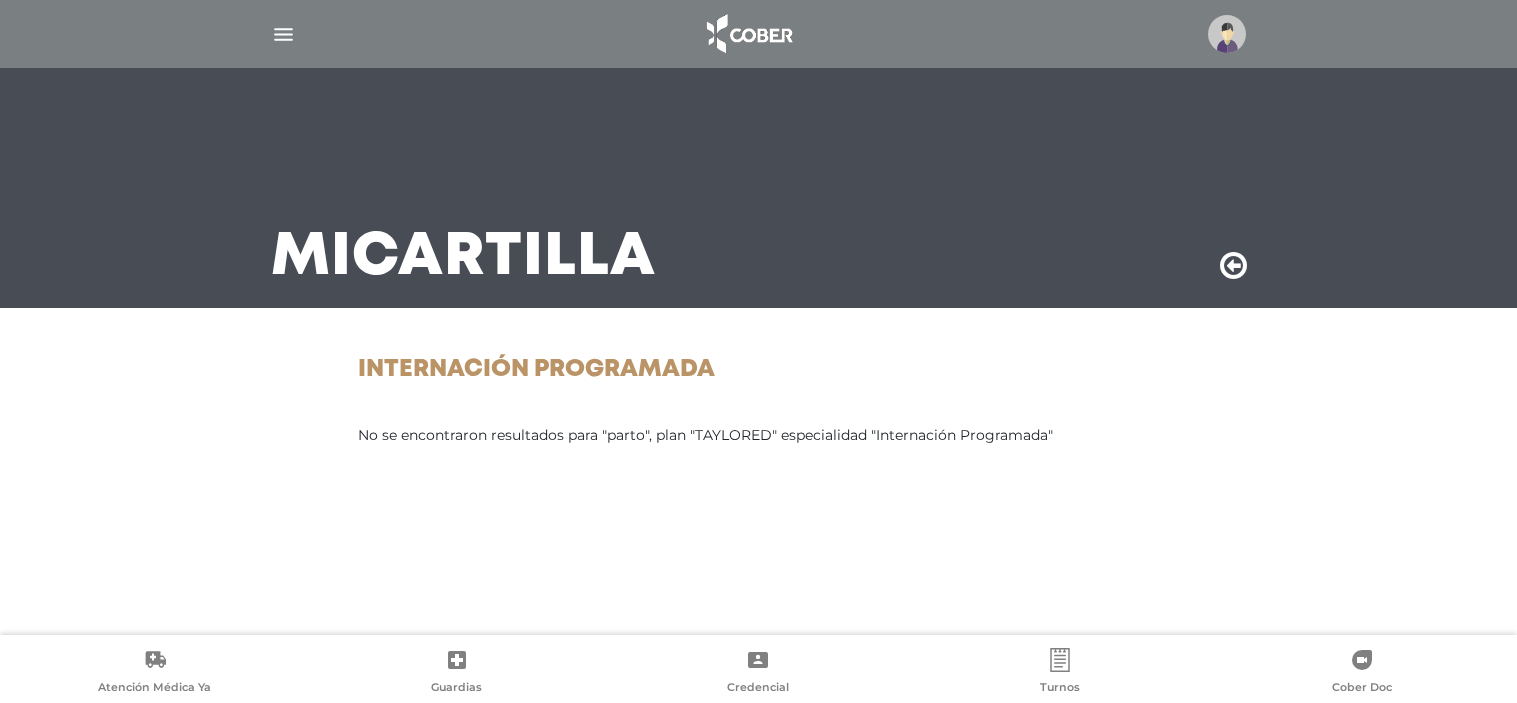 scroll, scrollTop: 0, scrollLeft: 0, axis: both 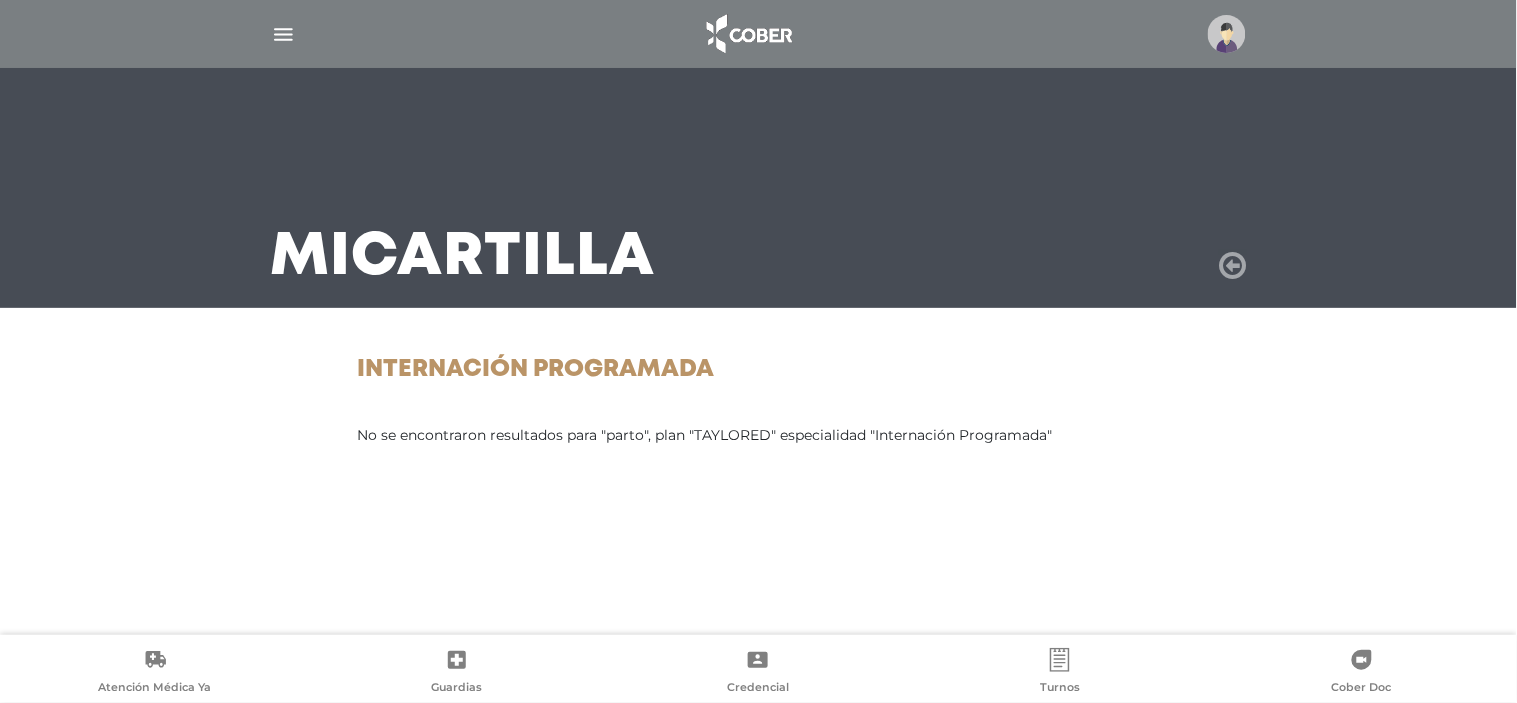 click at bounding box center (1233, 266) 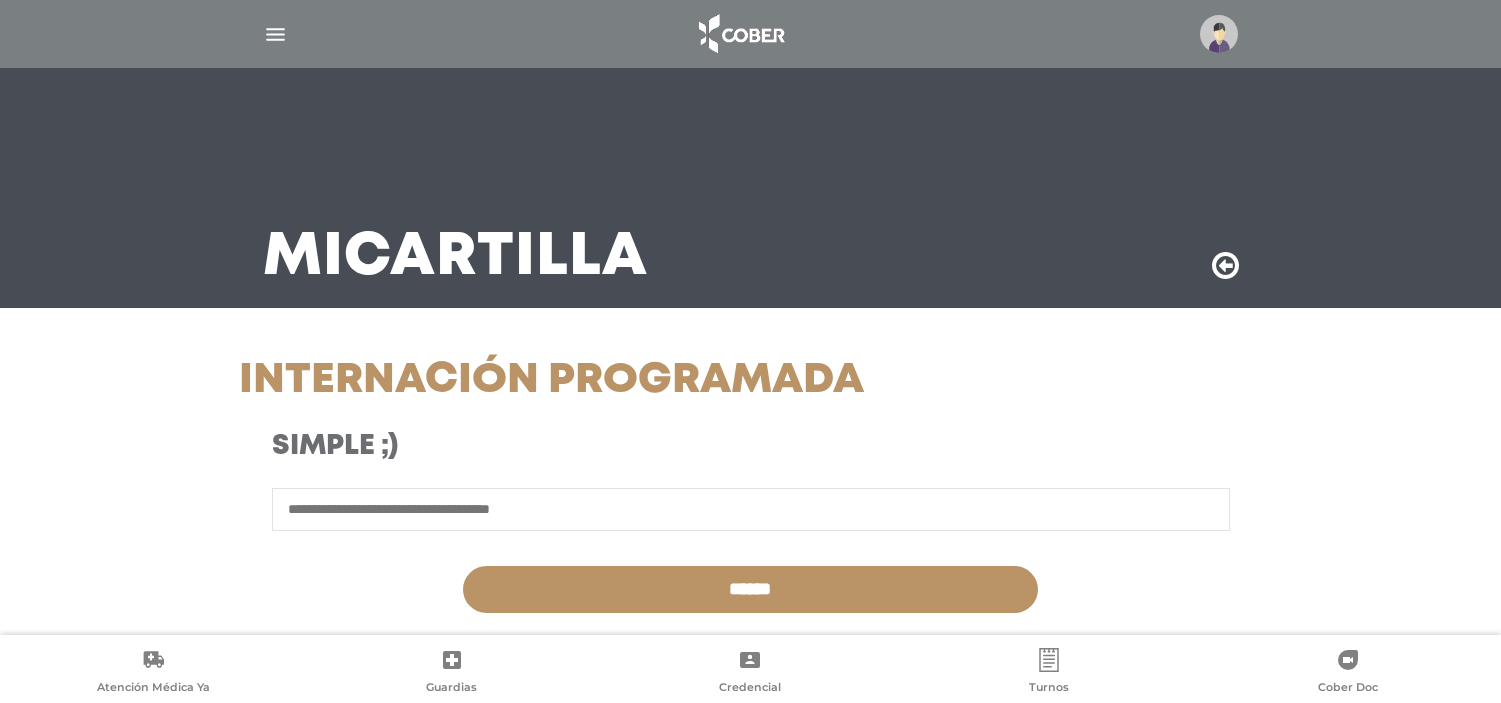 scroll, scrollTop: 0, scrollLeft: 0, axis: both 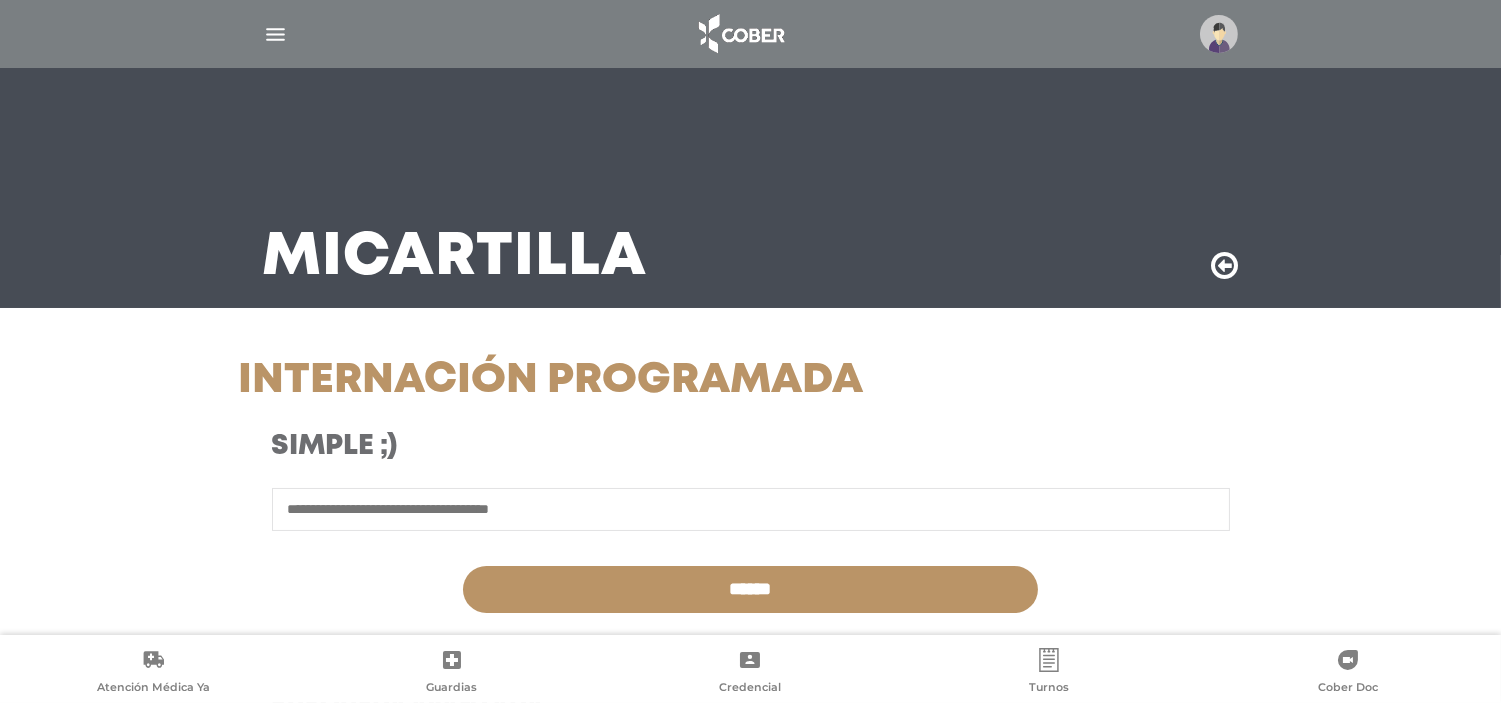 click at bounding box center (751, 509) 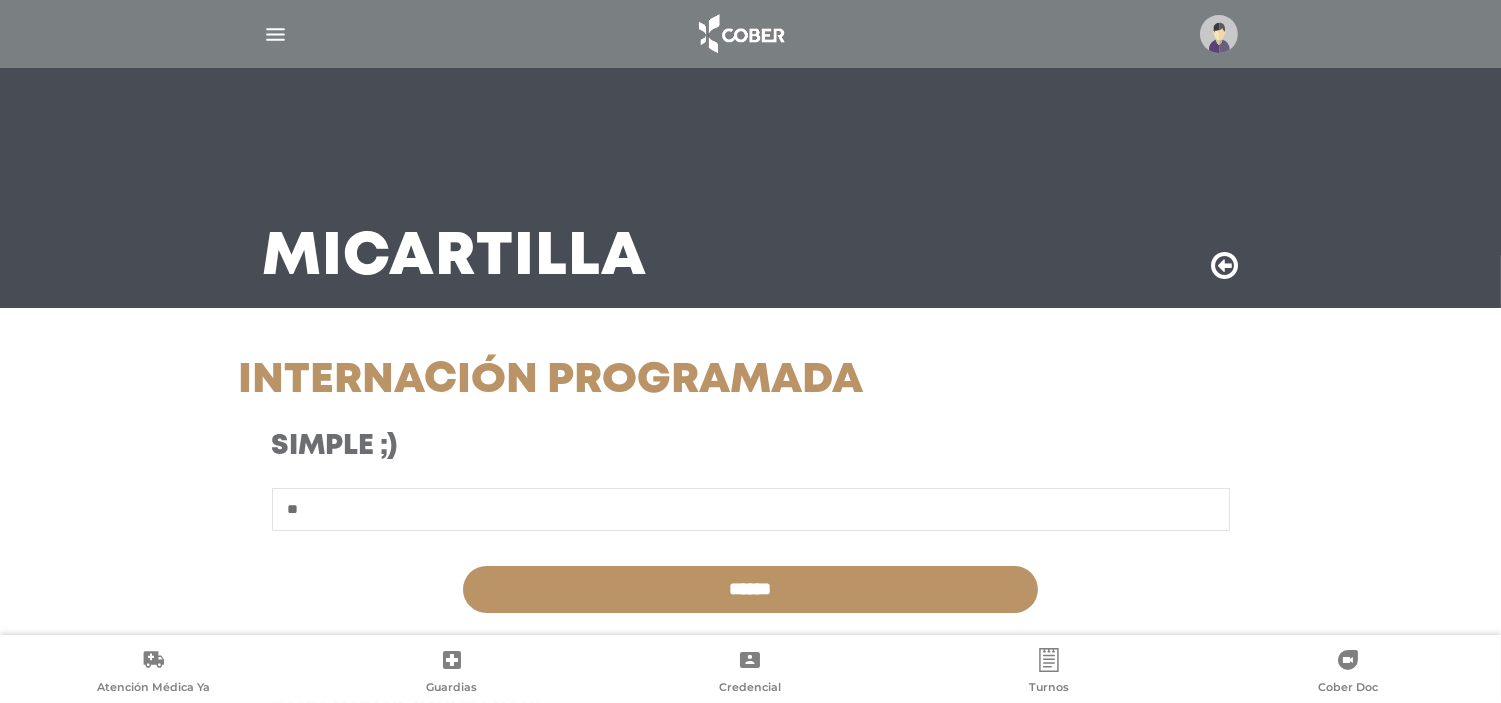 type on "*" 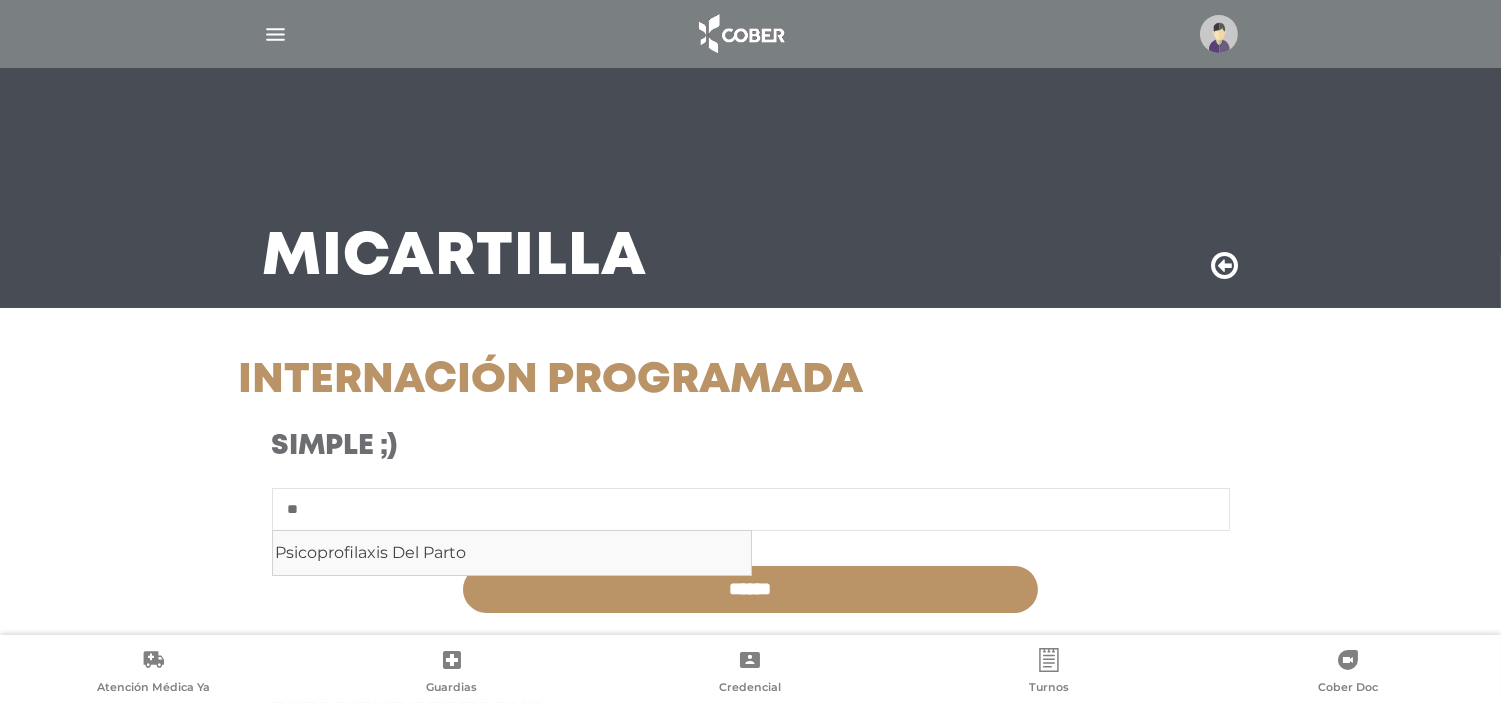 type on "*" 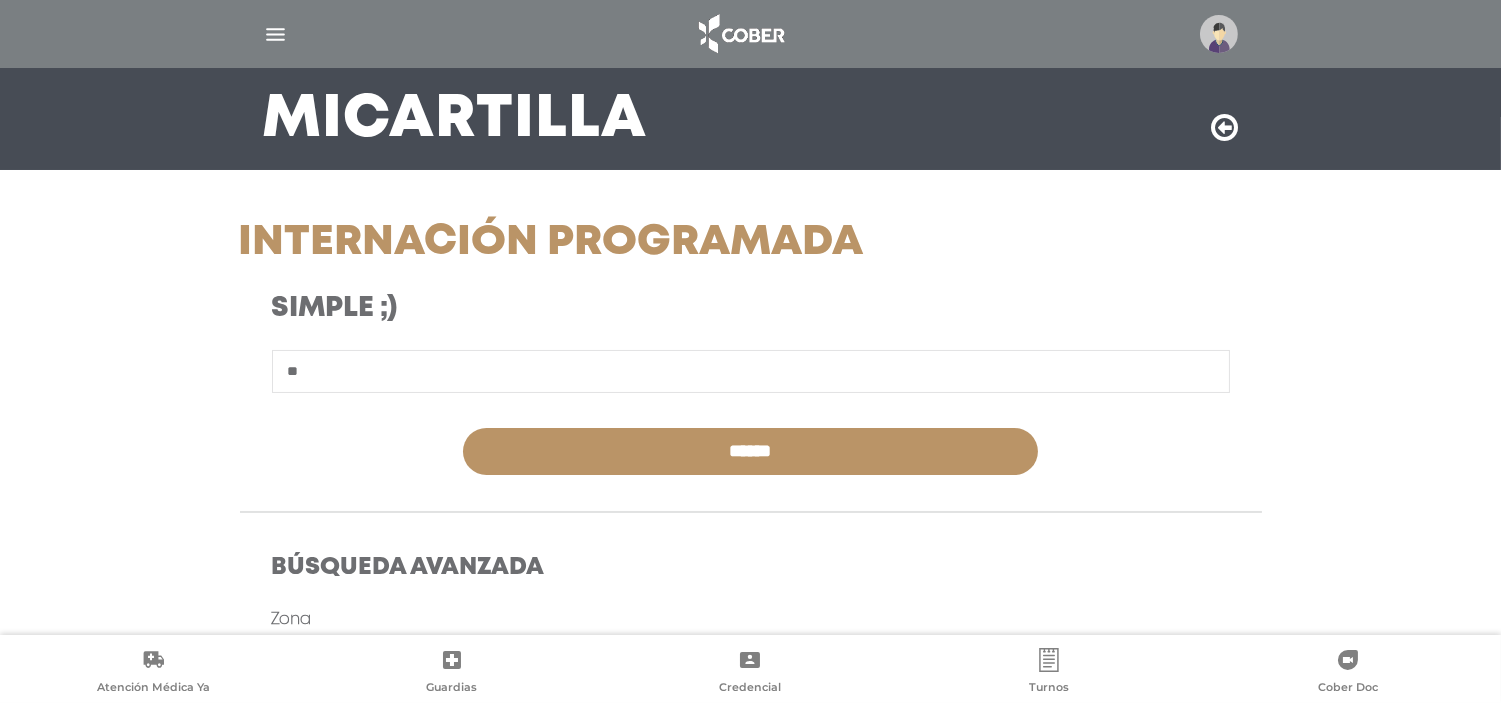 type on "*" 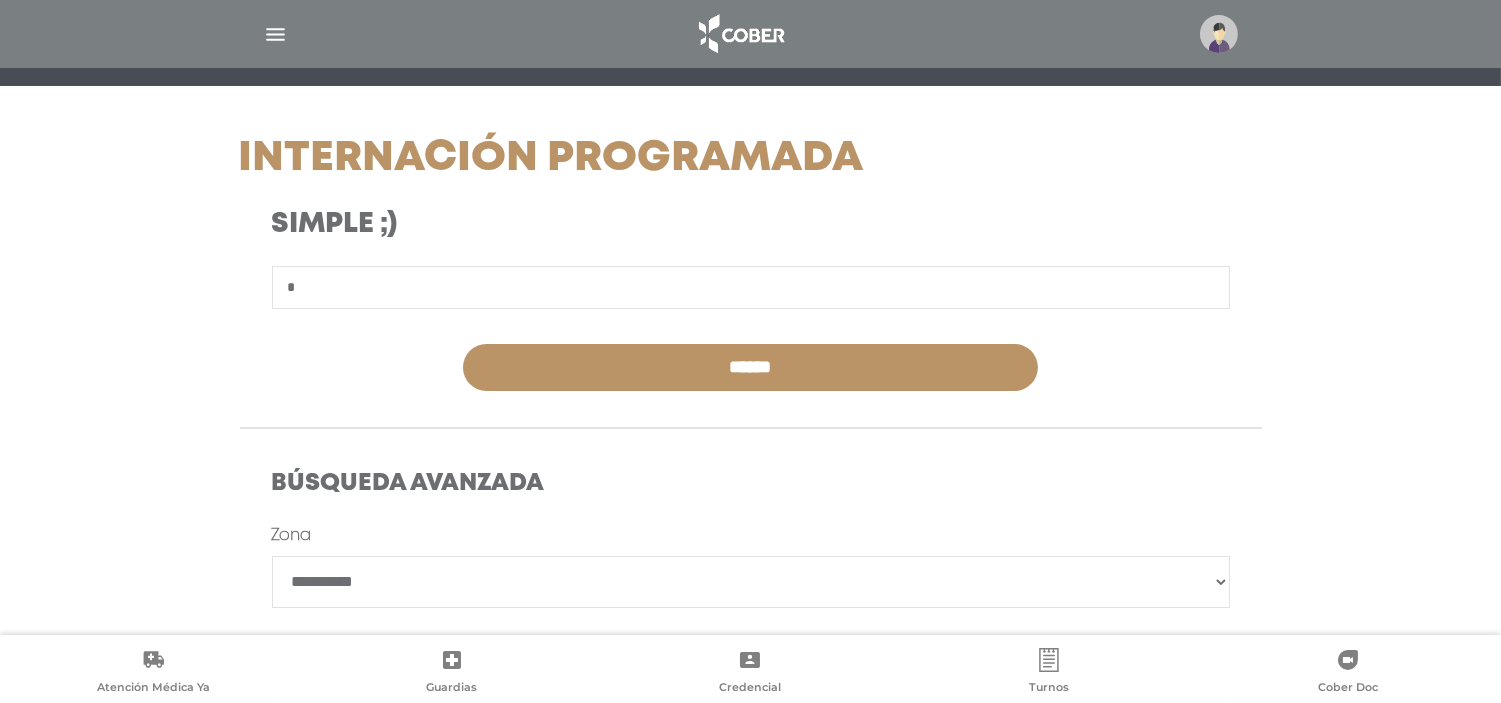 type 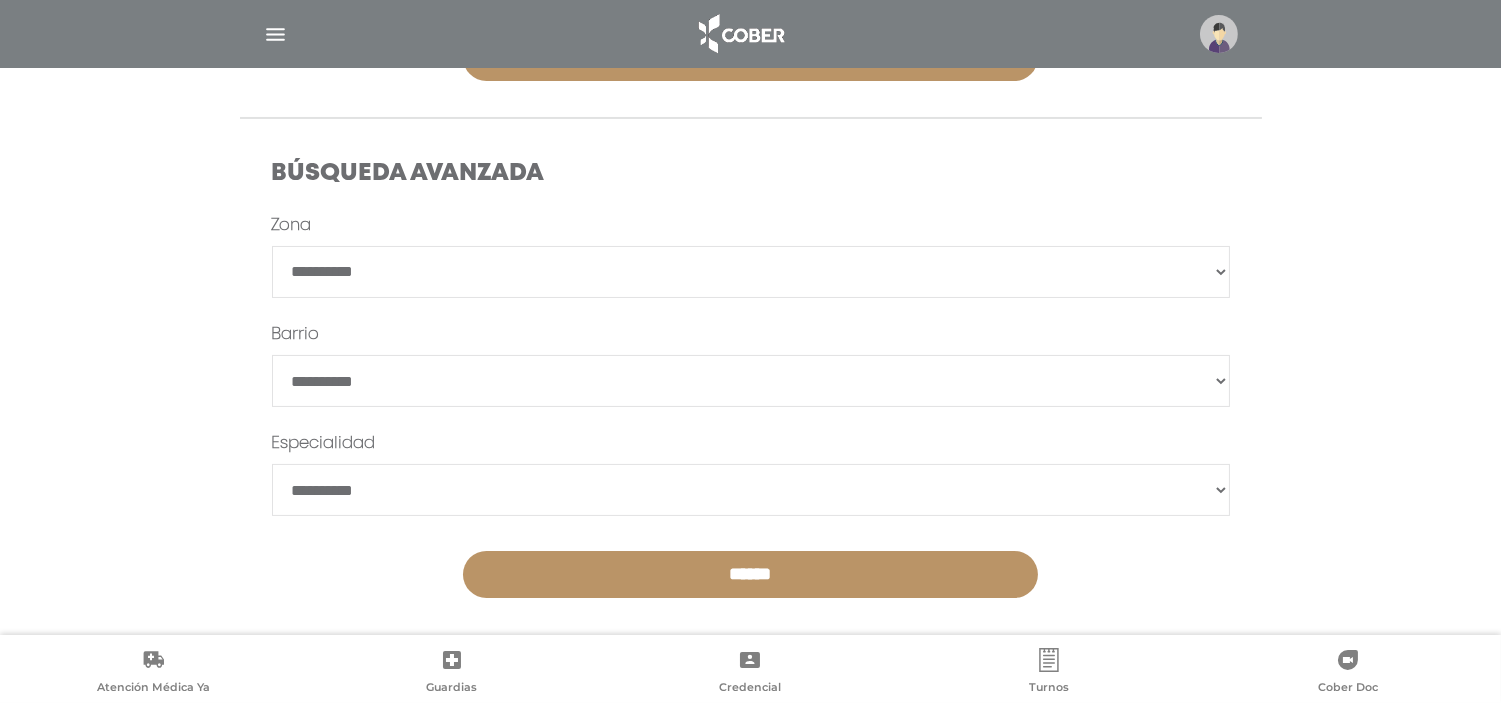 scroll, scrollTop: 545, scrollLeft: 0, axis: vertical 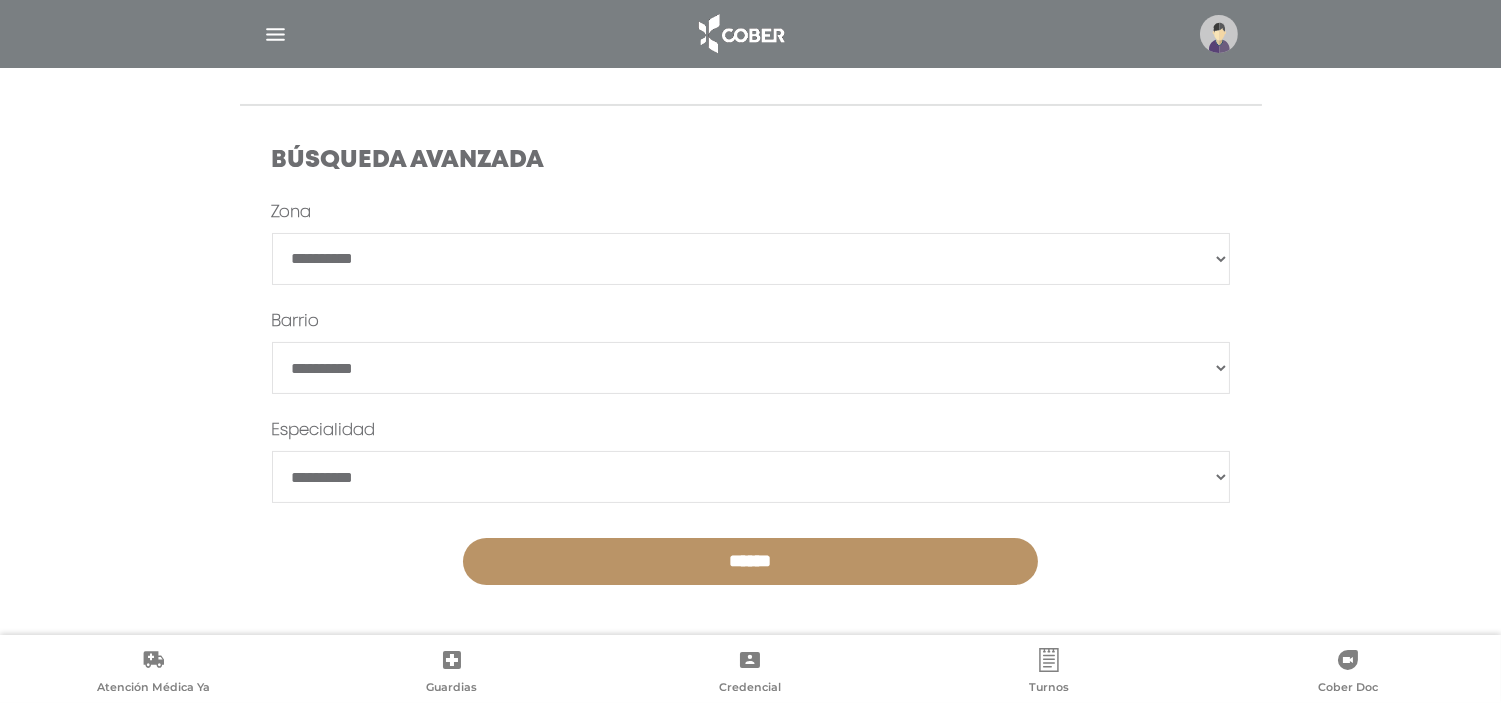 click on "**********" at bounding box center [751, 477] 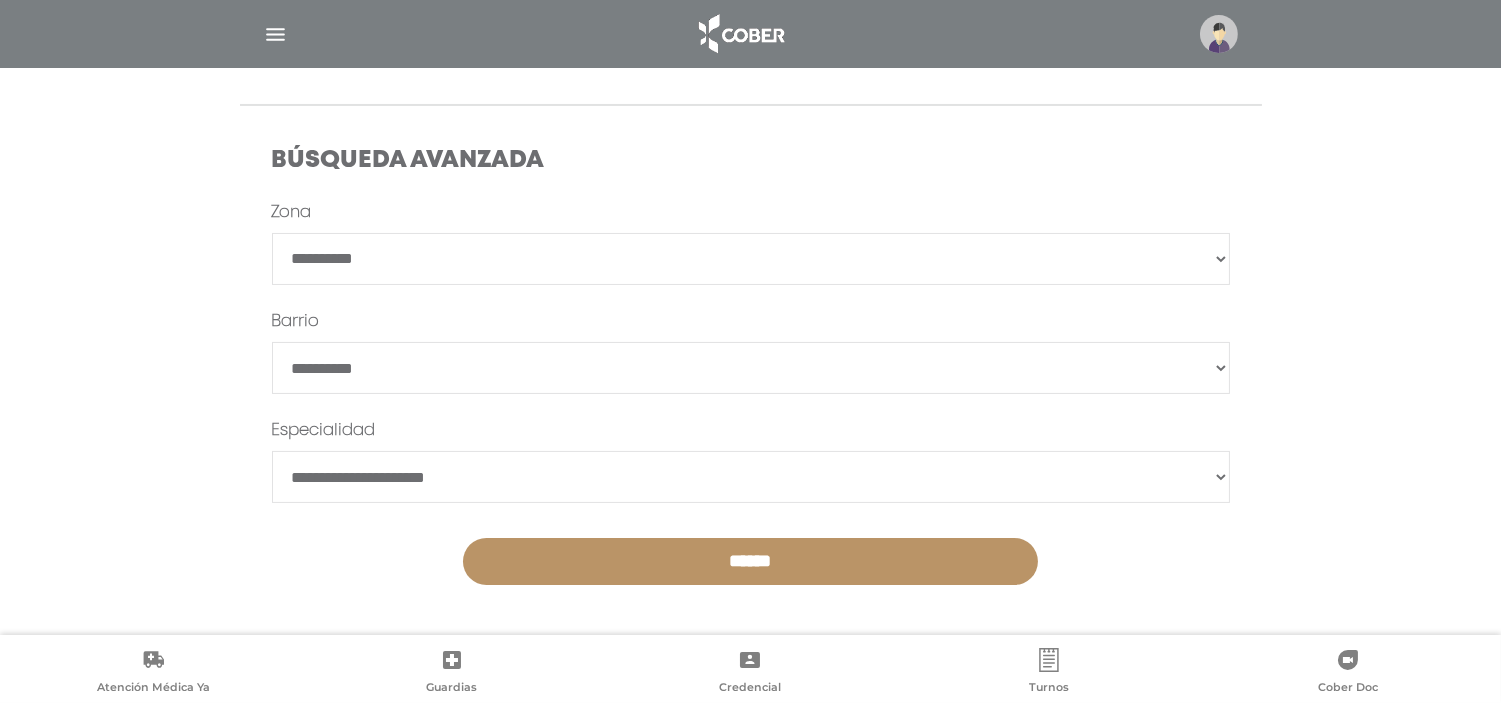 click on "**********" at bounding box center (751, 477) 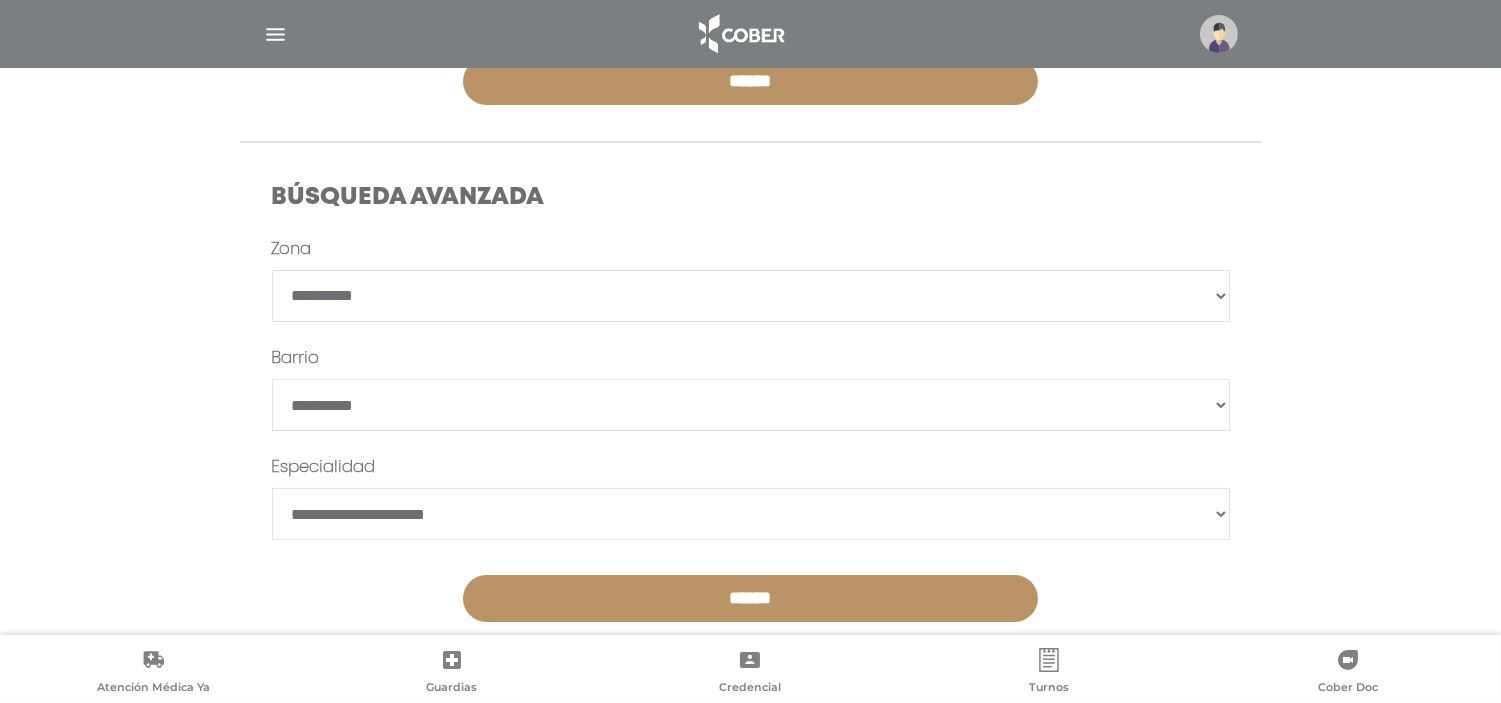 scroll, scrollTop: 545, scrollLeft: 0, axis: vertical 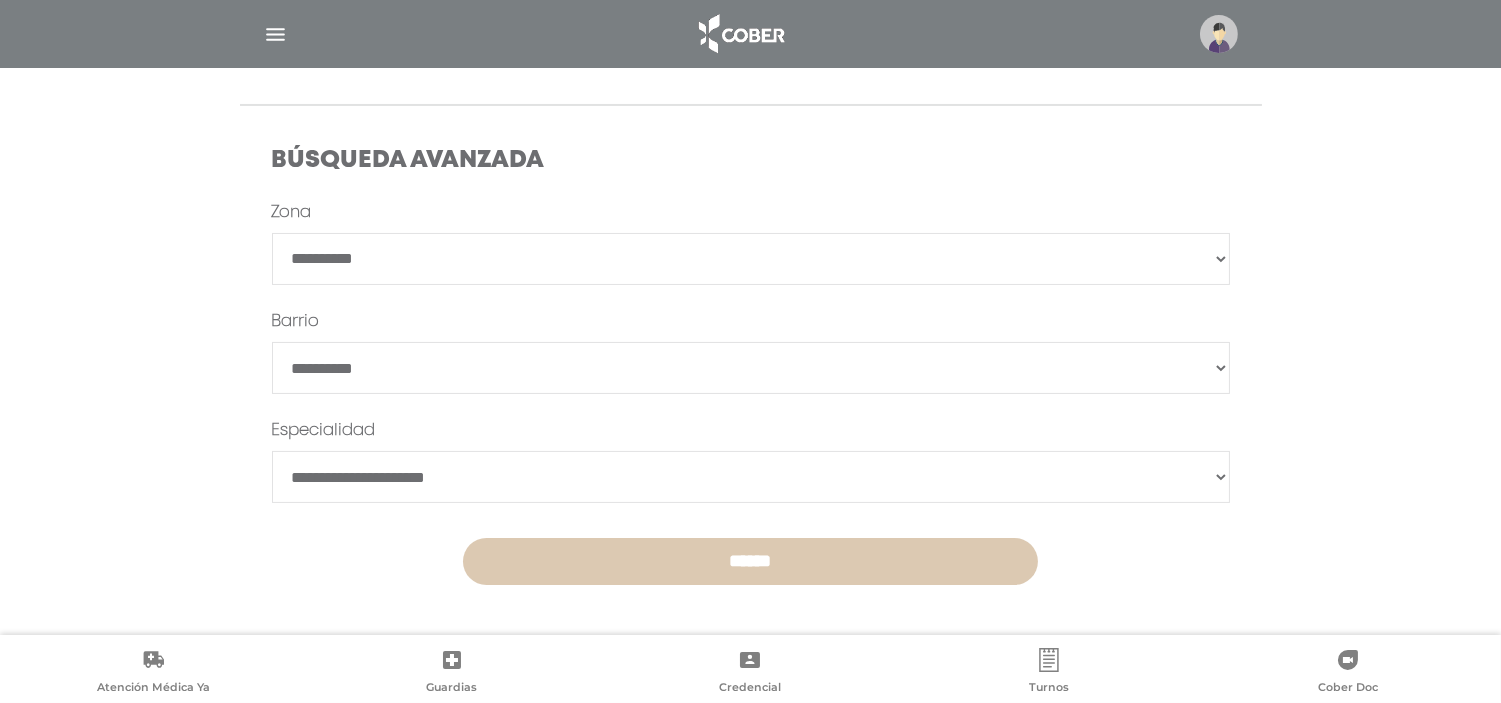 click on "******" at bounding box center (750, 561) 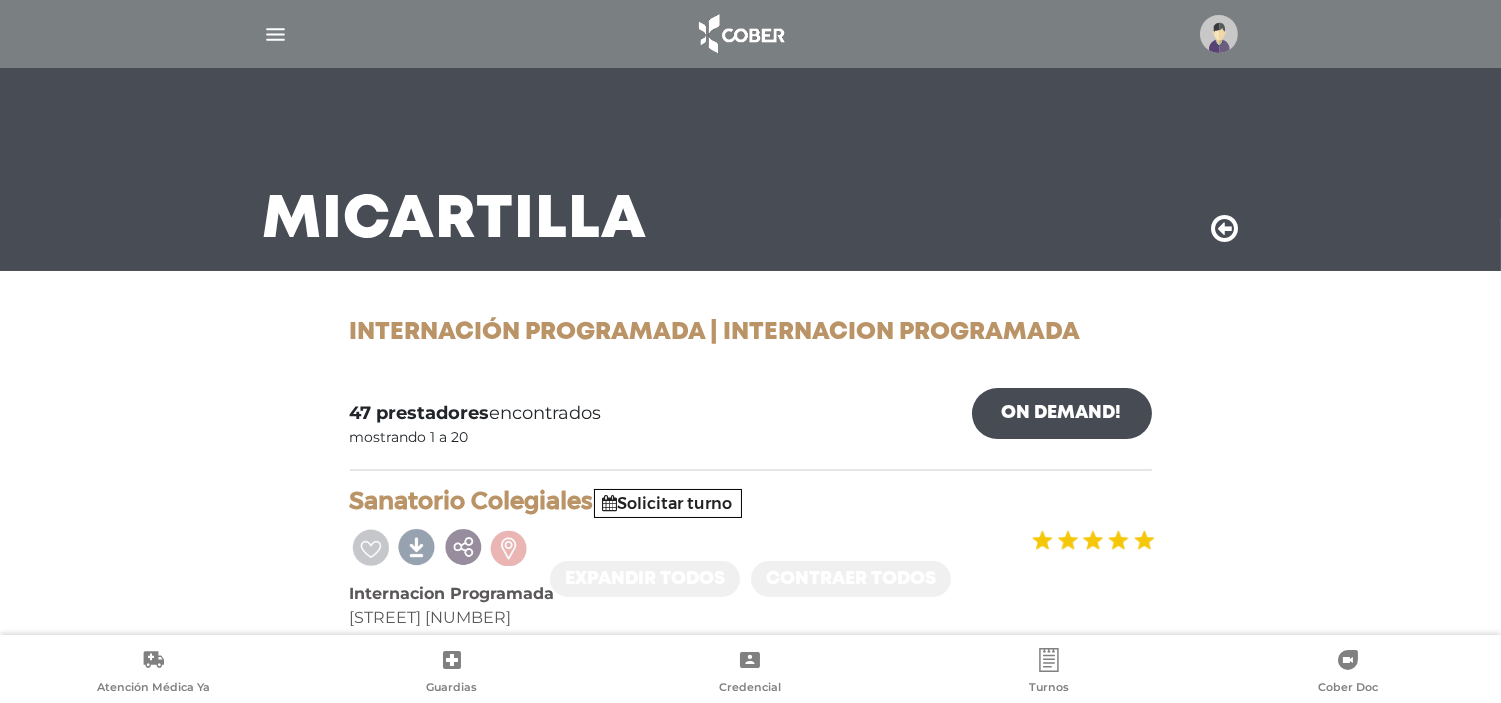 scroll, scrollTop: 0, scrollLeft: 0, axis: both 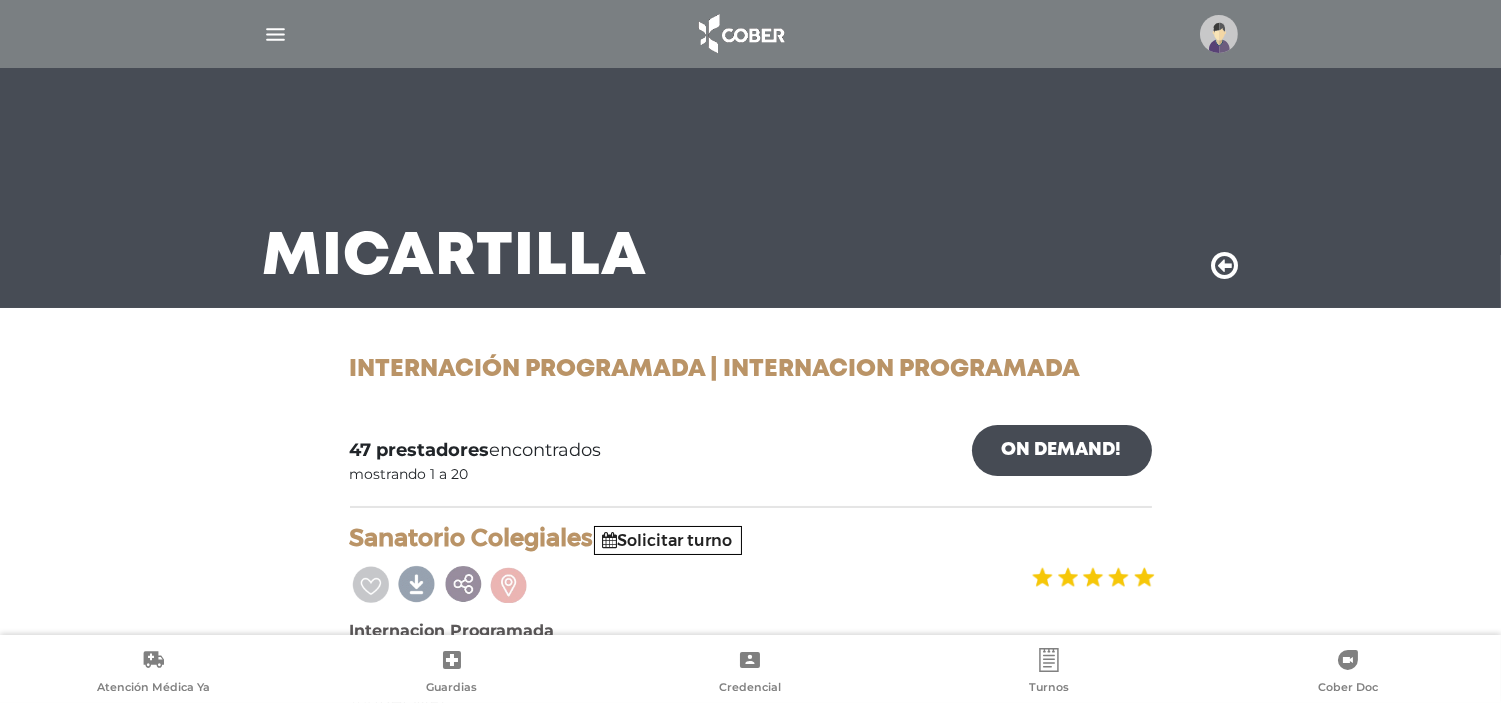 click at bounding box center [1219, 34] 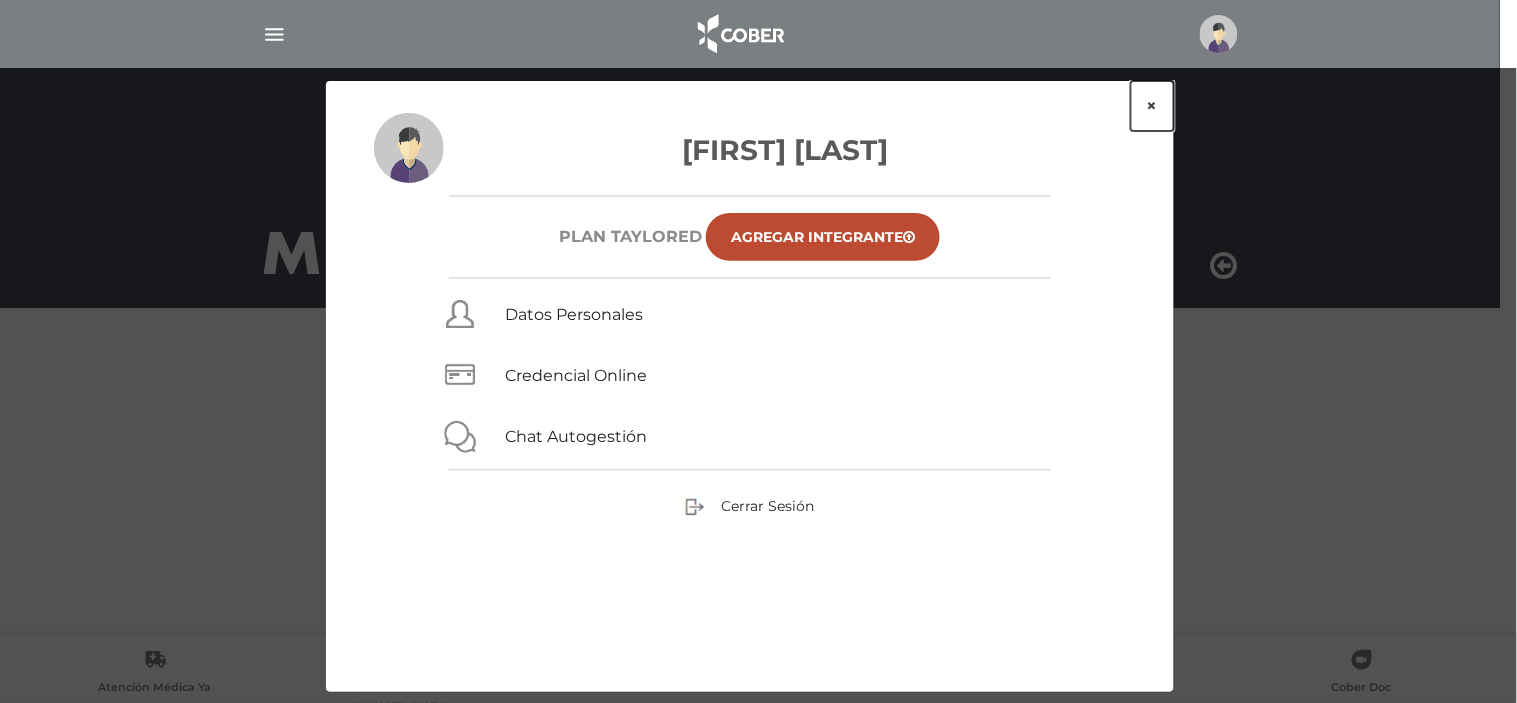 click on "×" at bounding box center [1152, 106] 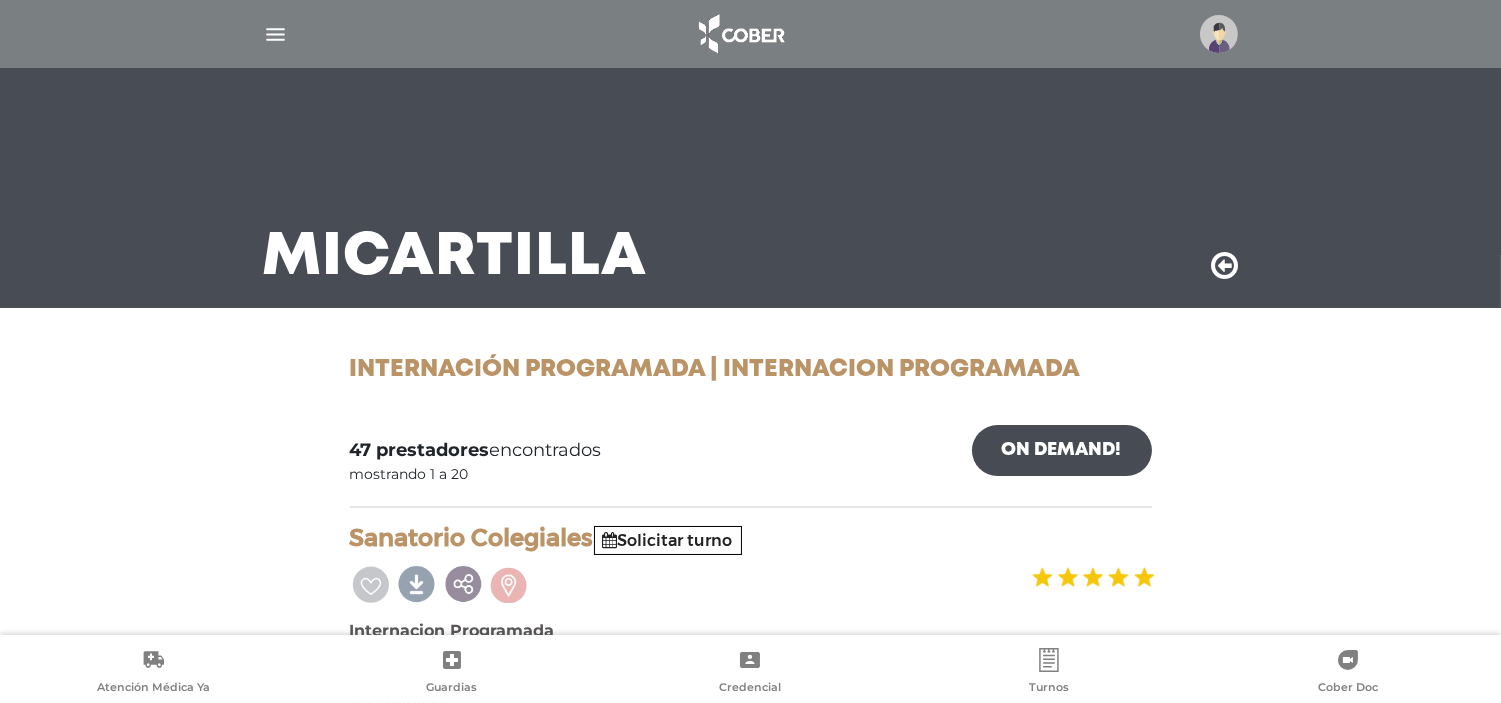 click at bounding box center [1225, 266] 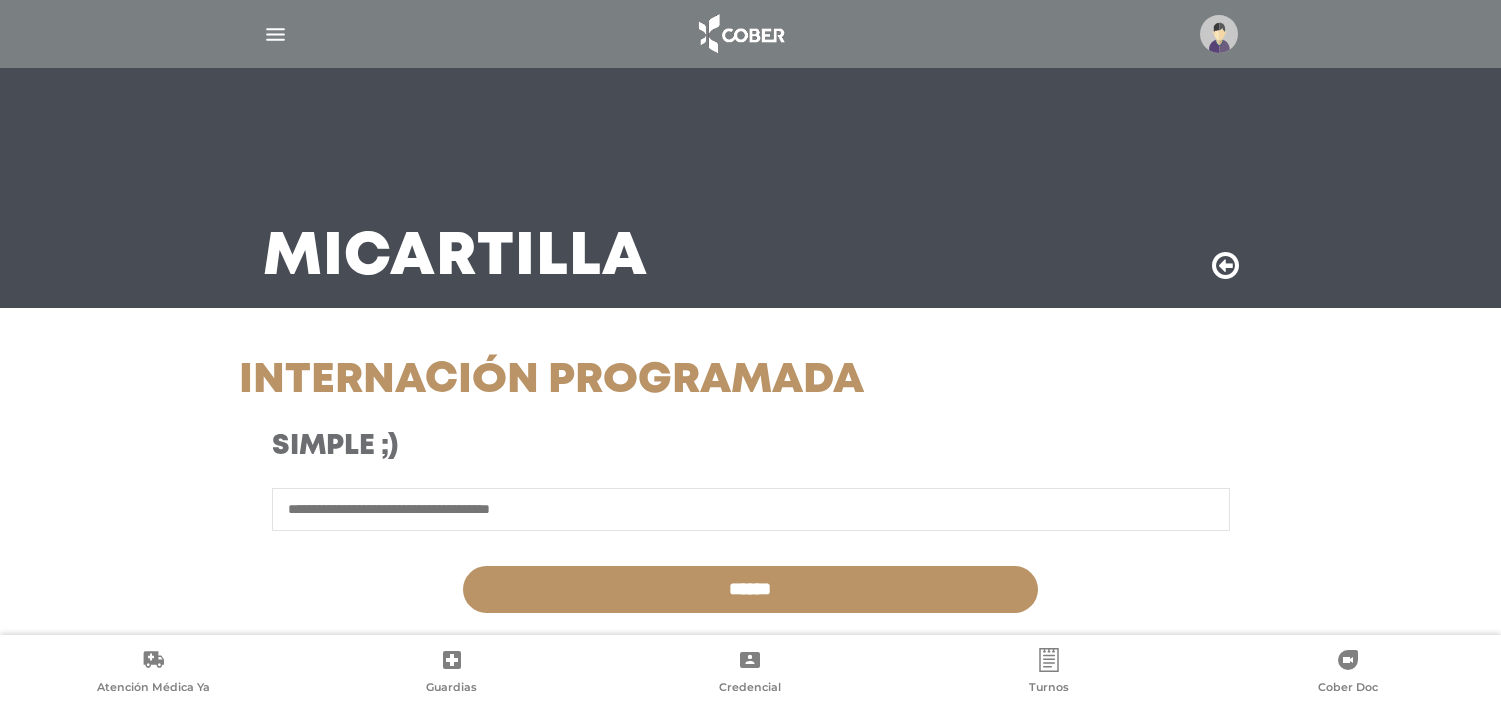 scroll, scrollTop: 0, scrollLeft: 0, axis: both 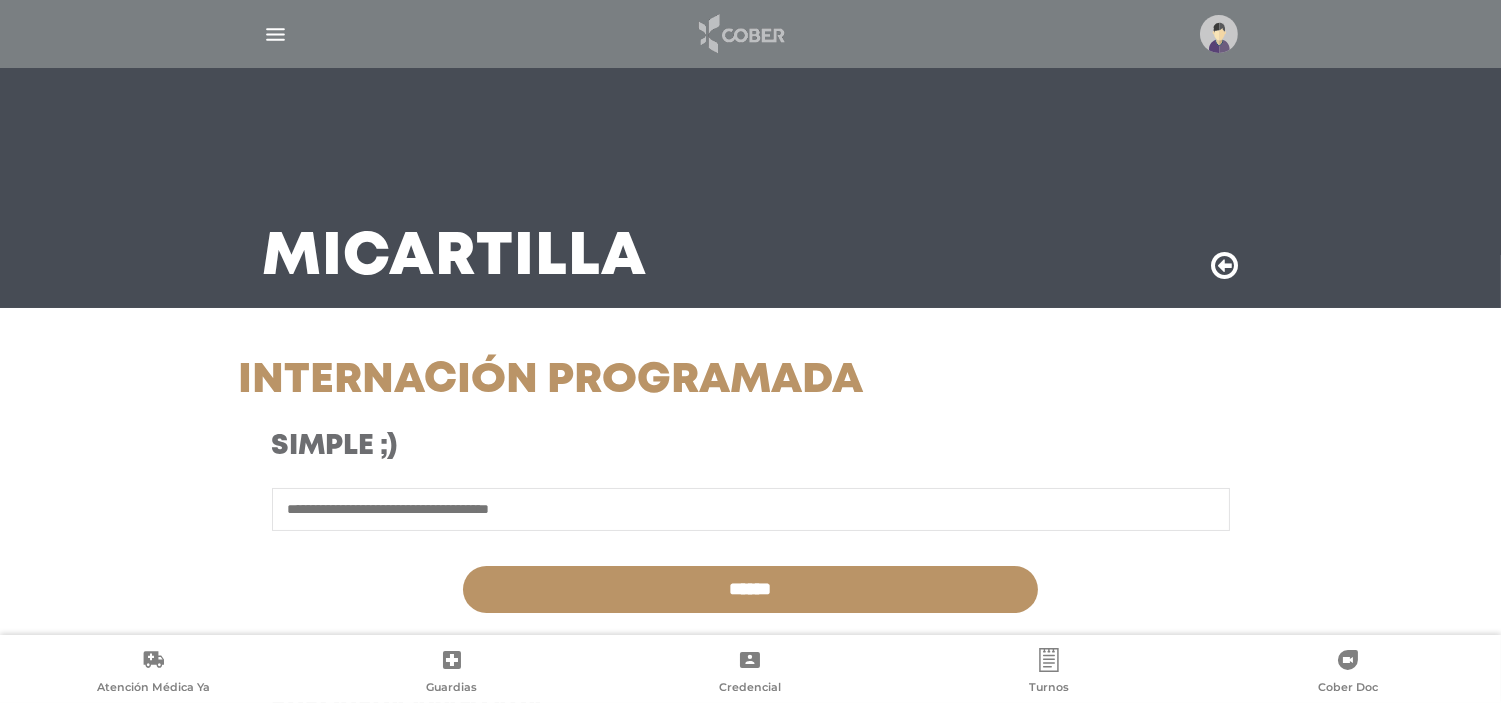 click at bounding box center (740, 34) 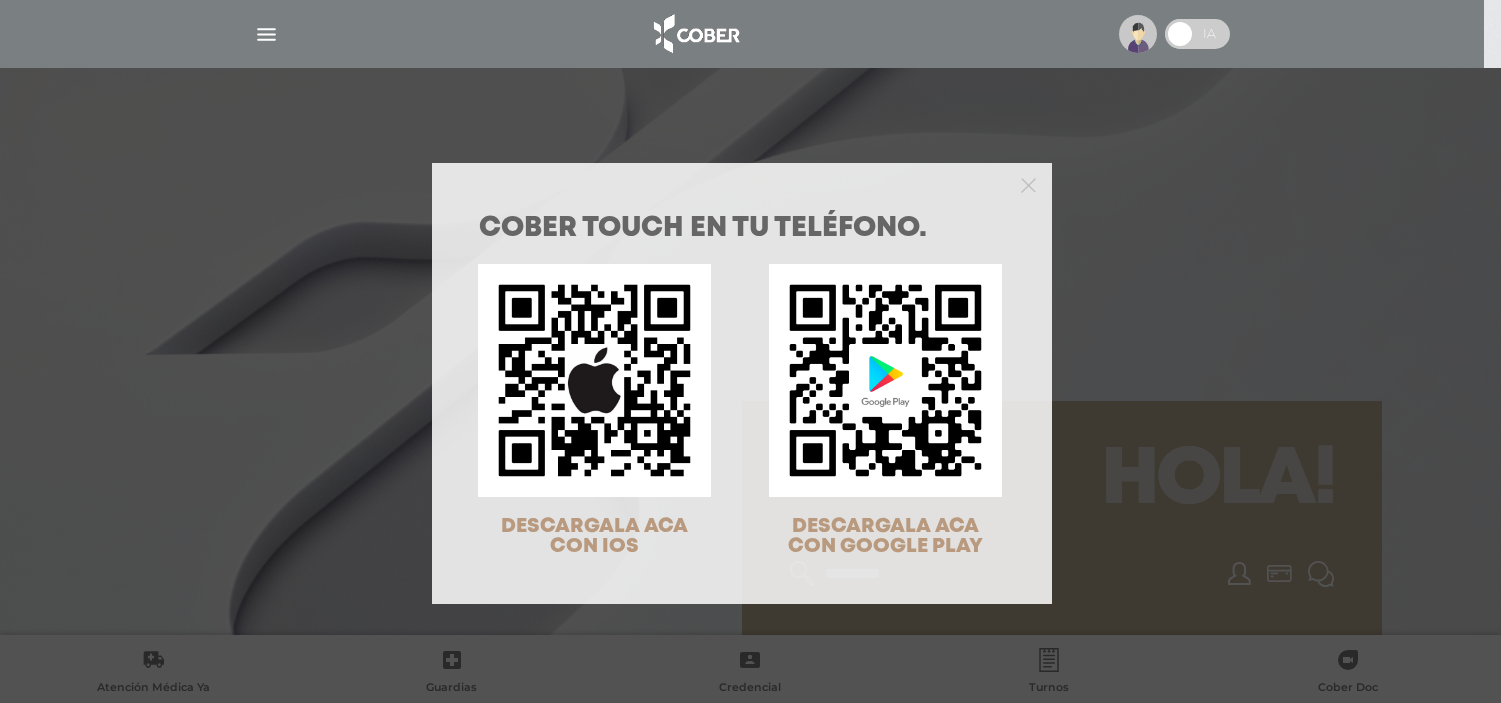 scroll, scrollTop: 0, scrollLeft: 0, axis: both 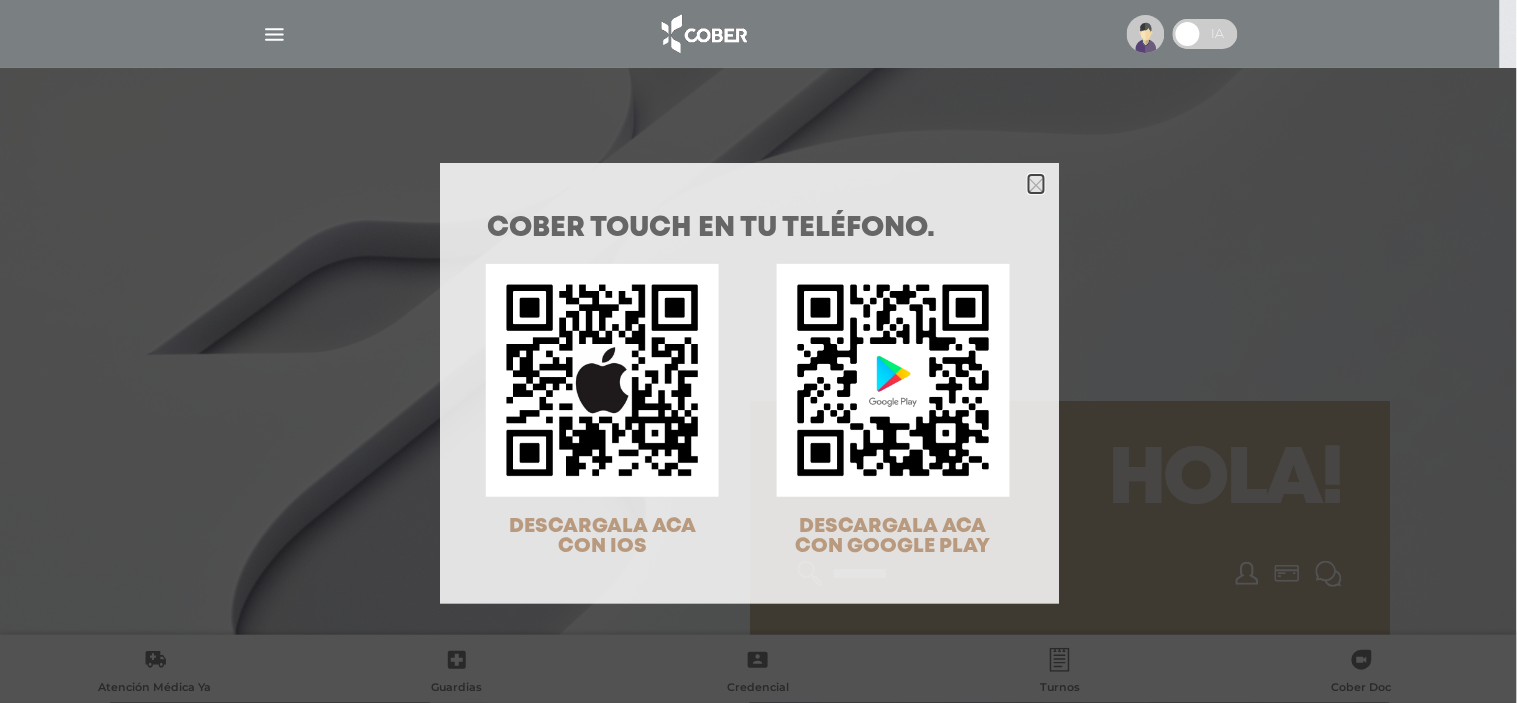 click 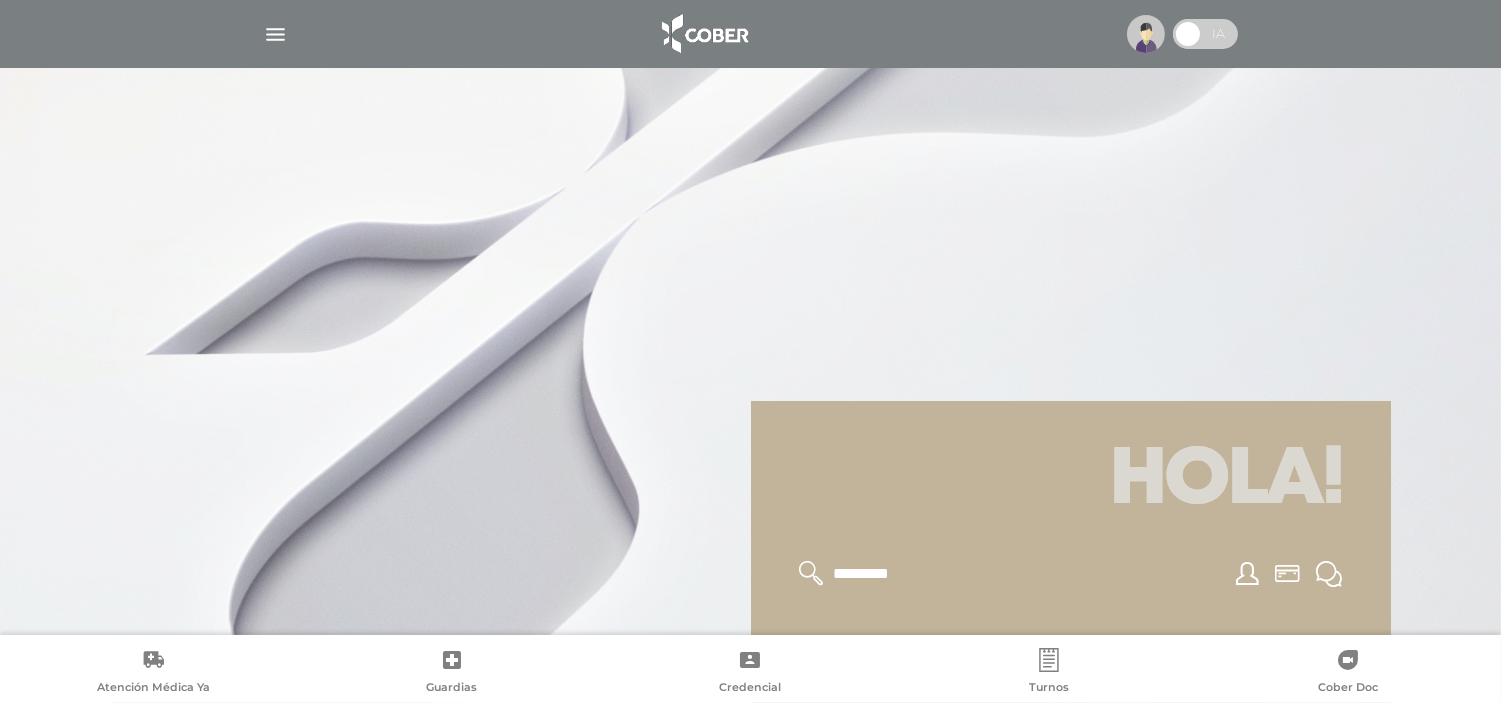 click at bounding box center (1205, 34) 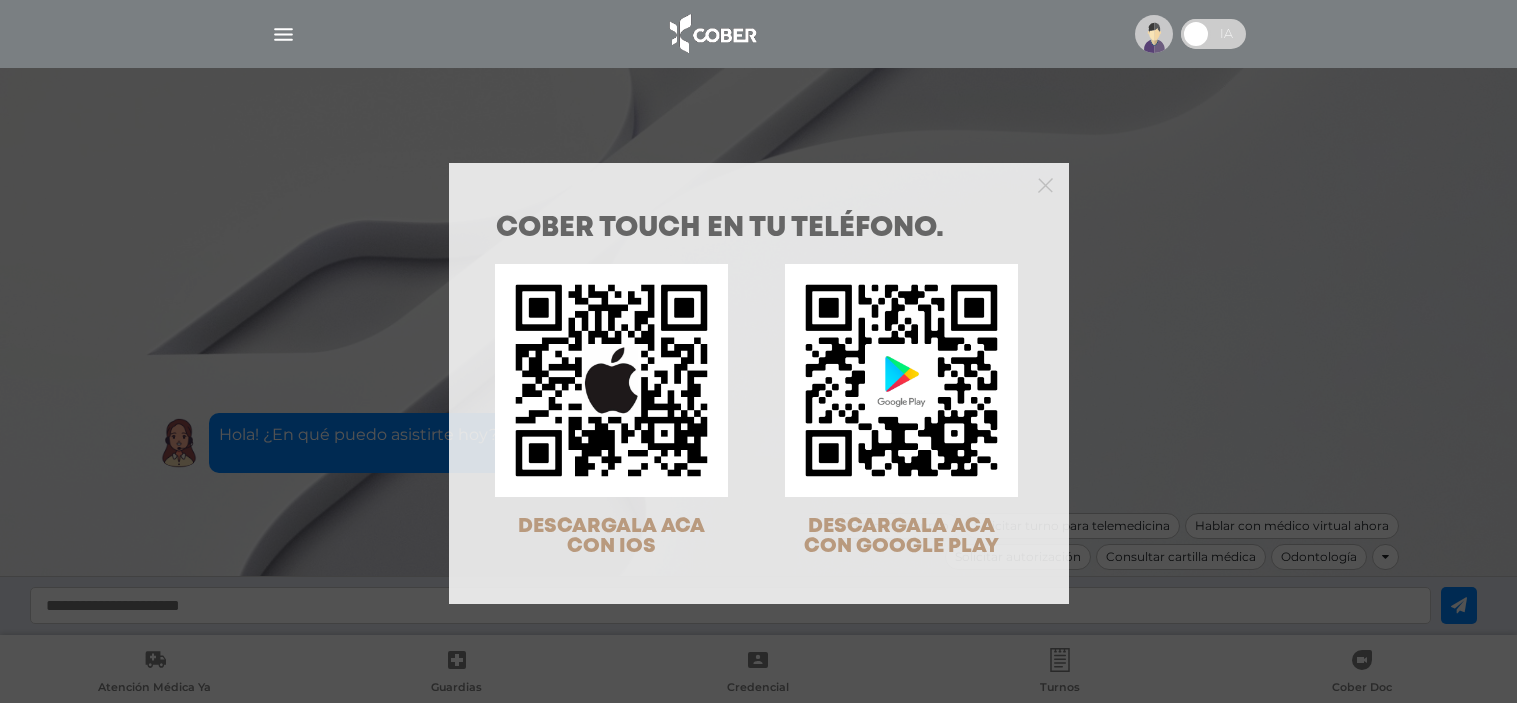 scroll, scrollTop: 0, scrollLeft: 0, axis: both 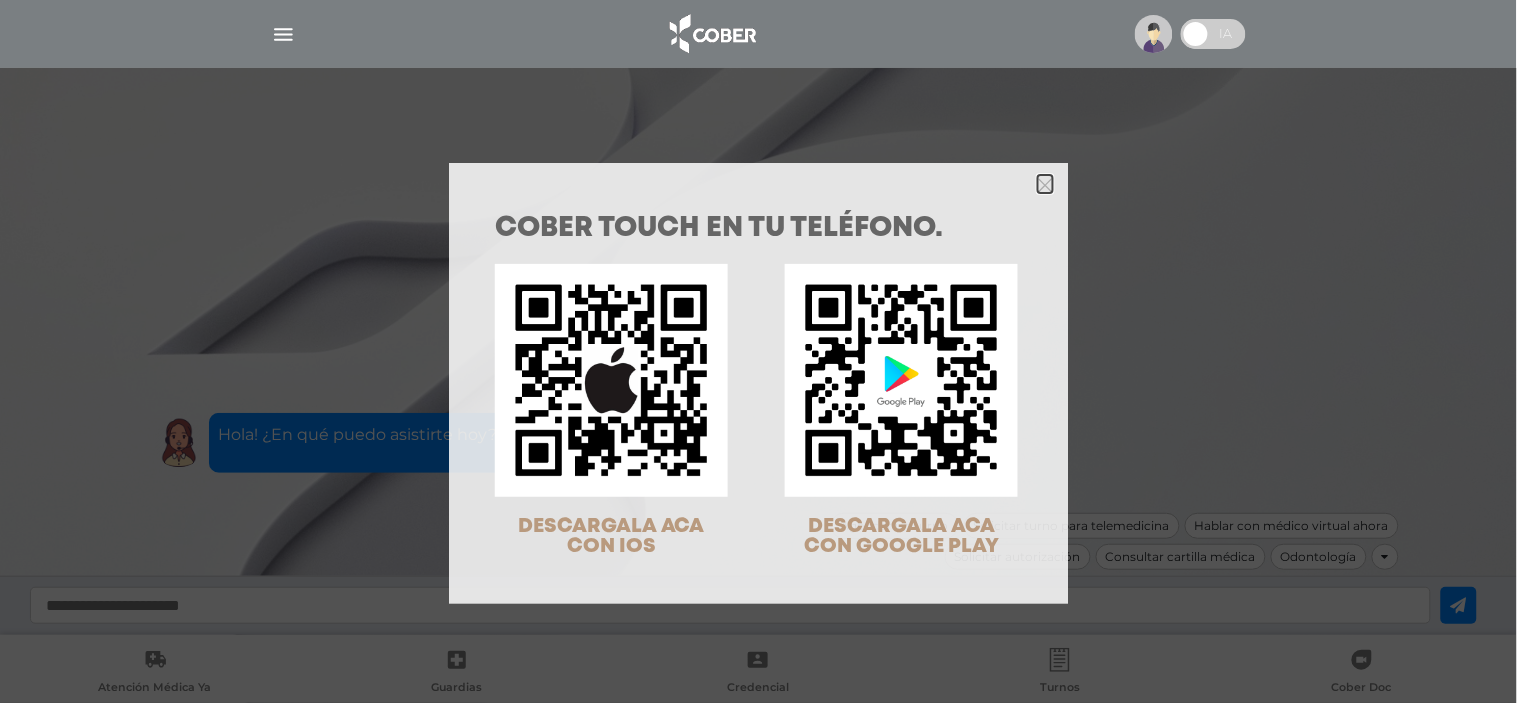 click at bounding box center (1045, 184) 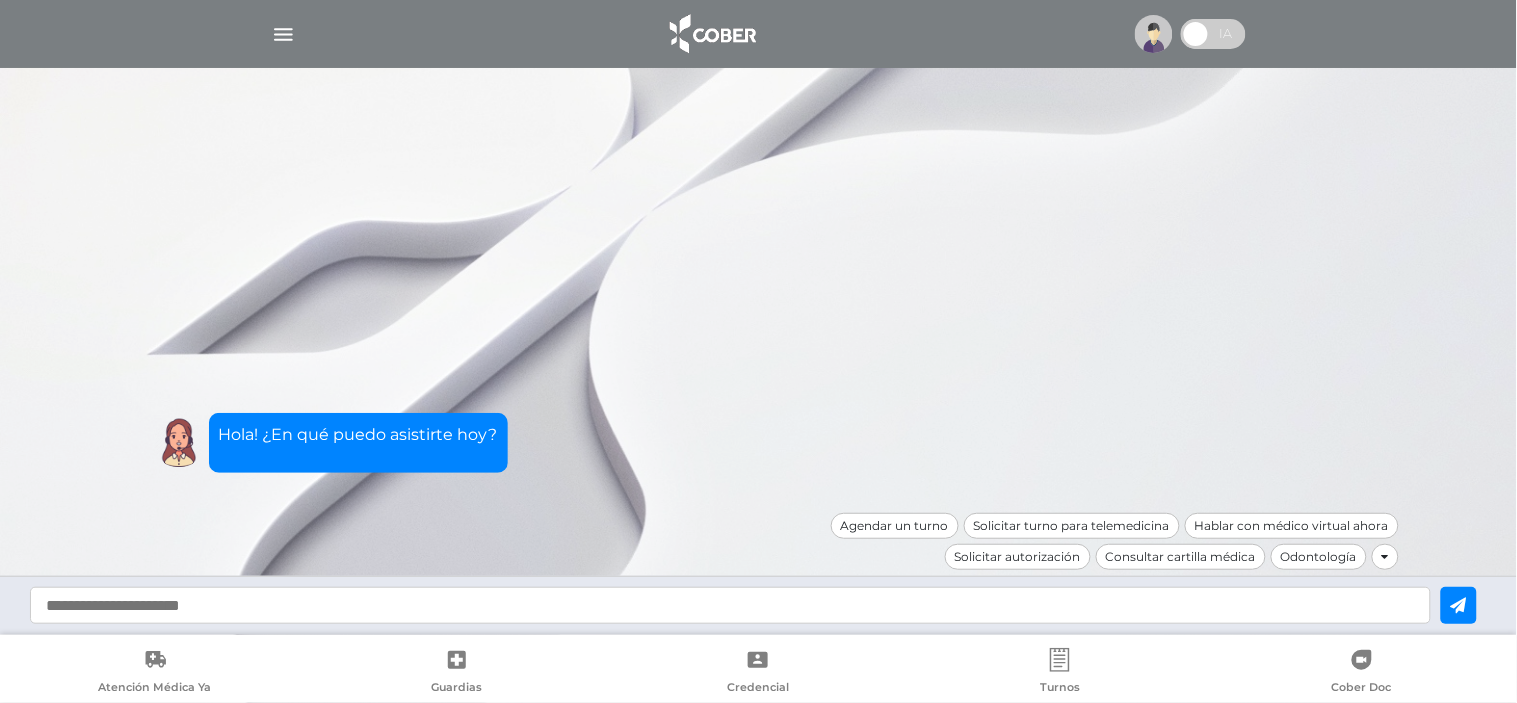 click at bounding box center [730, 605] 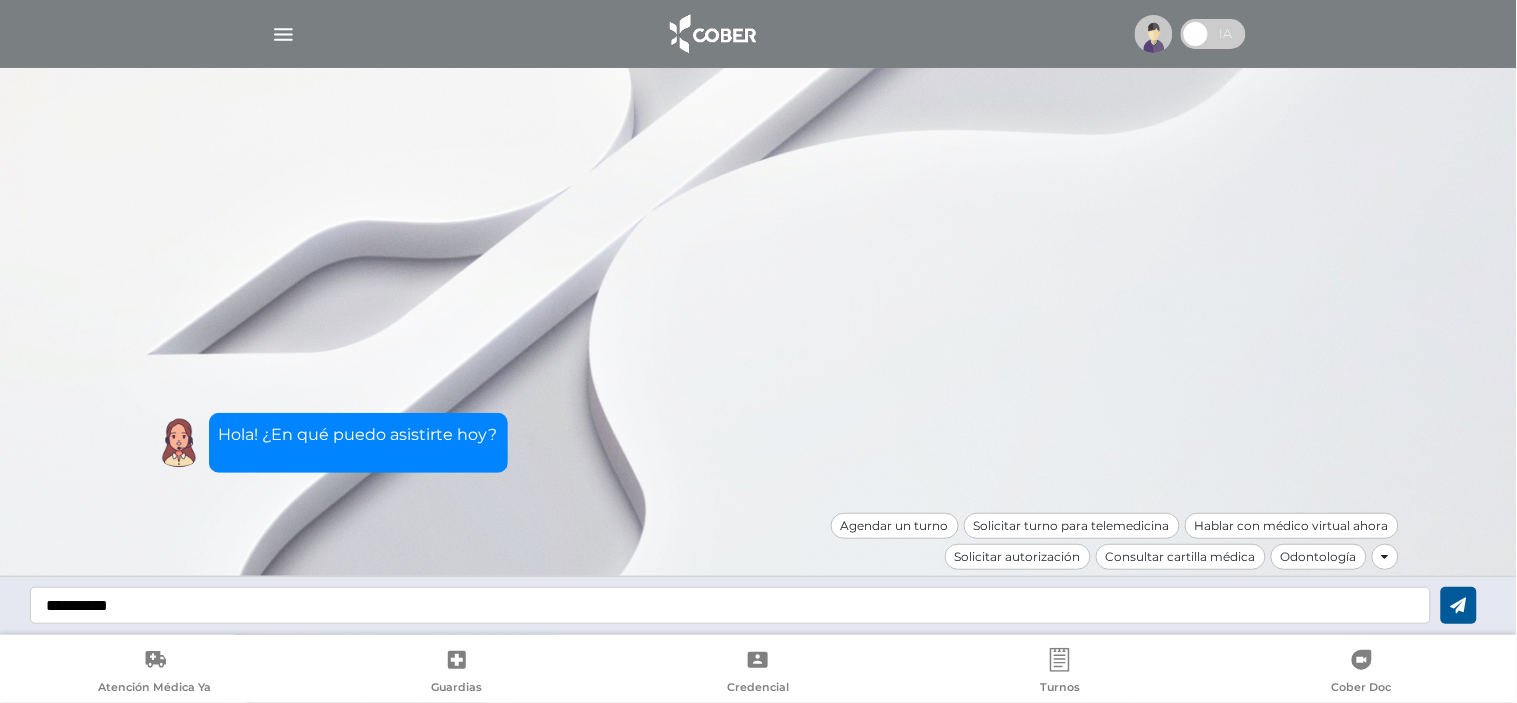 type on "**********" 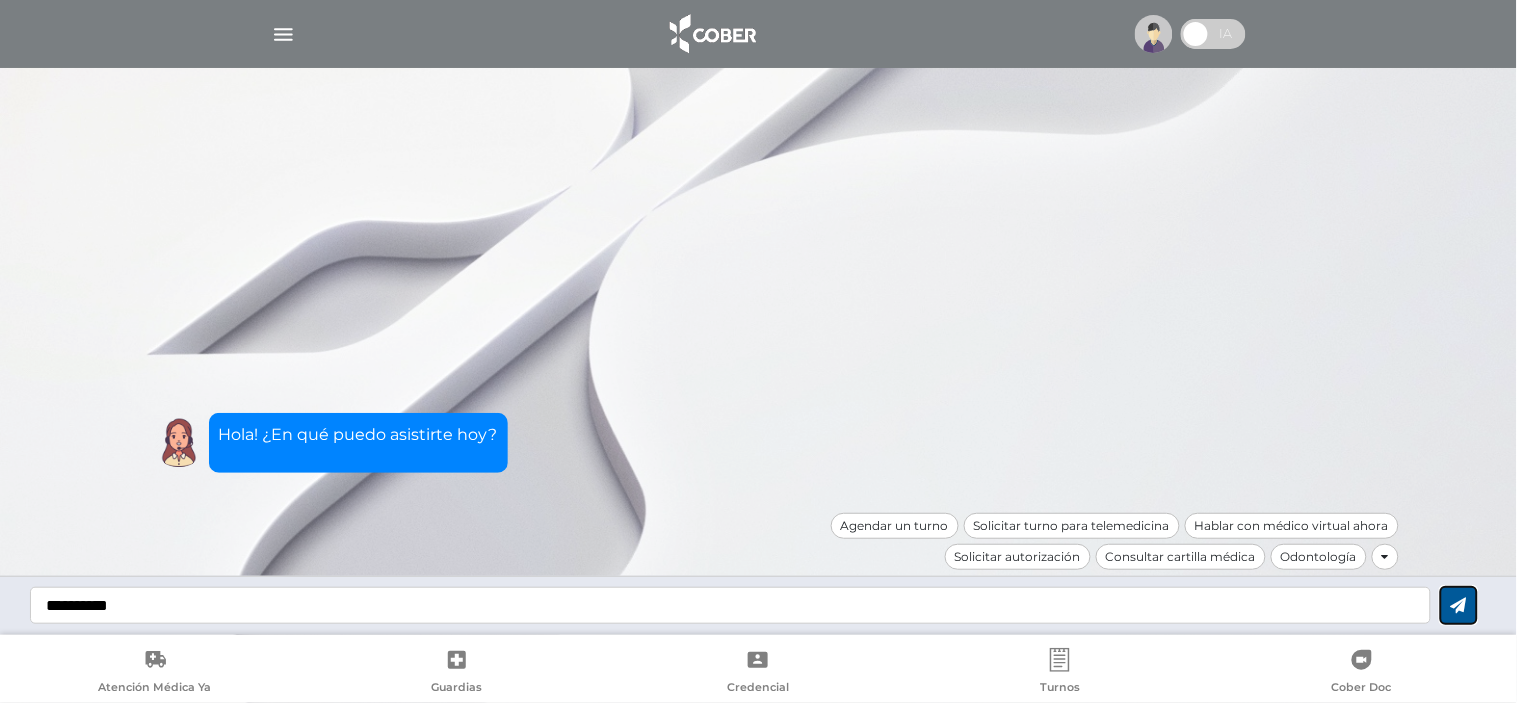 click at bounding box center [1459, 605] 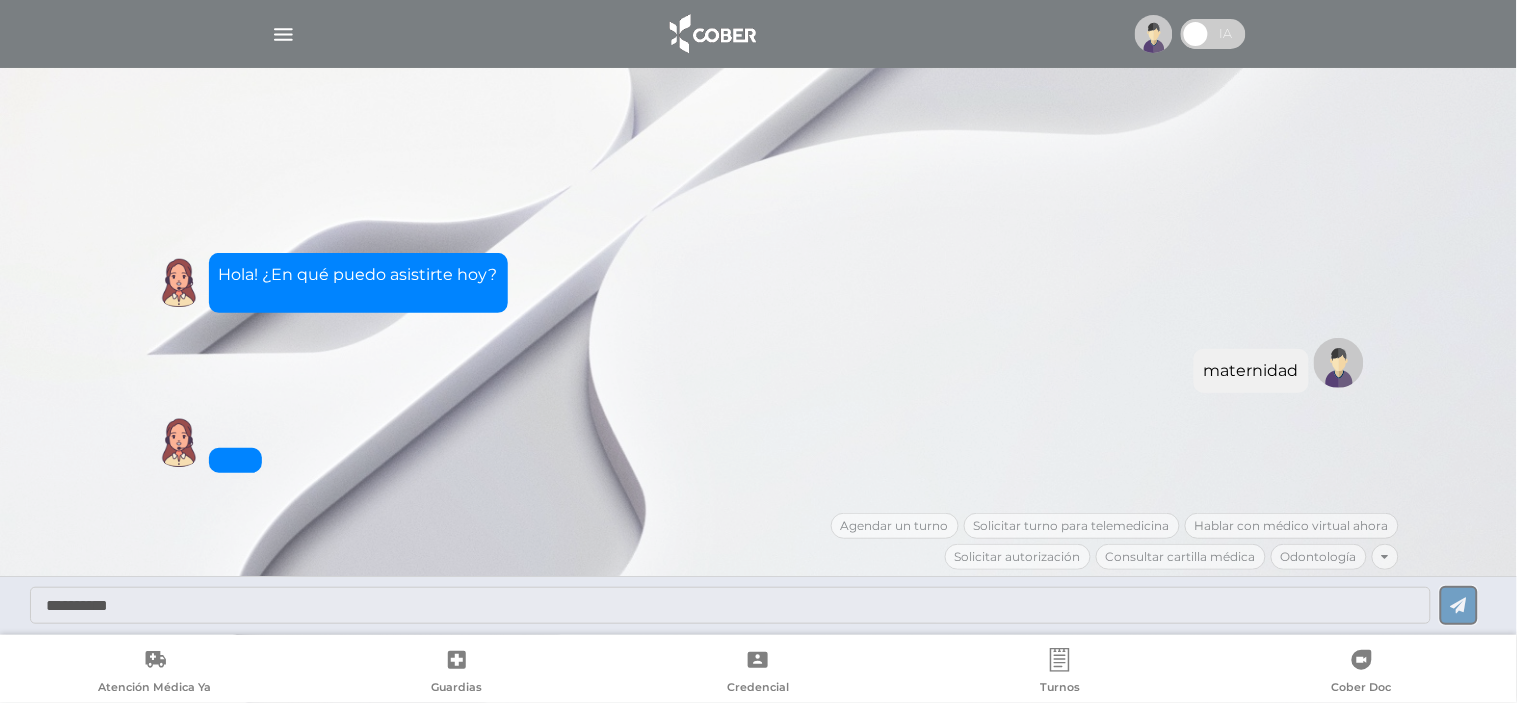 type 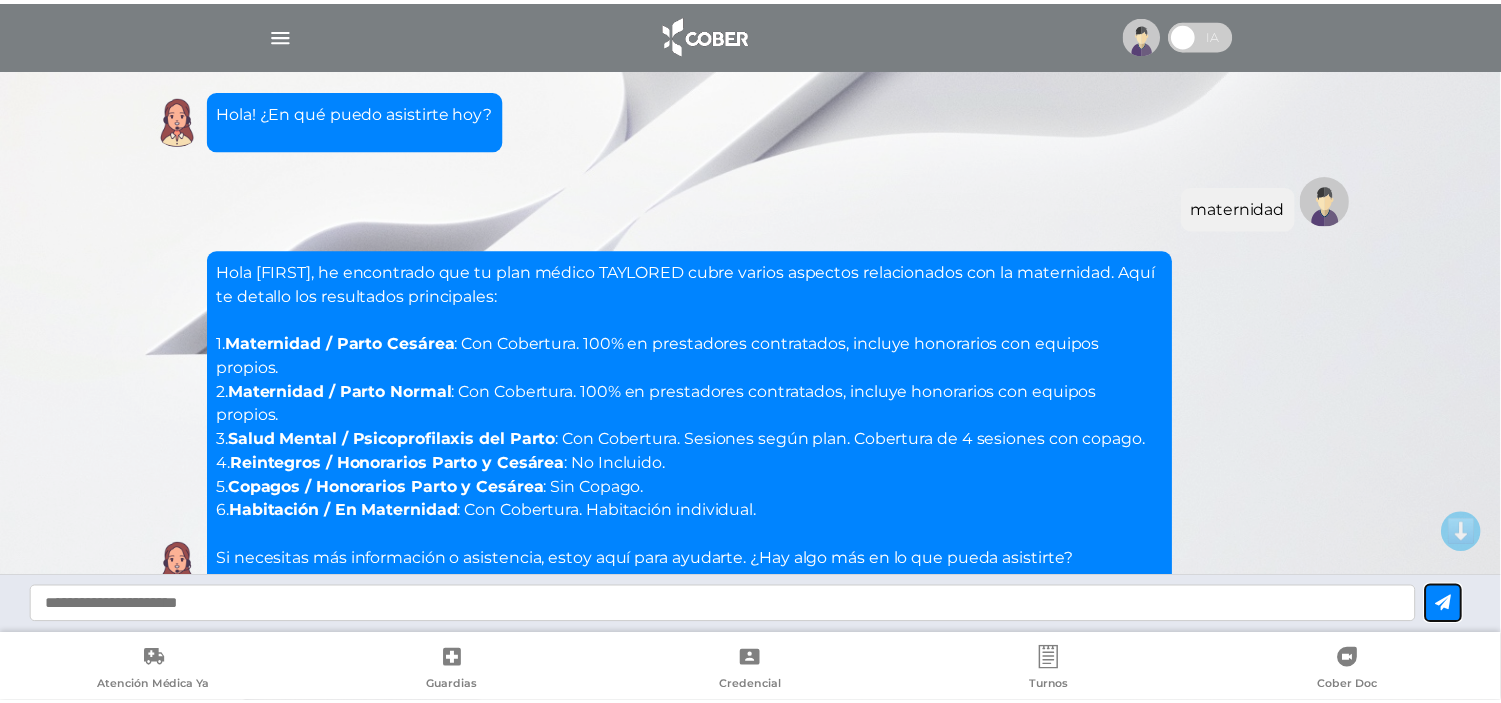 scroll, scrollTop: 124, scrollLeft: 0, axis: vertical 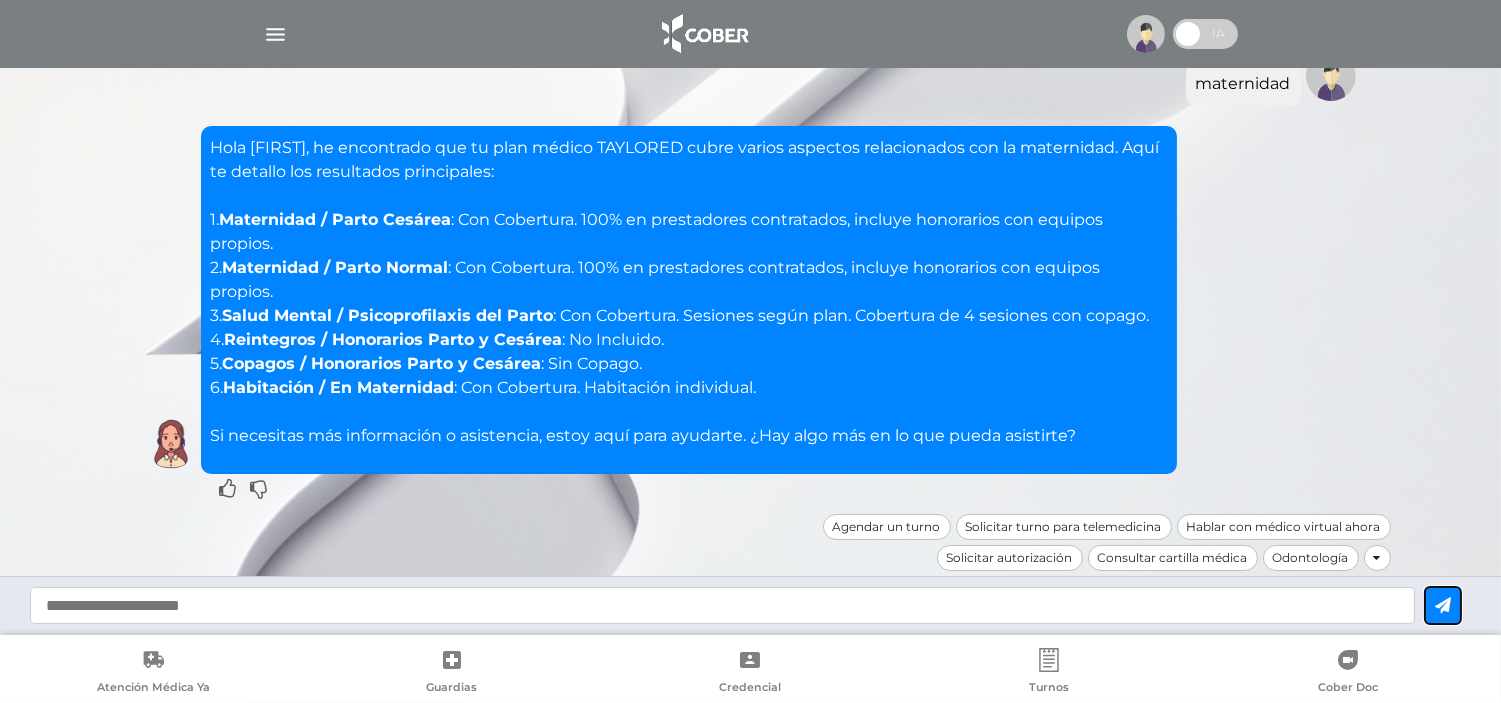 type 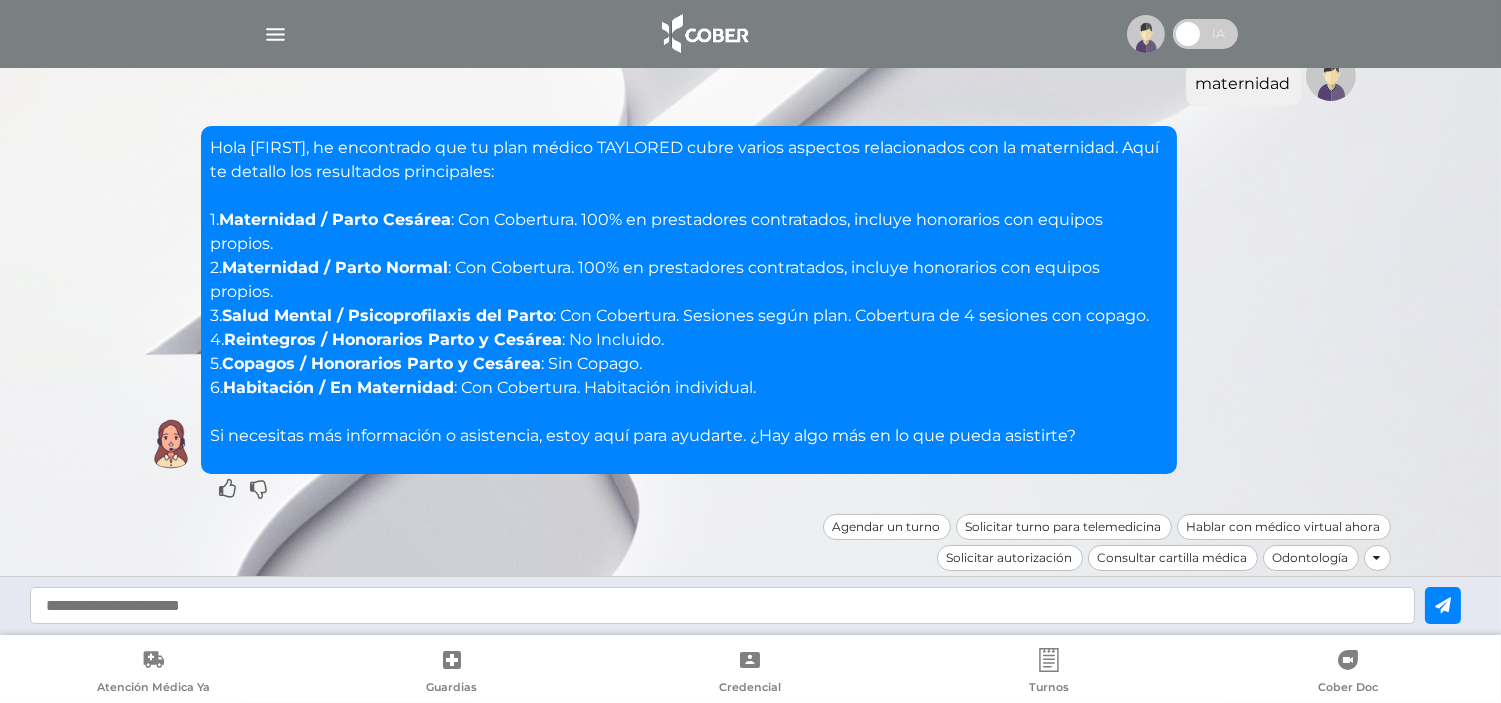 click at bounding box center [722, 605] 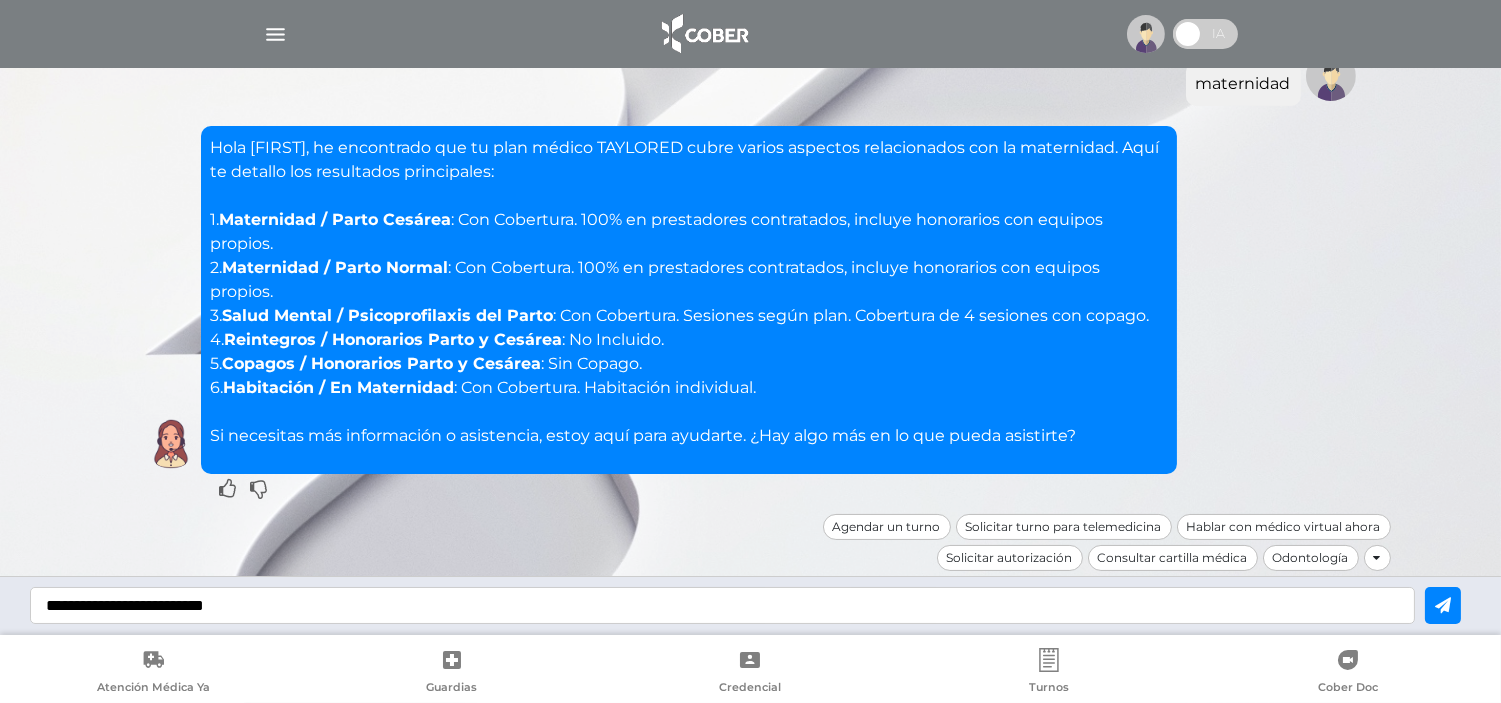 type on "**********" 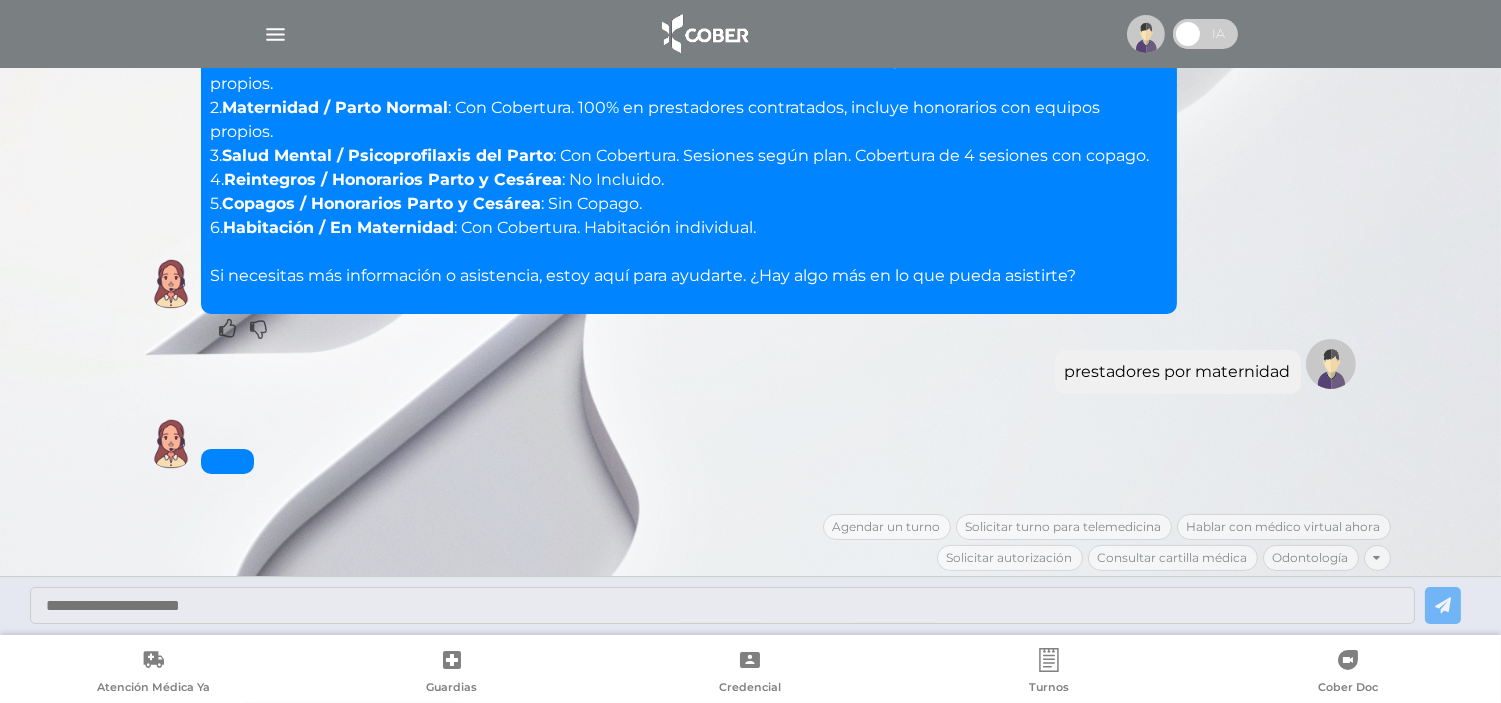 scroll, scrollTop: 332, scrollLeft: 0, axis: vertical 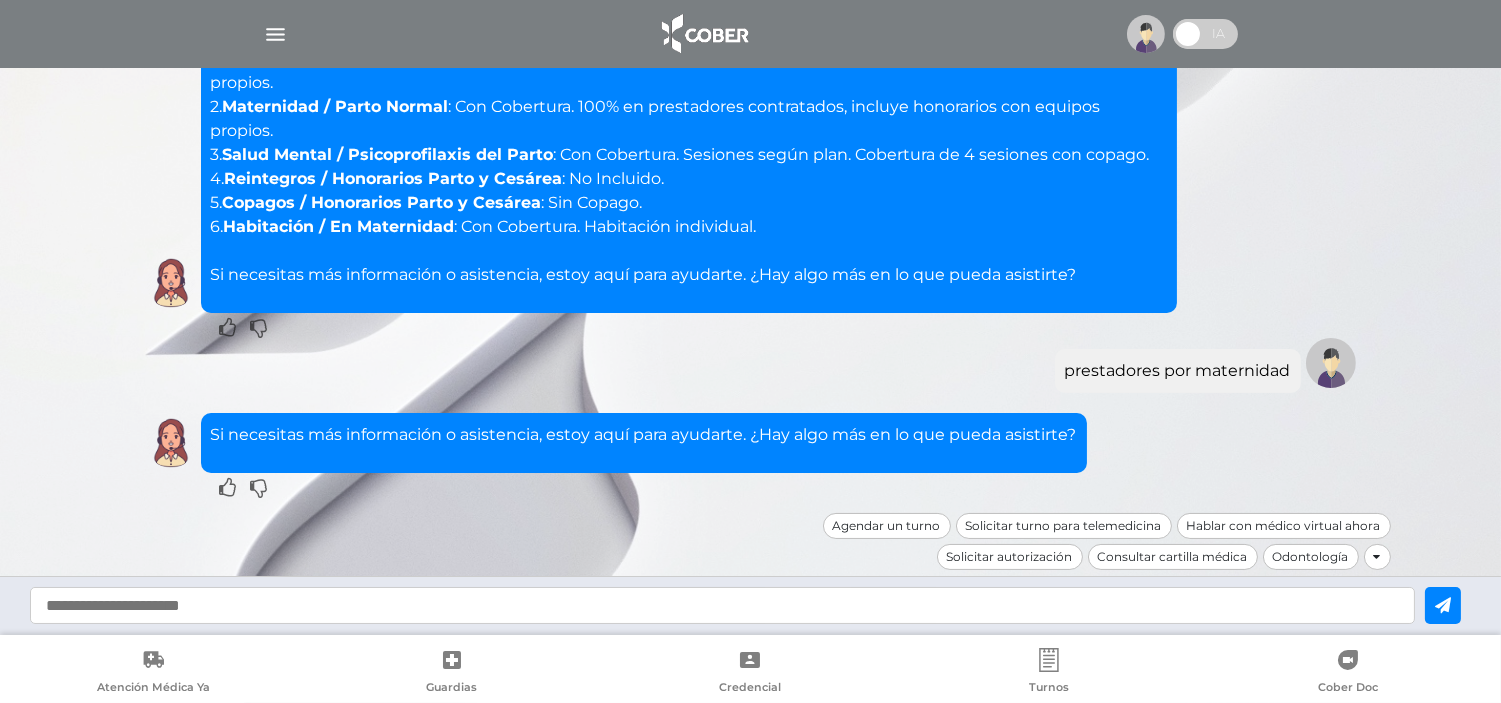 click at bounding box center [722, 605] 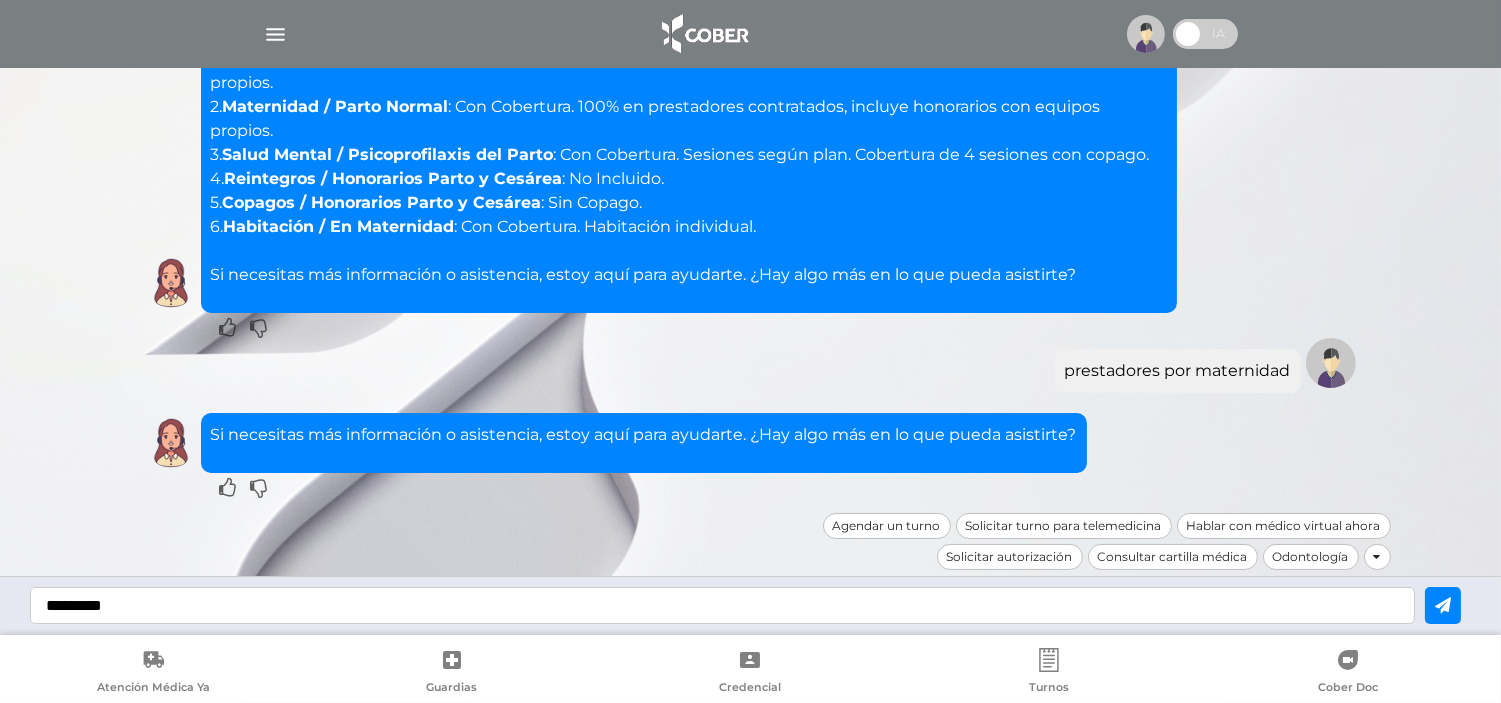 type on "*********" 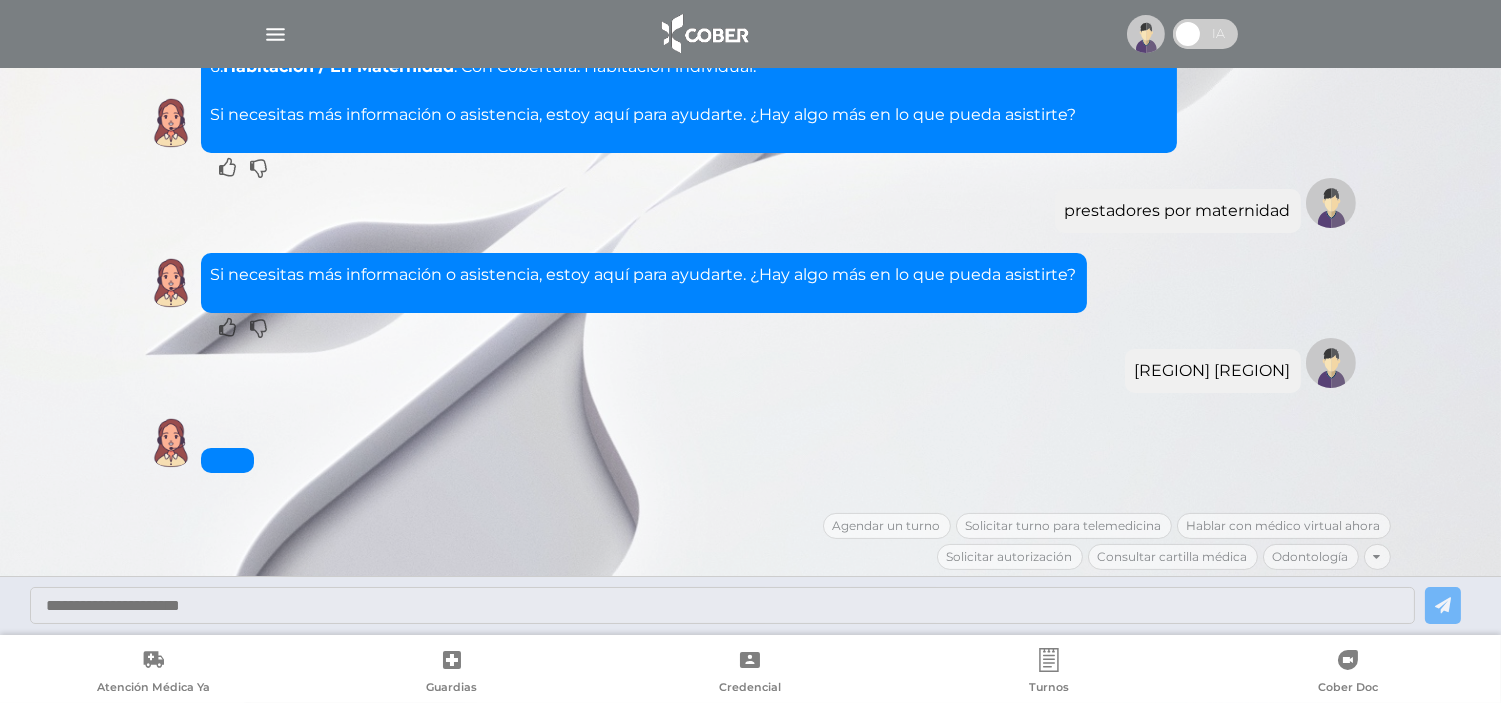 scroll, scrollTop: 541, scrollLeft: 0, axis: vertical 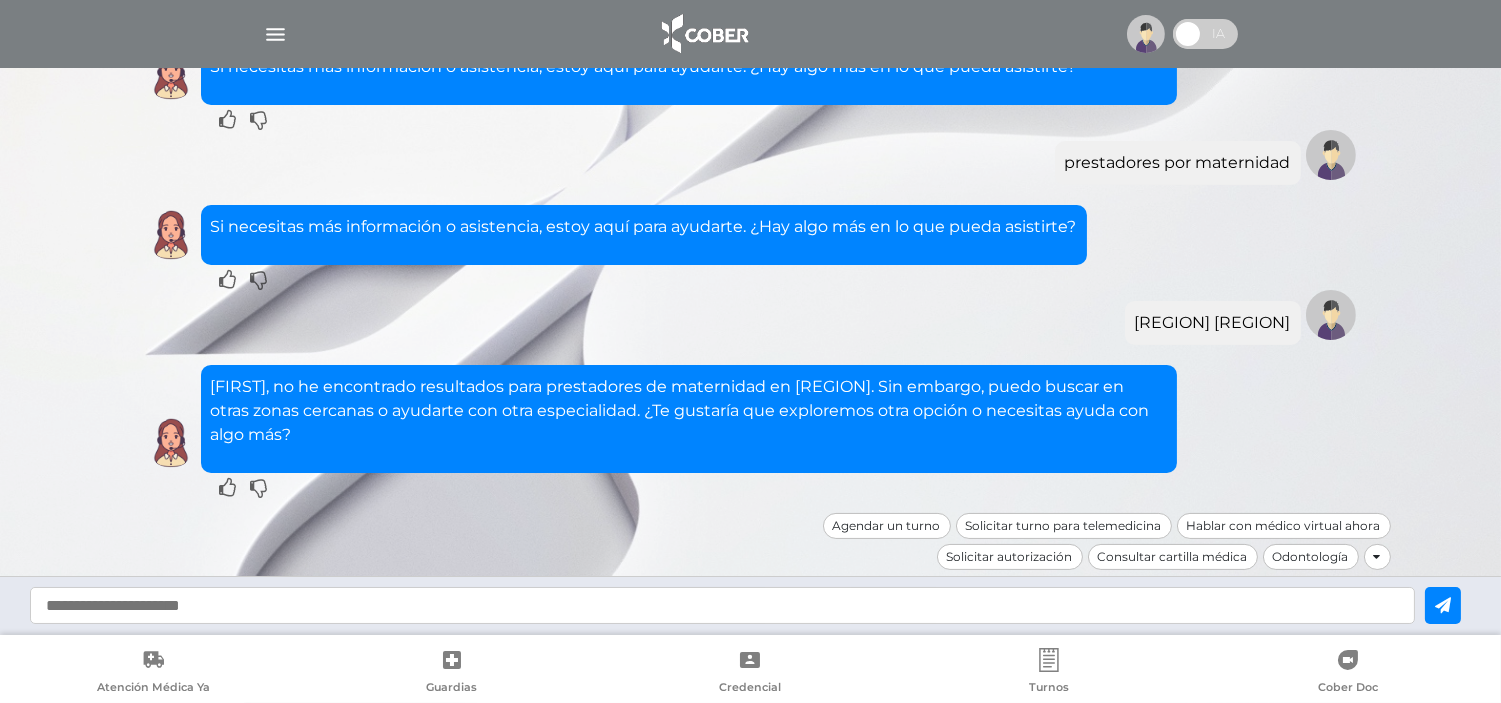 click at bounding box center (722, 605) 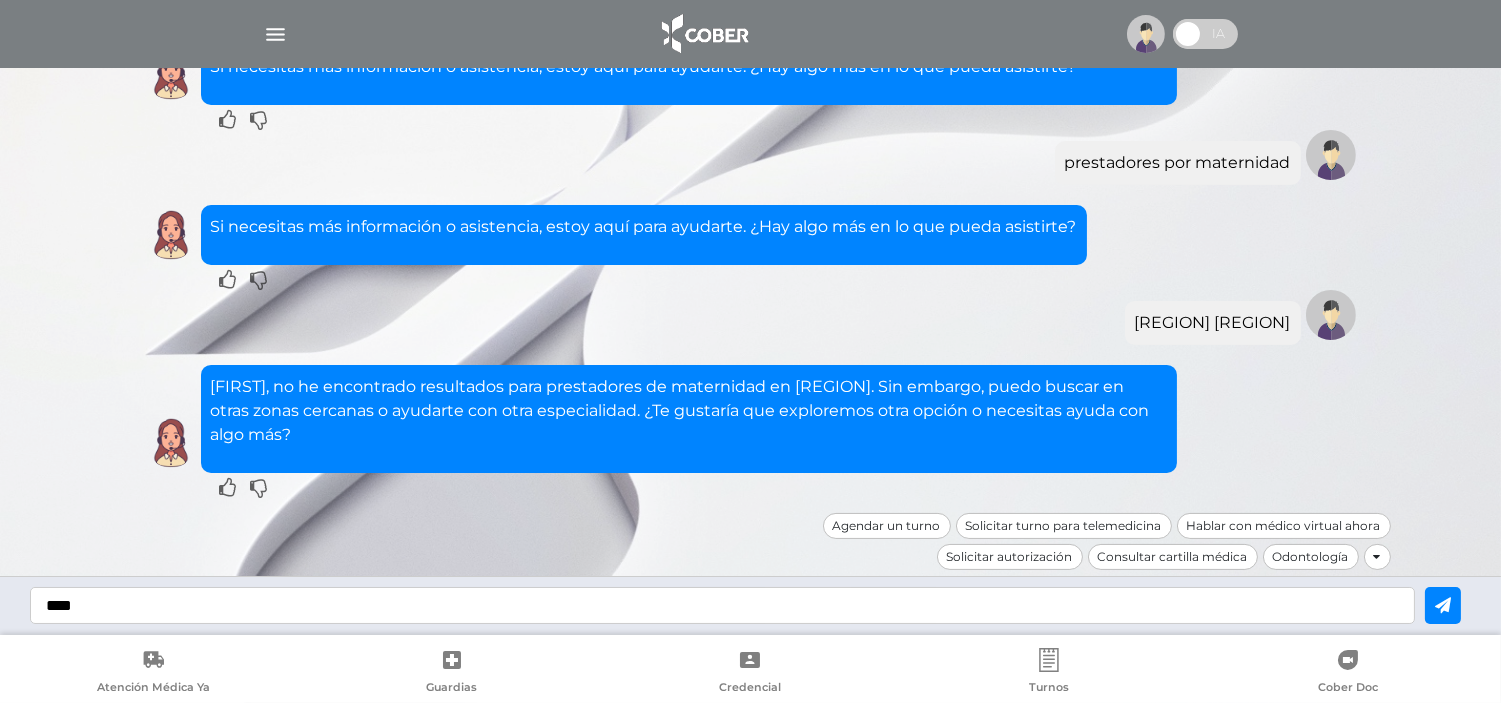 type on "****" 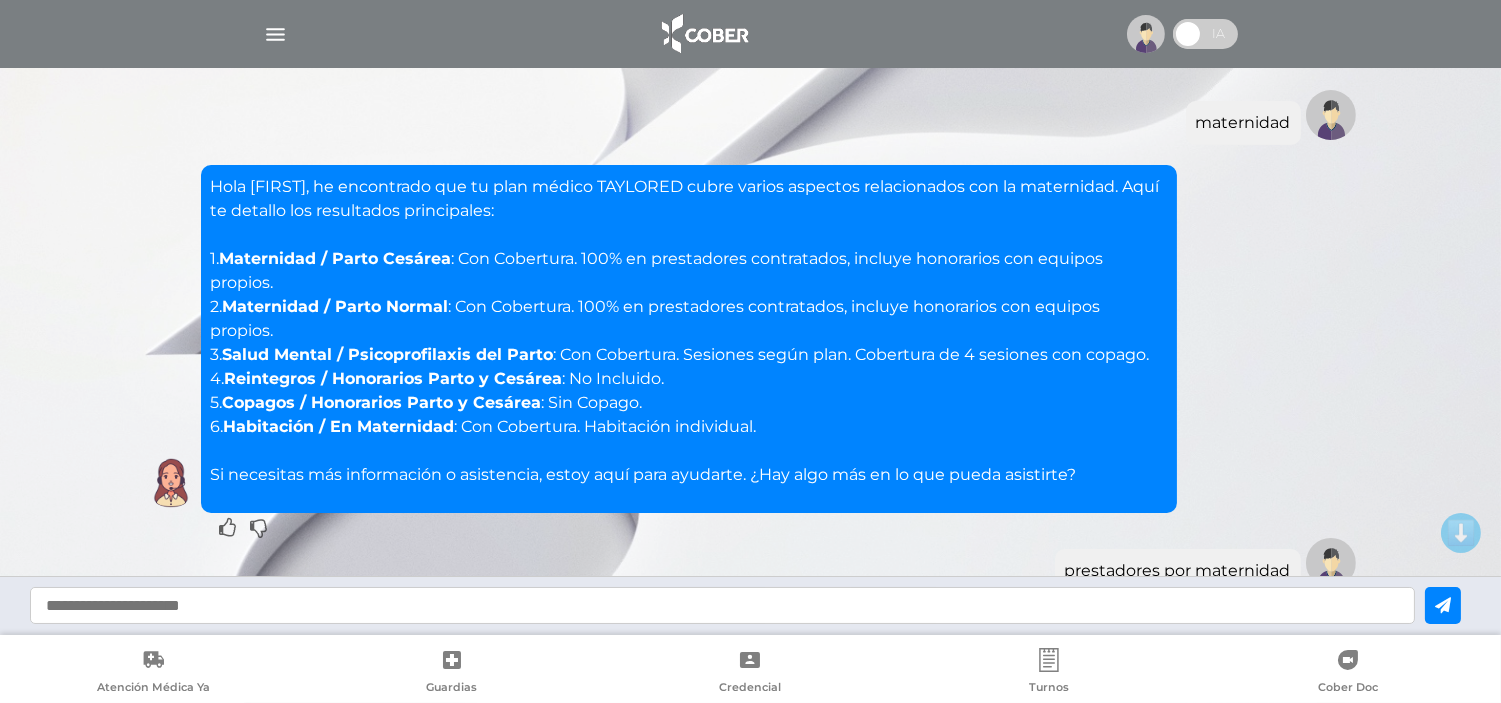 scroll, scrollTop: 0, scrollLeft: 0, axis: both 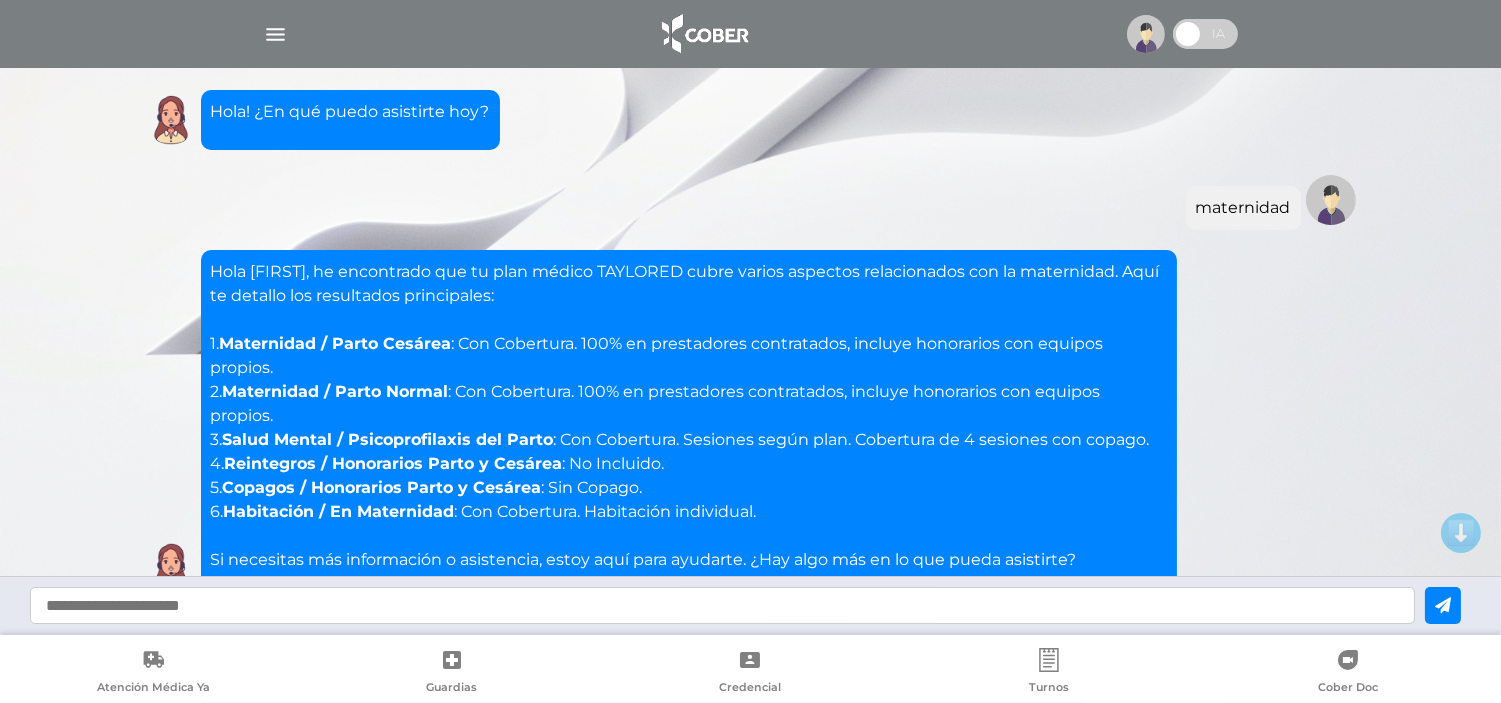 click at bounding box center (275, 34) 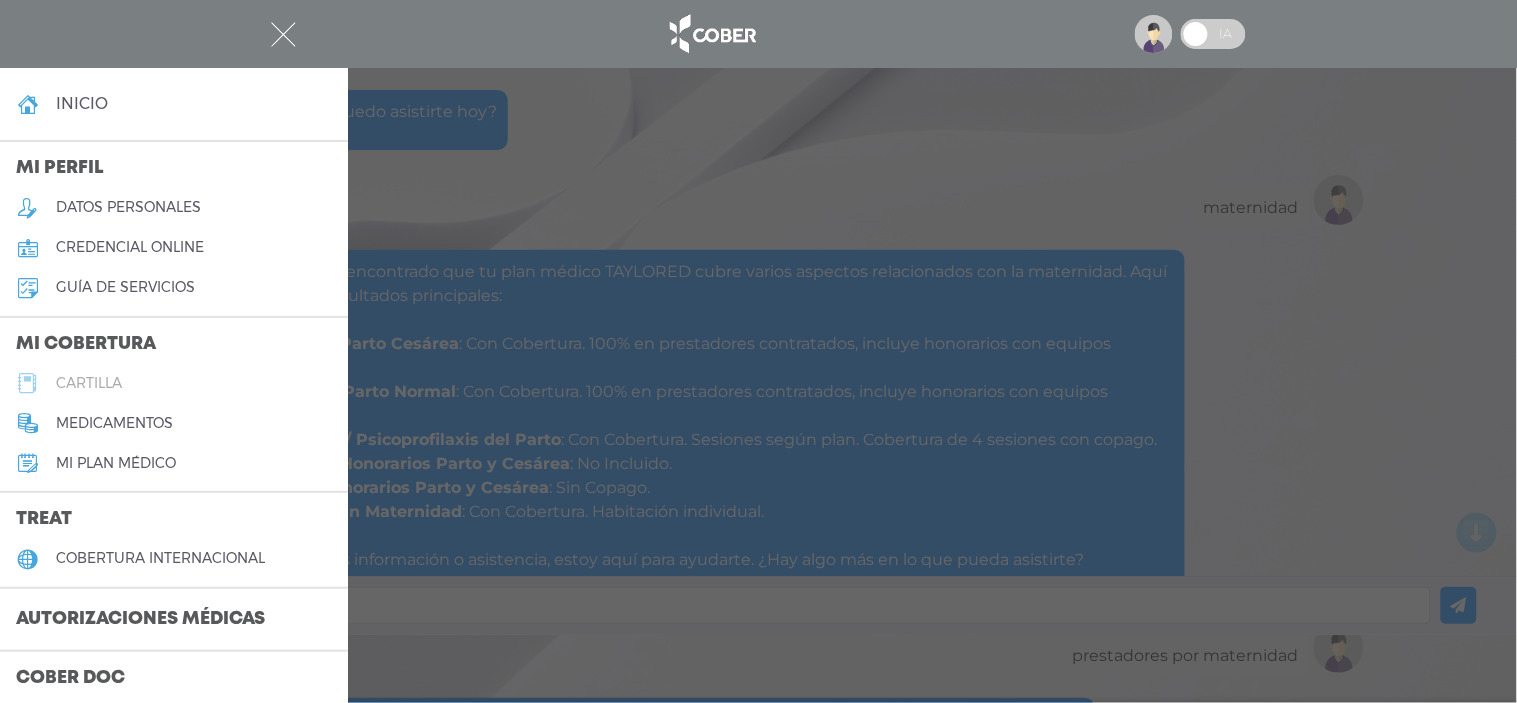 click on "cartilla" at bounding box center (89, 383) 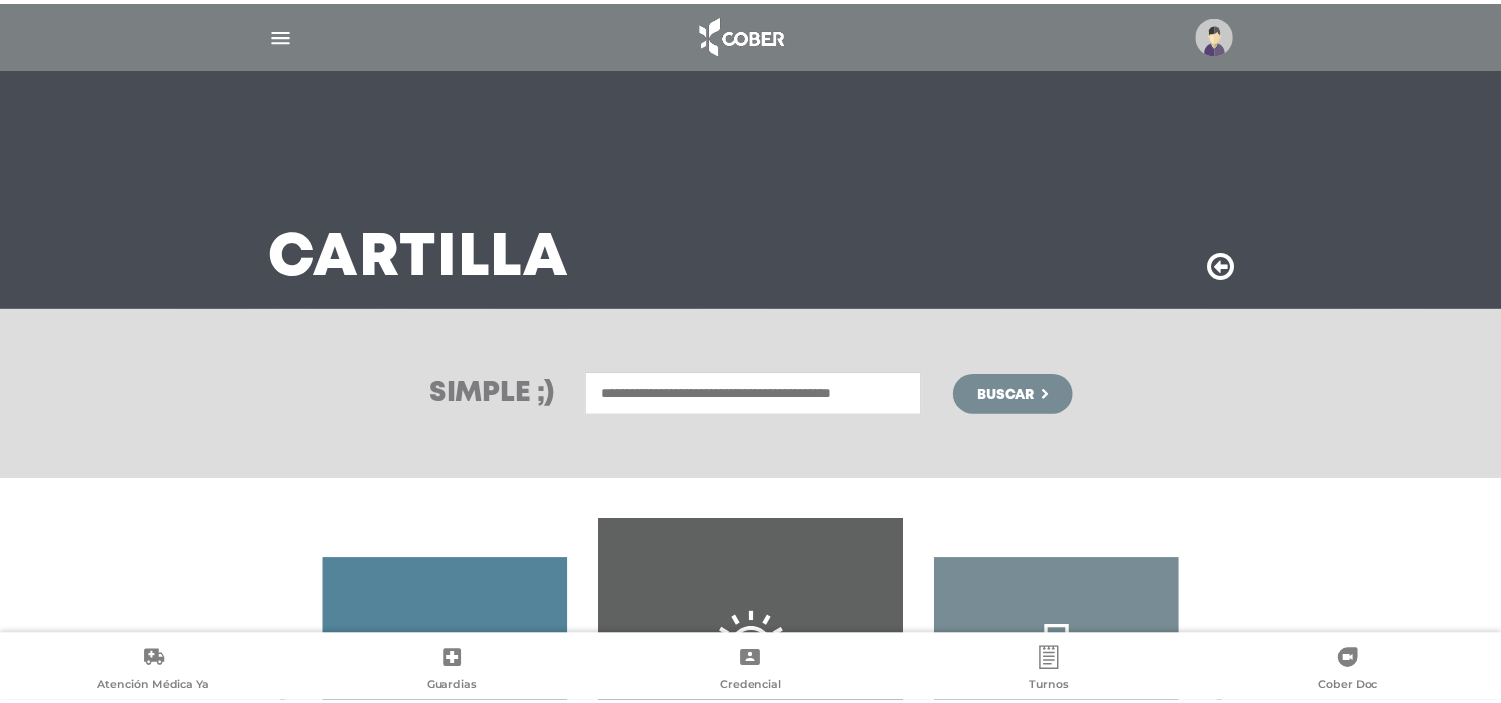scroll, scrollTop: 0, scrollLeft: 0, axis: both 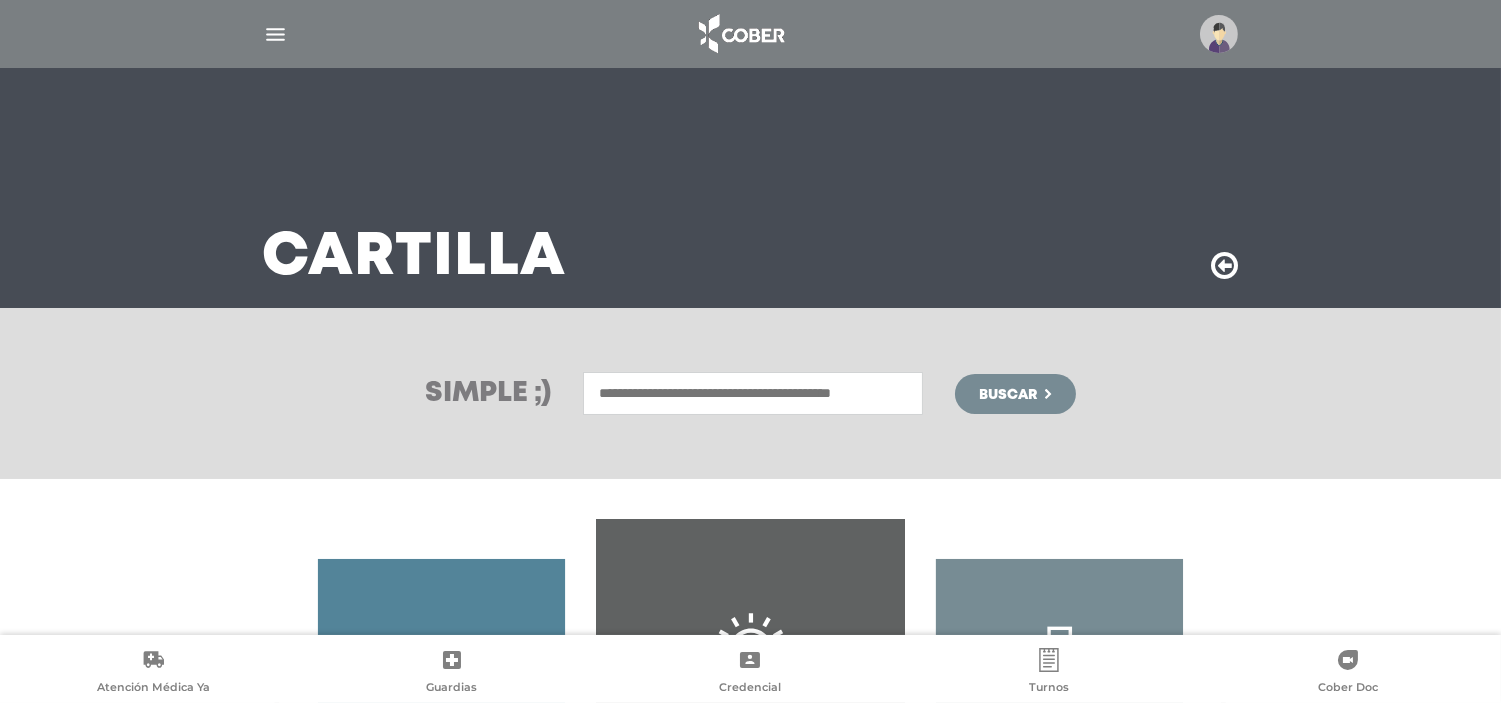 click at bounding box center (753, 393) 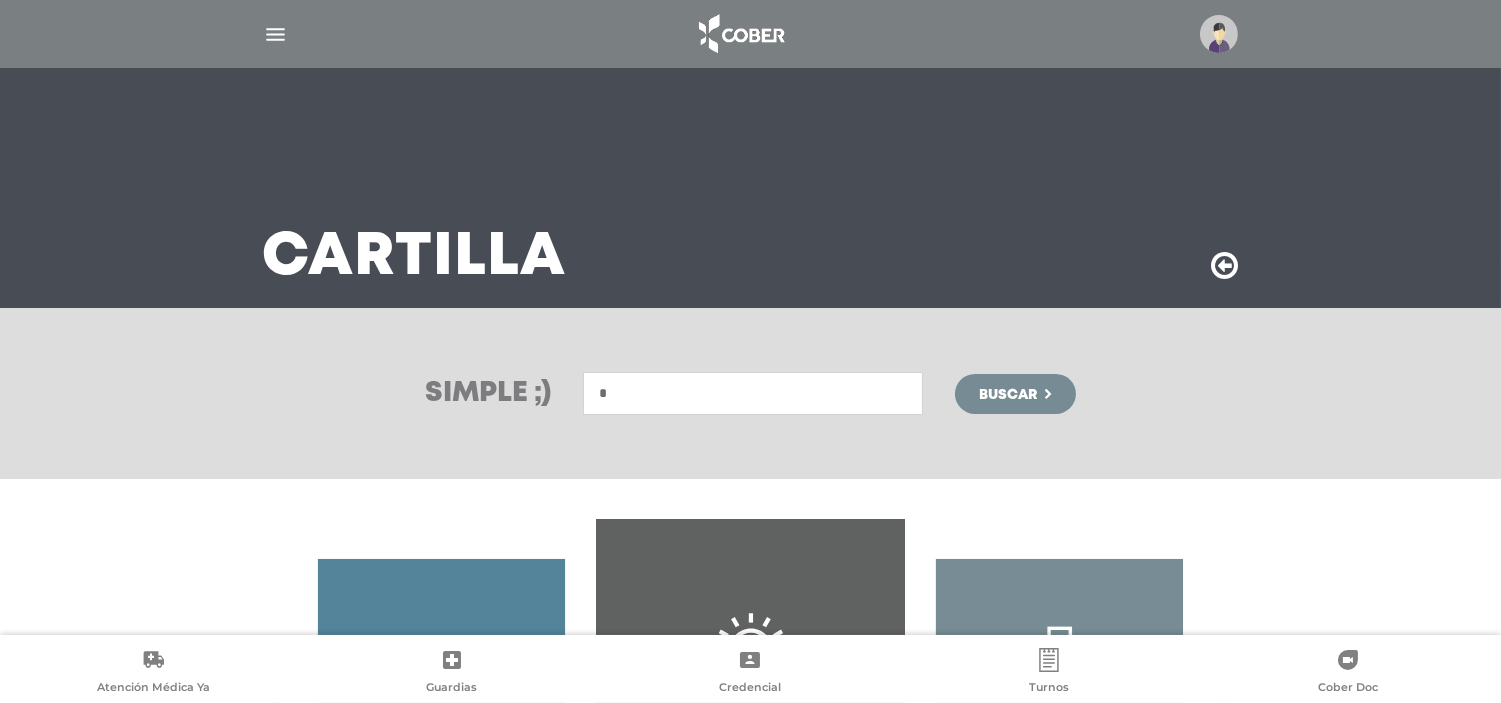 type 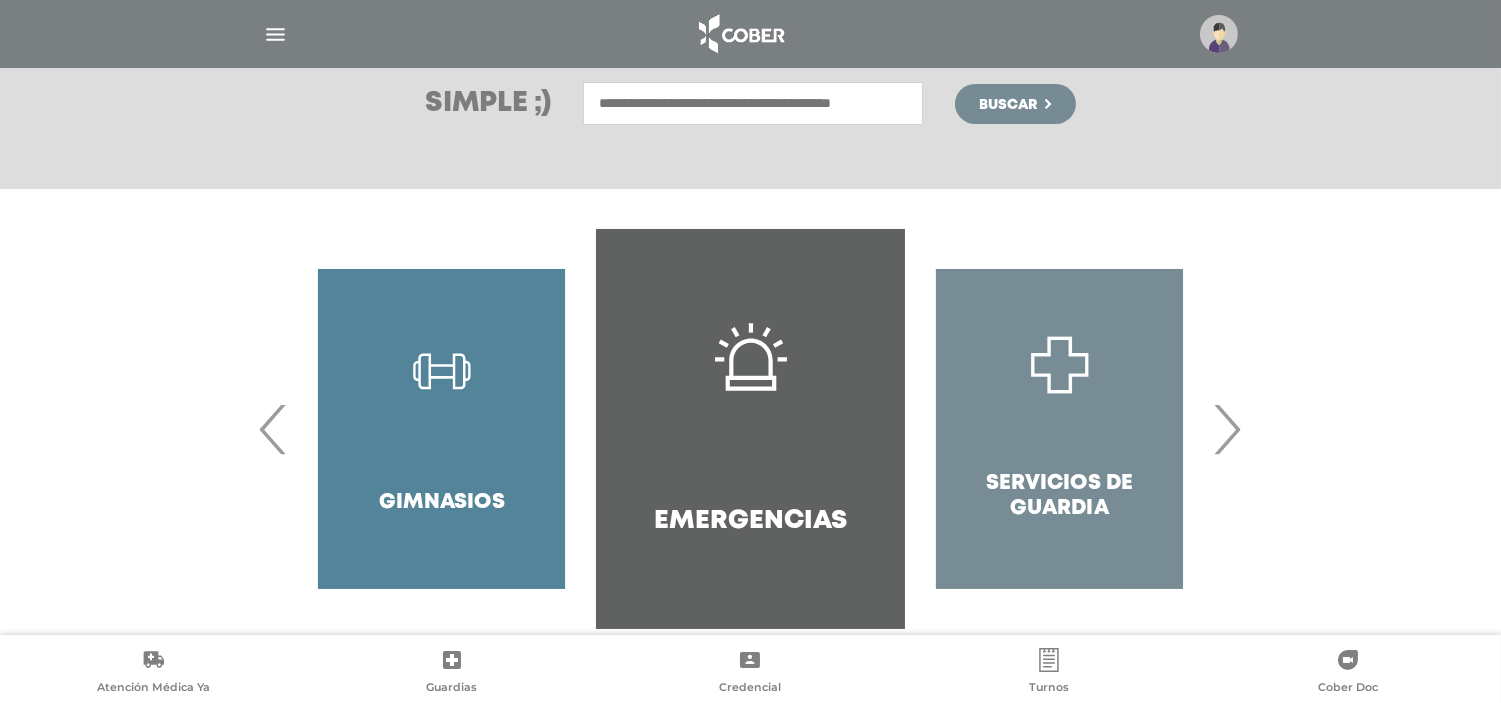 scroll, scrollTop: 323, scrollLeft: 0, axis: vertical 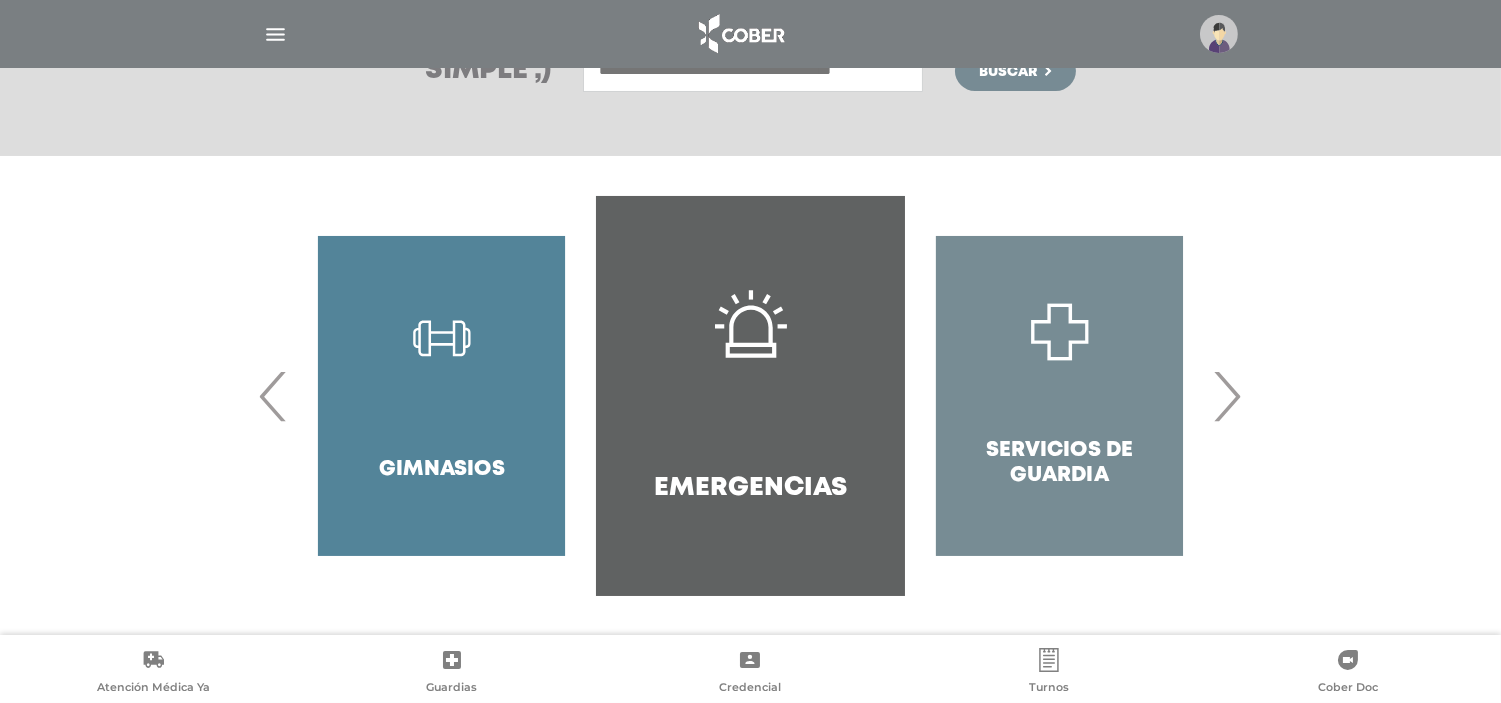 click on "›" at bounding box center [1227, 396] 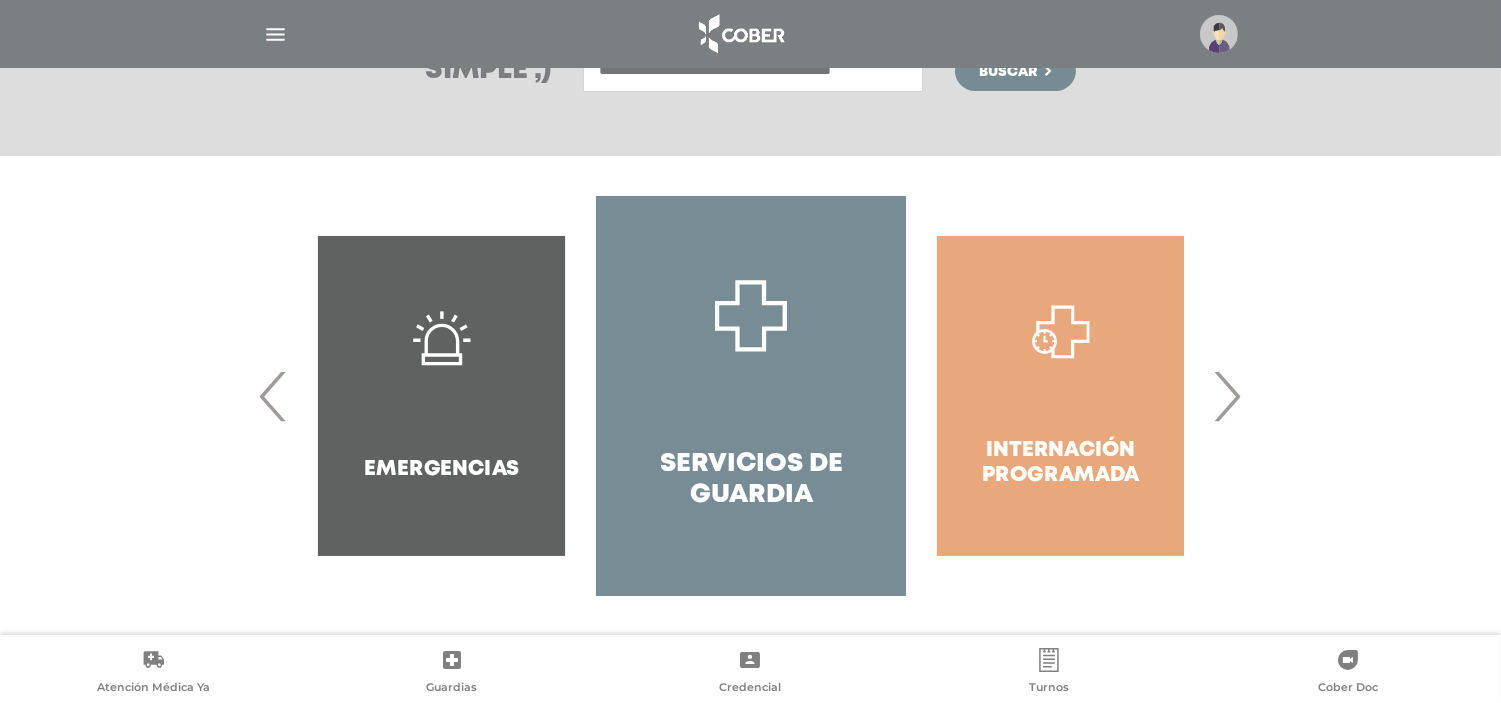 click on "›" at bounding box center (1227, 396) 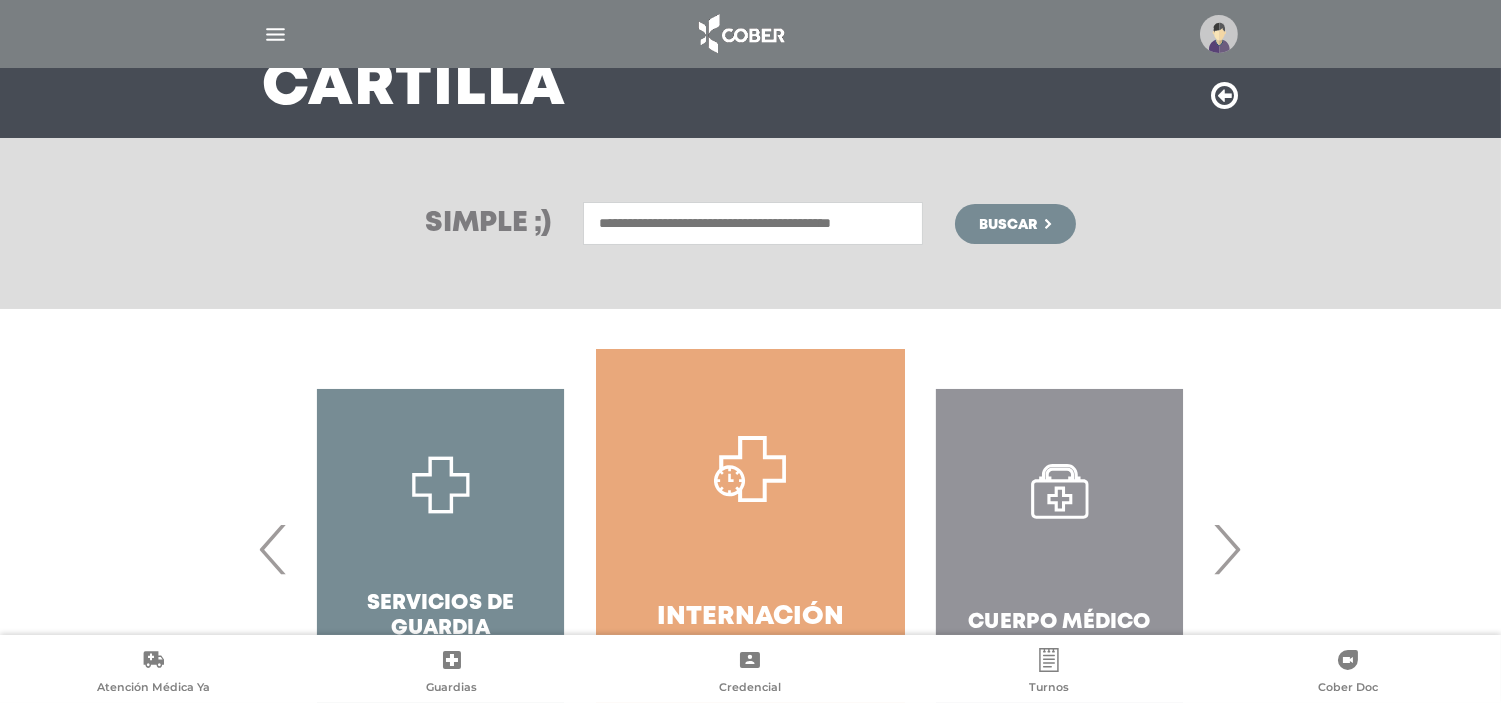 scroll, scrollTop: 101, scrollLeft: 0, axis: vertical 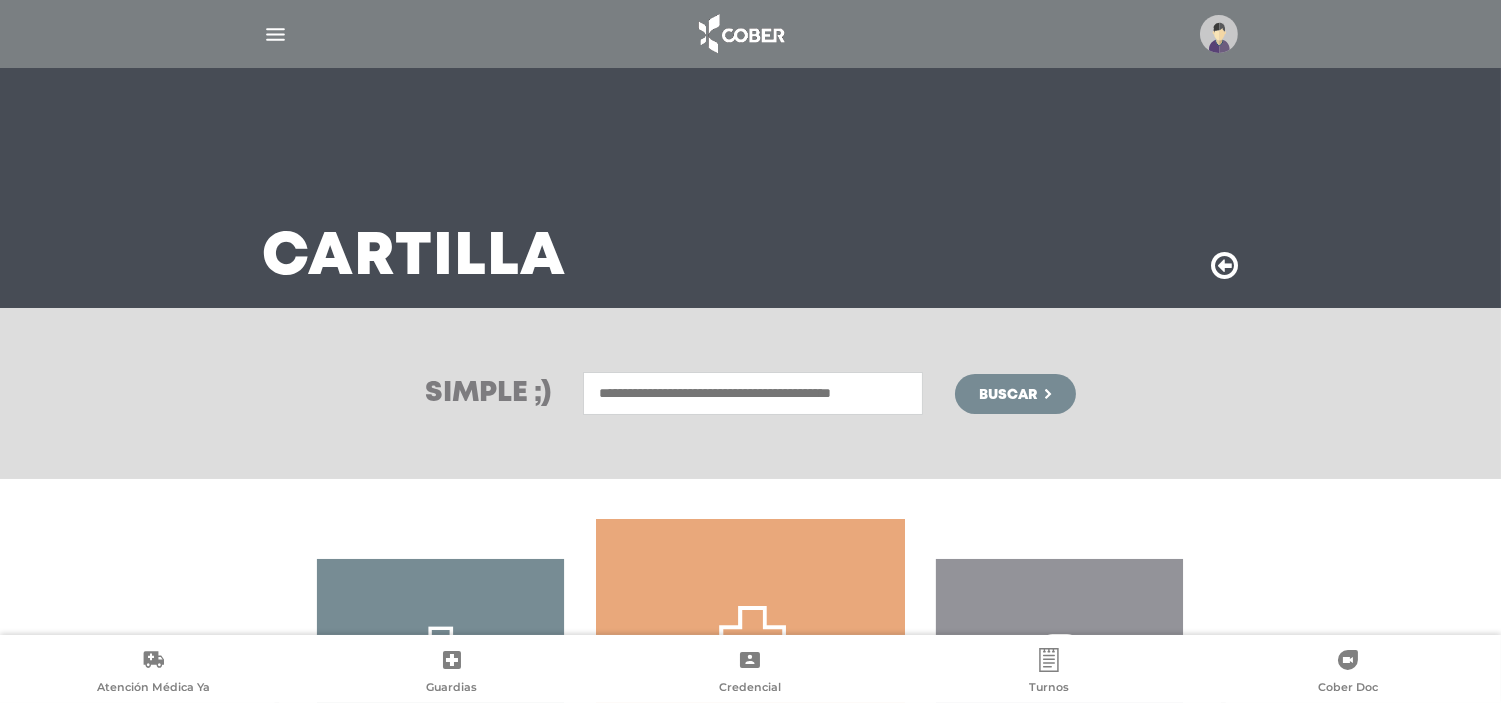 click at bounding box center (740, 34) 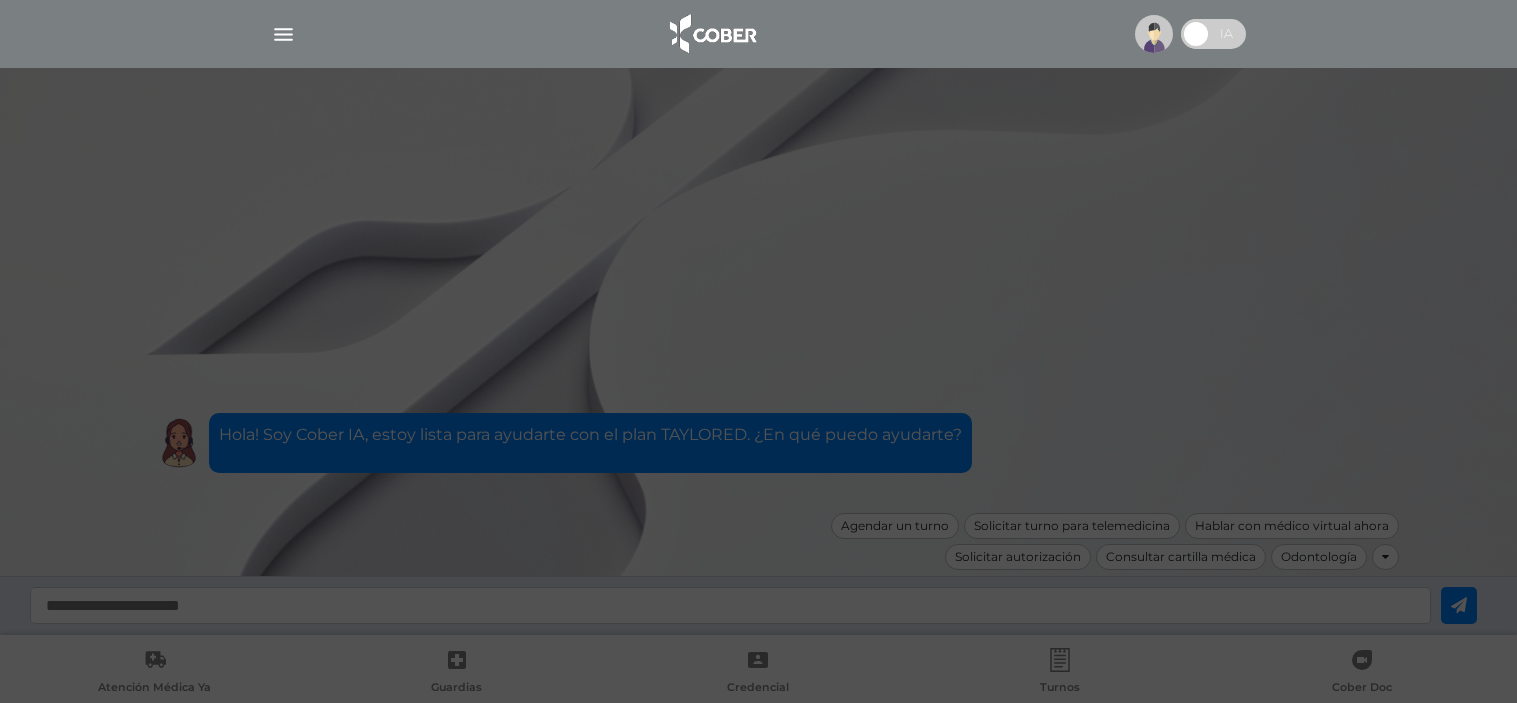scroll, scrollTop: 0, scrollLeft: 0, axis: both 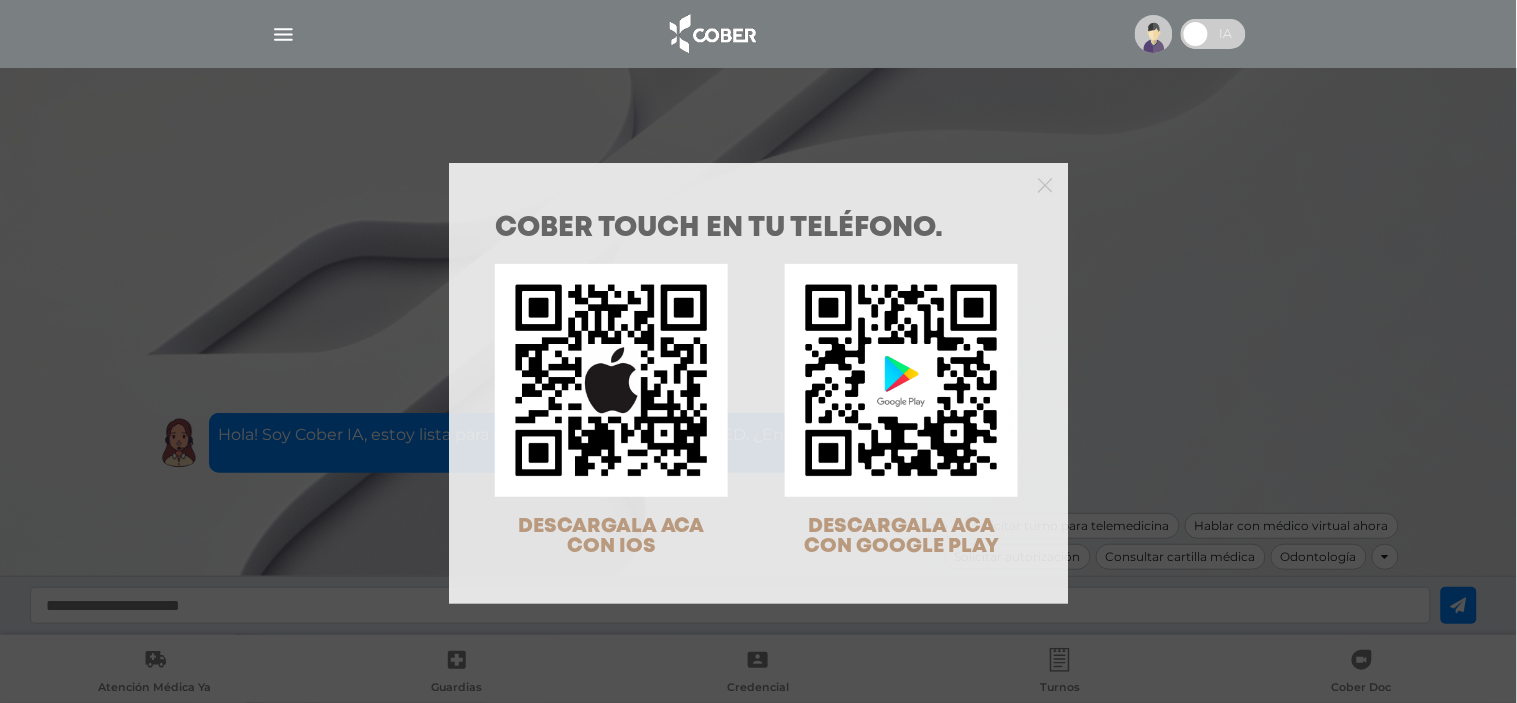 click on "COBER TOUCH en tu teléfono.
DESCARGALA ACA CON IOS
DESCARGALA ACA CON GOOGLE PLAY" at bounding box center [758, 351] 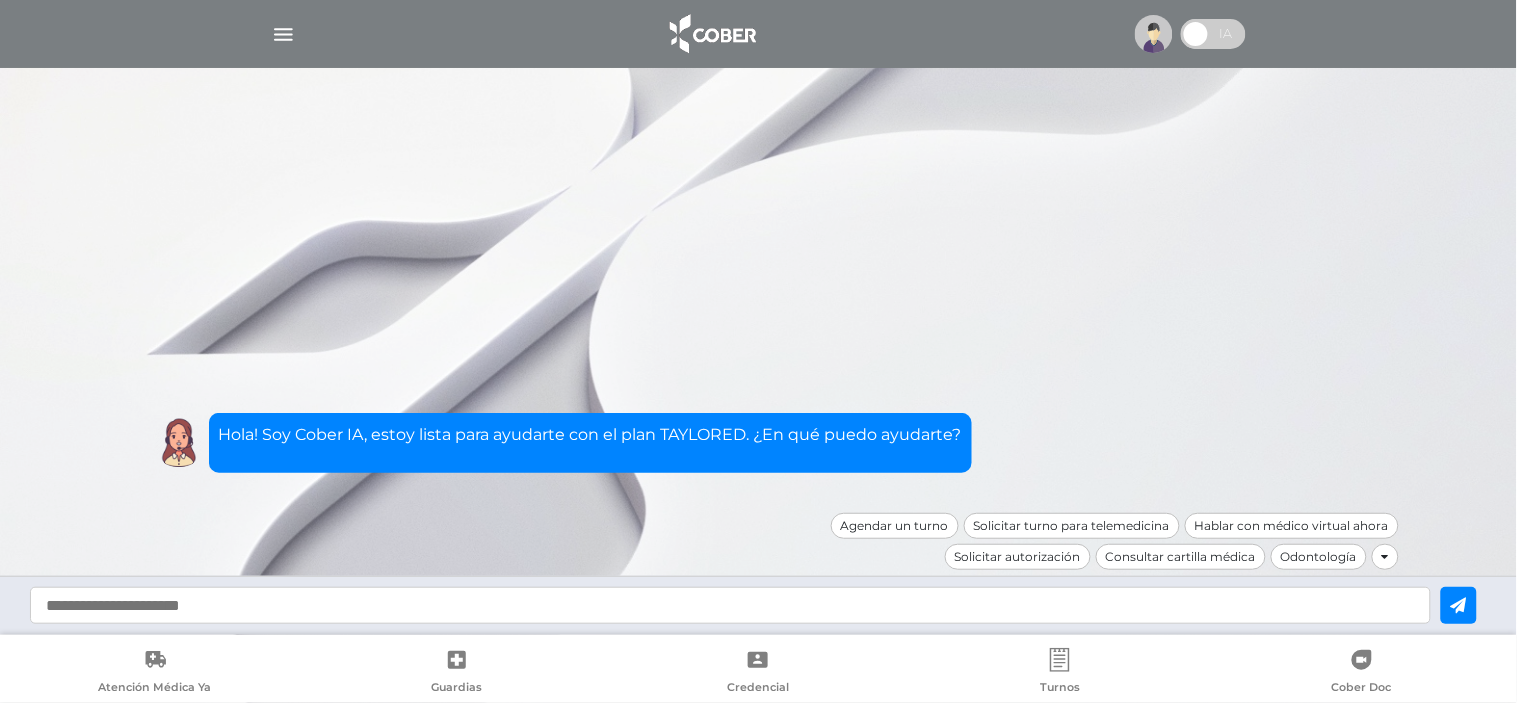 click at bounding box center (1213, 34) 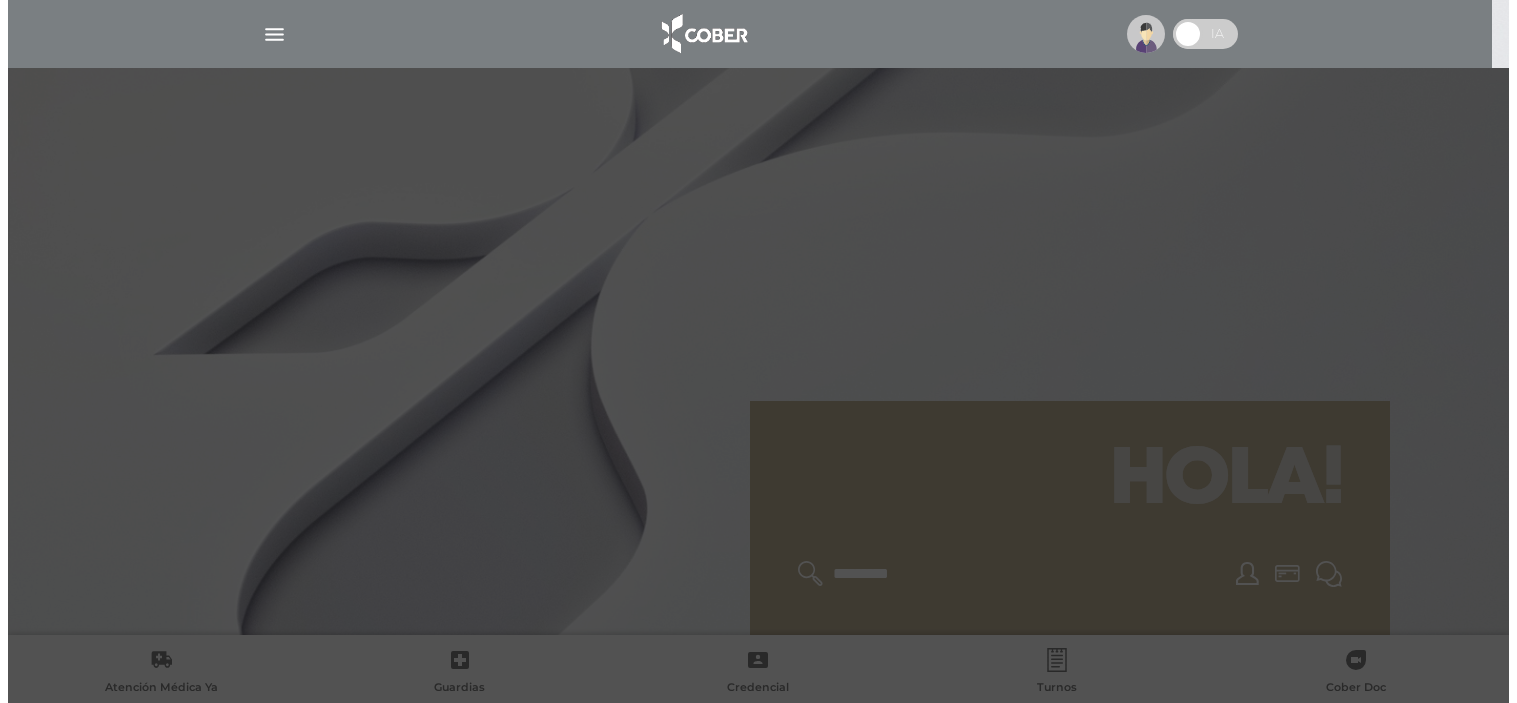 scroll, scrollTop: 0, scrollLeft: 0, axis: both 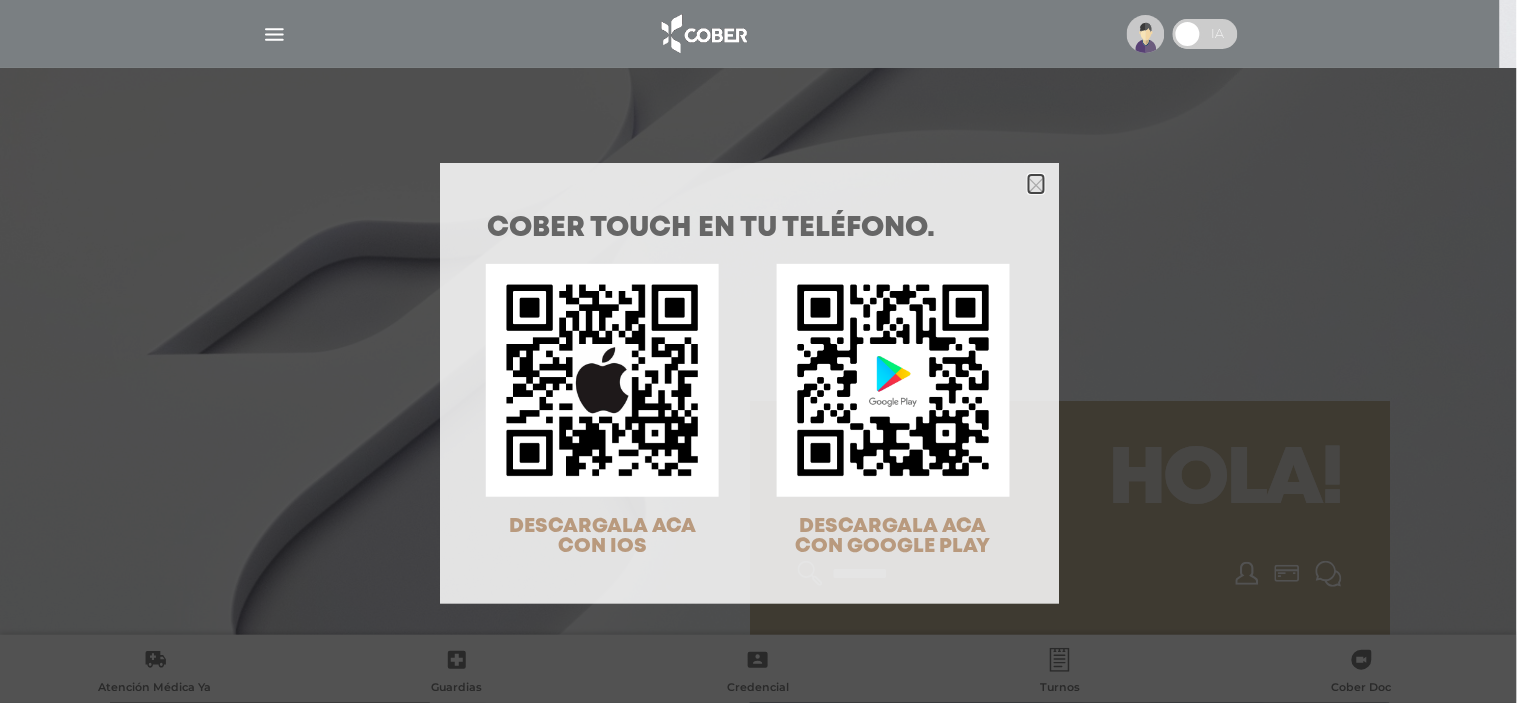 click 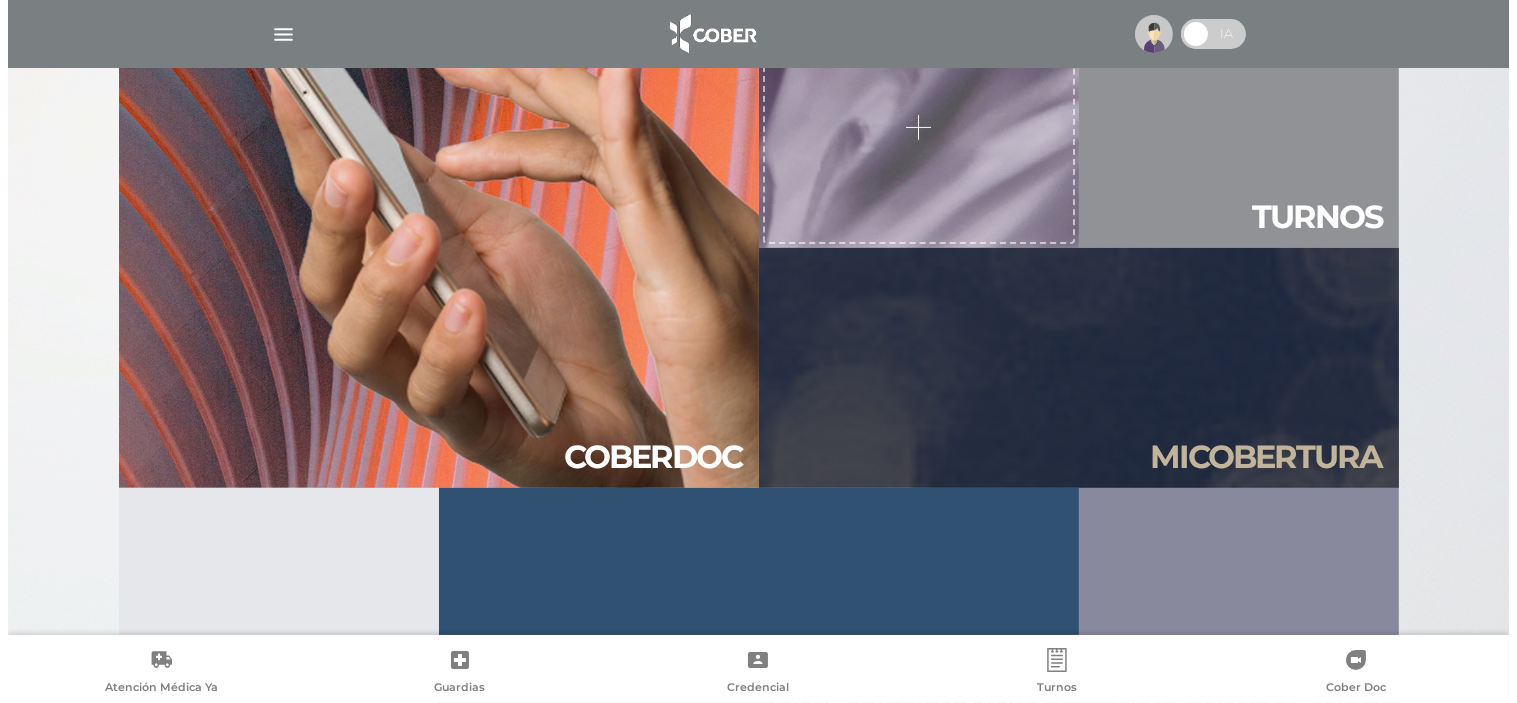 scroll, scrollTop: 1826, scrollLeft: 0, axis: vertical 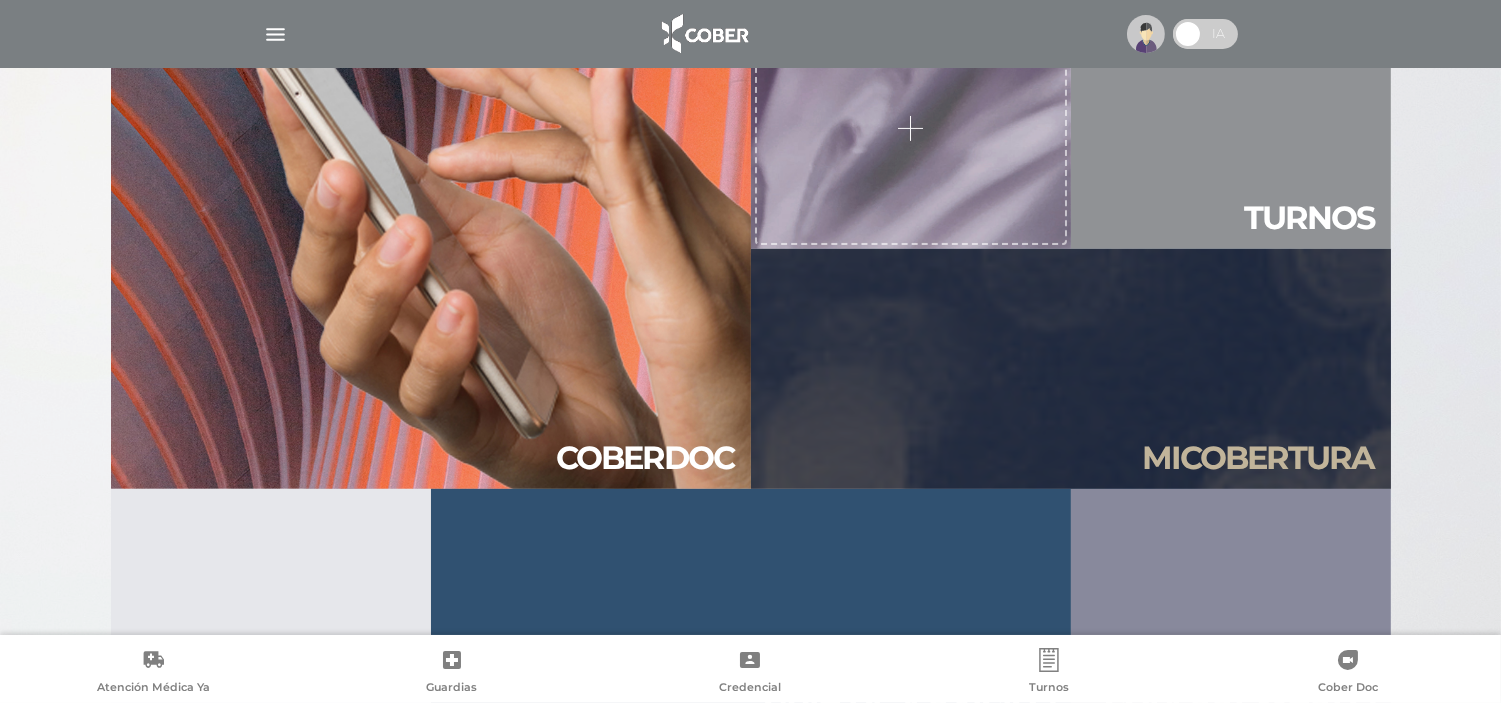 click at bounding box center (275, 34) 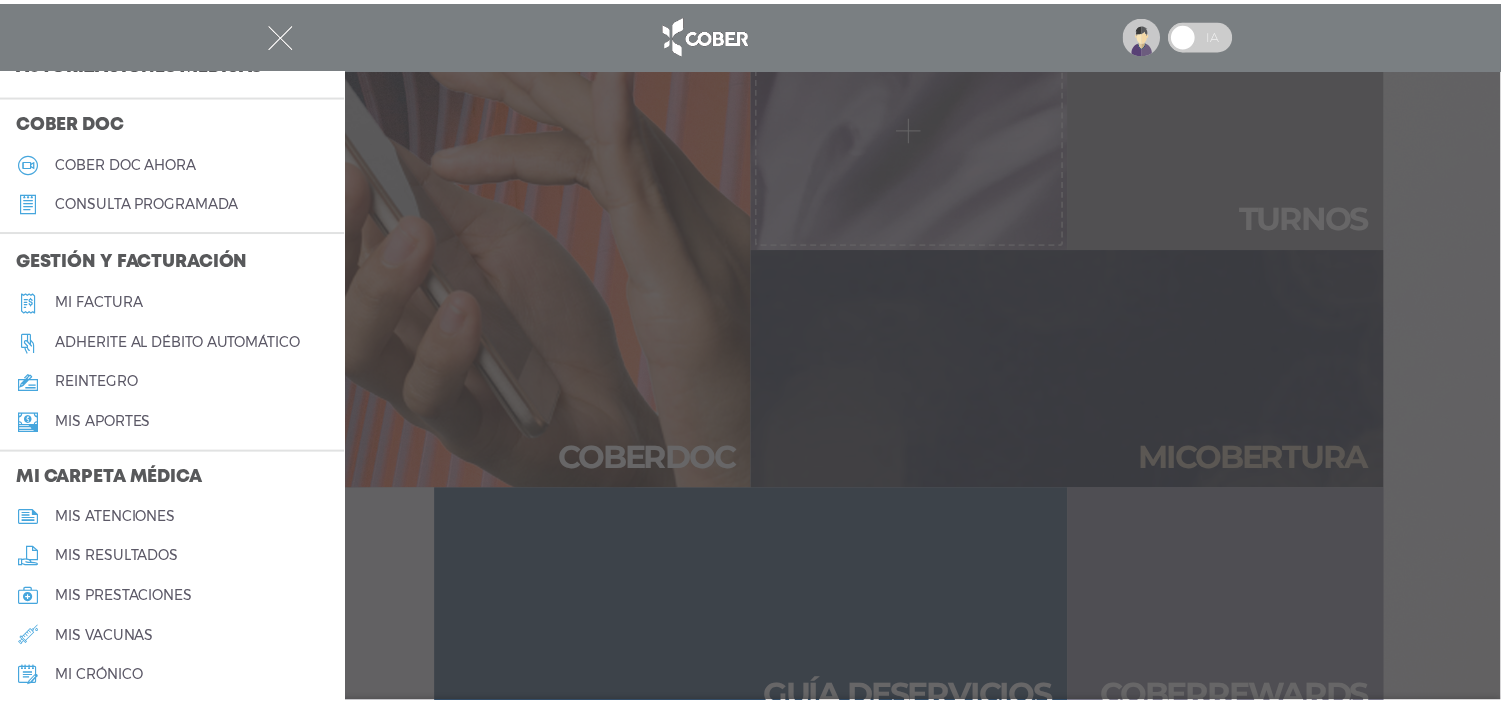 scroll, scrollTop: 666, scrollLeft: 0, axis: vertical 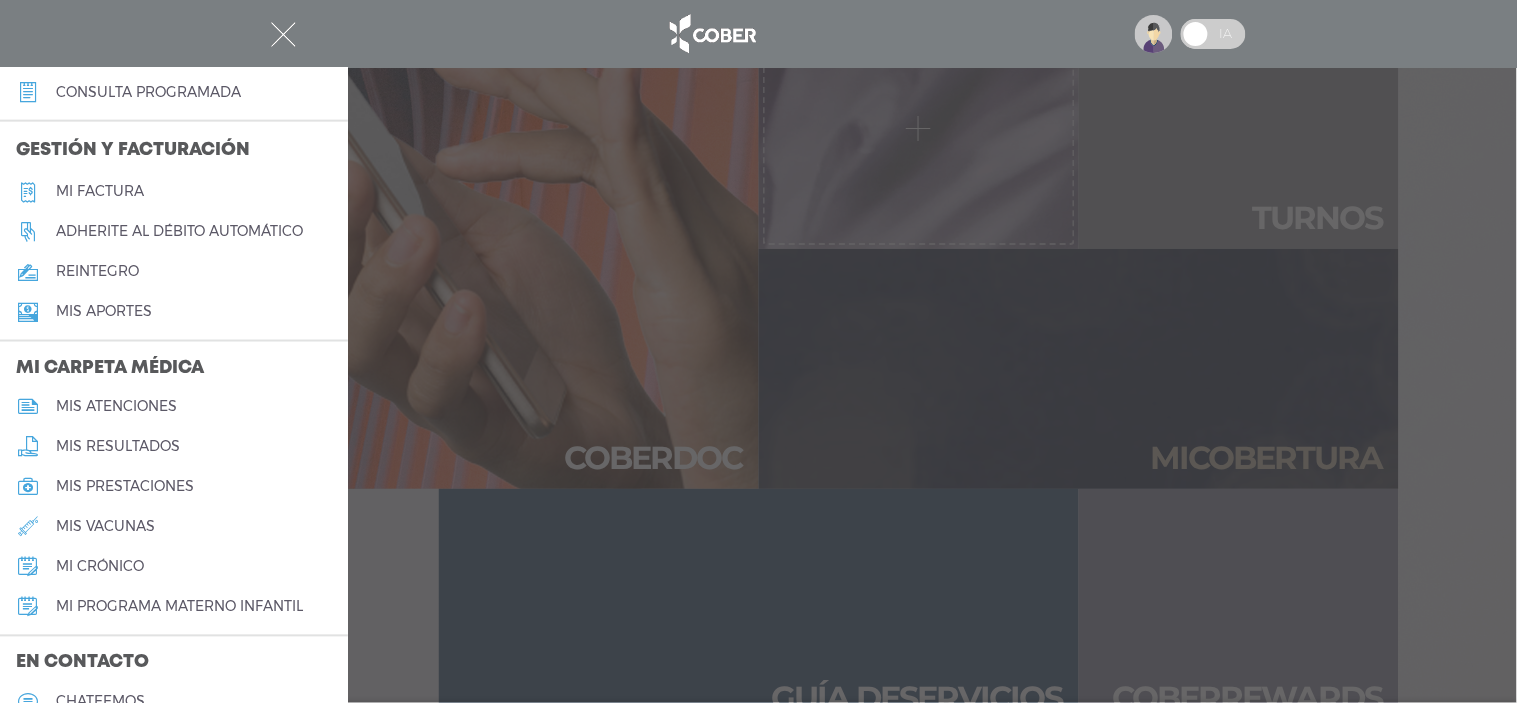 click on "mi programa materno infantil" at bounding box center [179, 607] 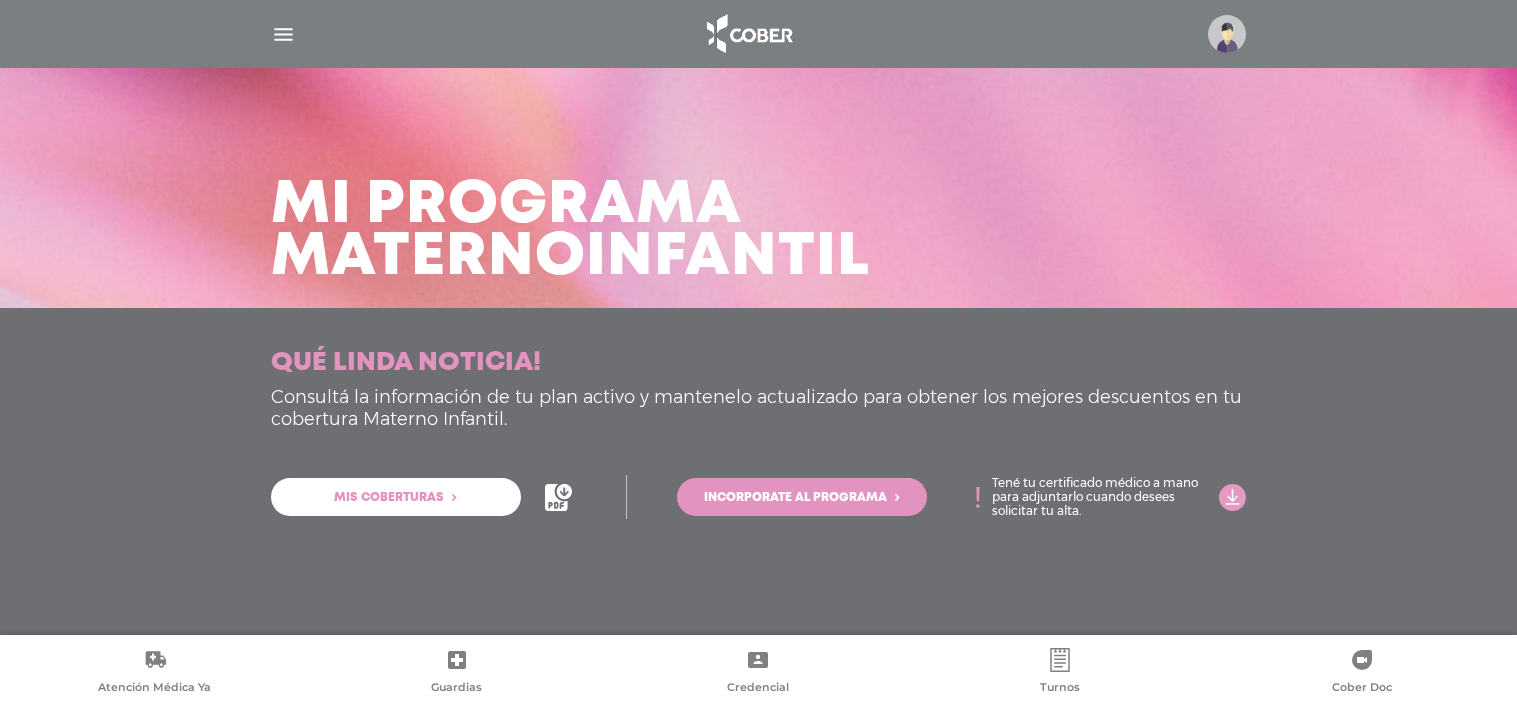 scroll, scrollTop: 0, scrollLeft: 0, axis: both 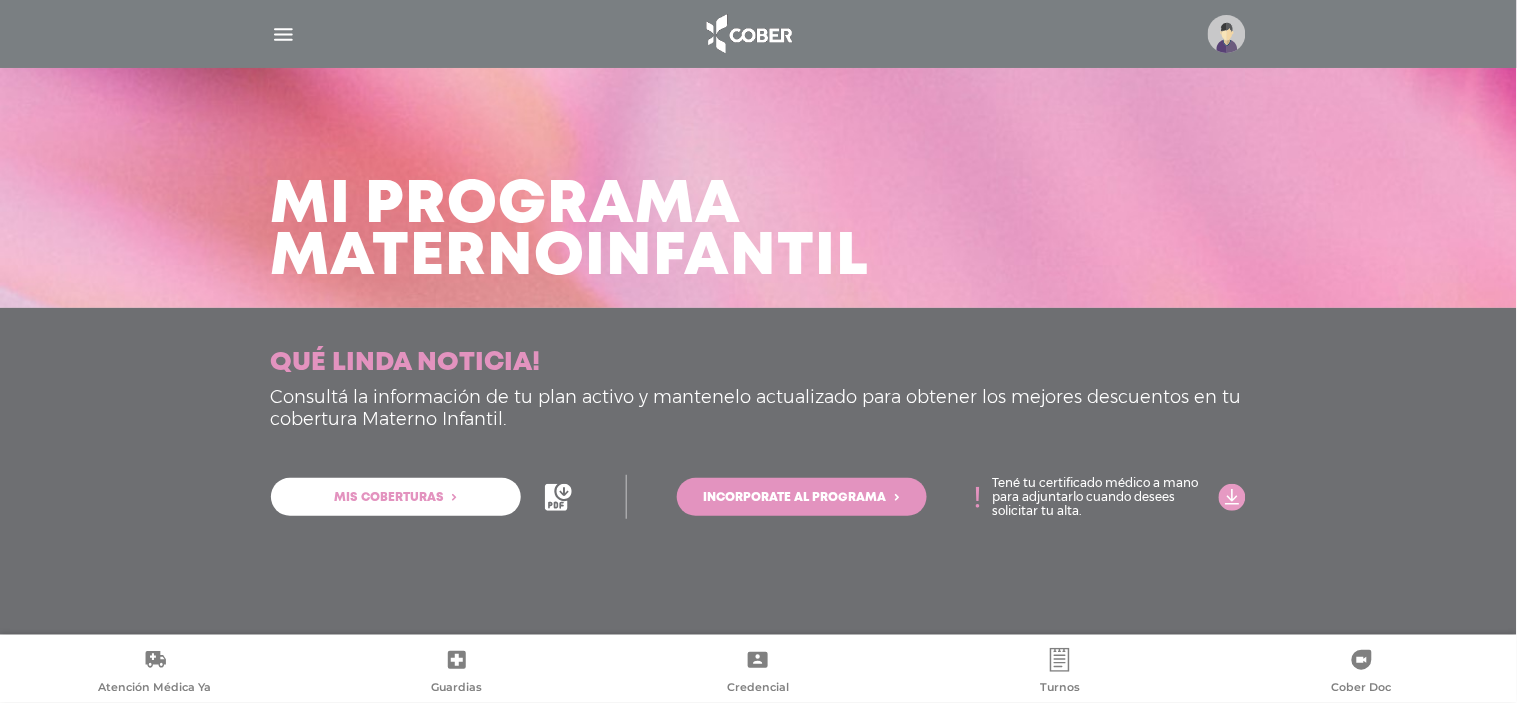click on "Mis coberturas" at bounding box center (389, 498) 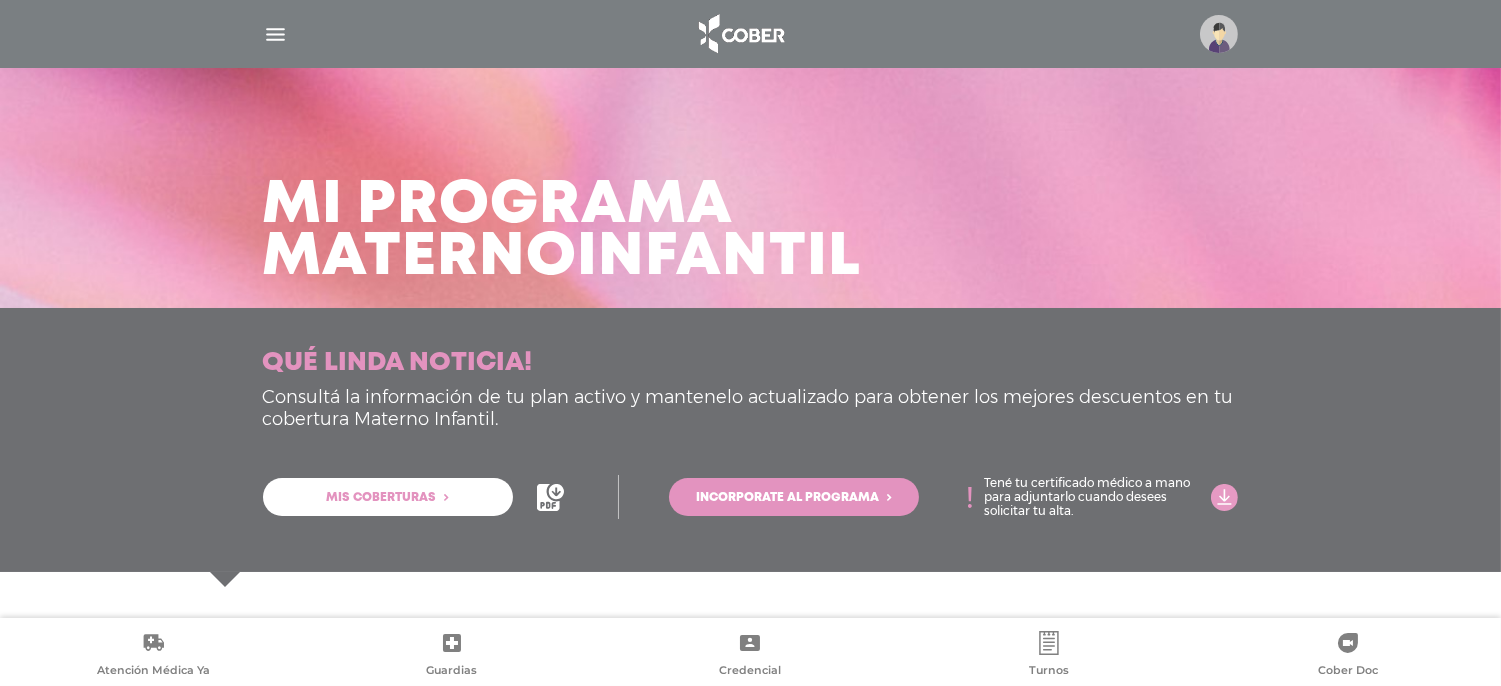 click 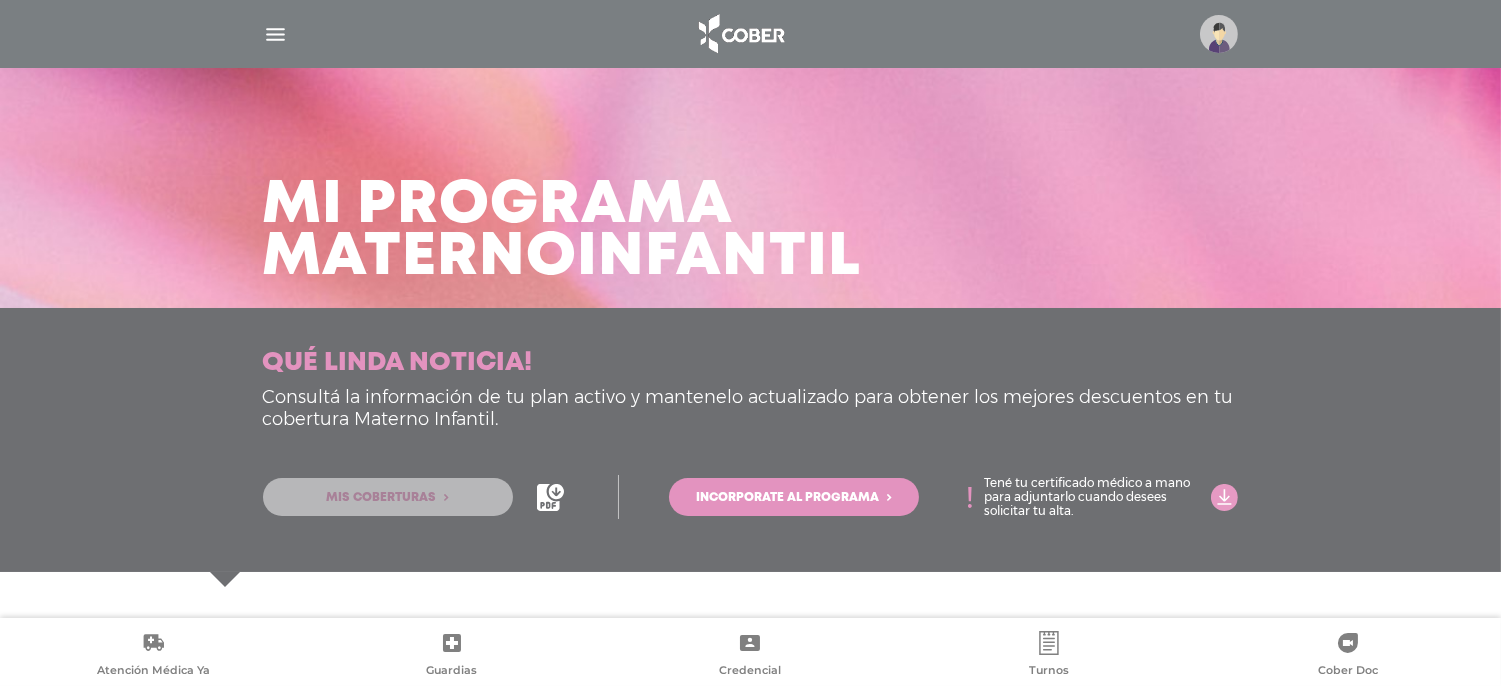 click on "Mis coberturas" at bounding box center [381, 498] 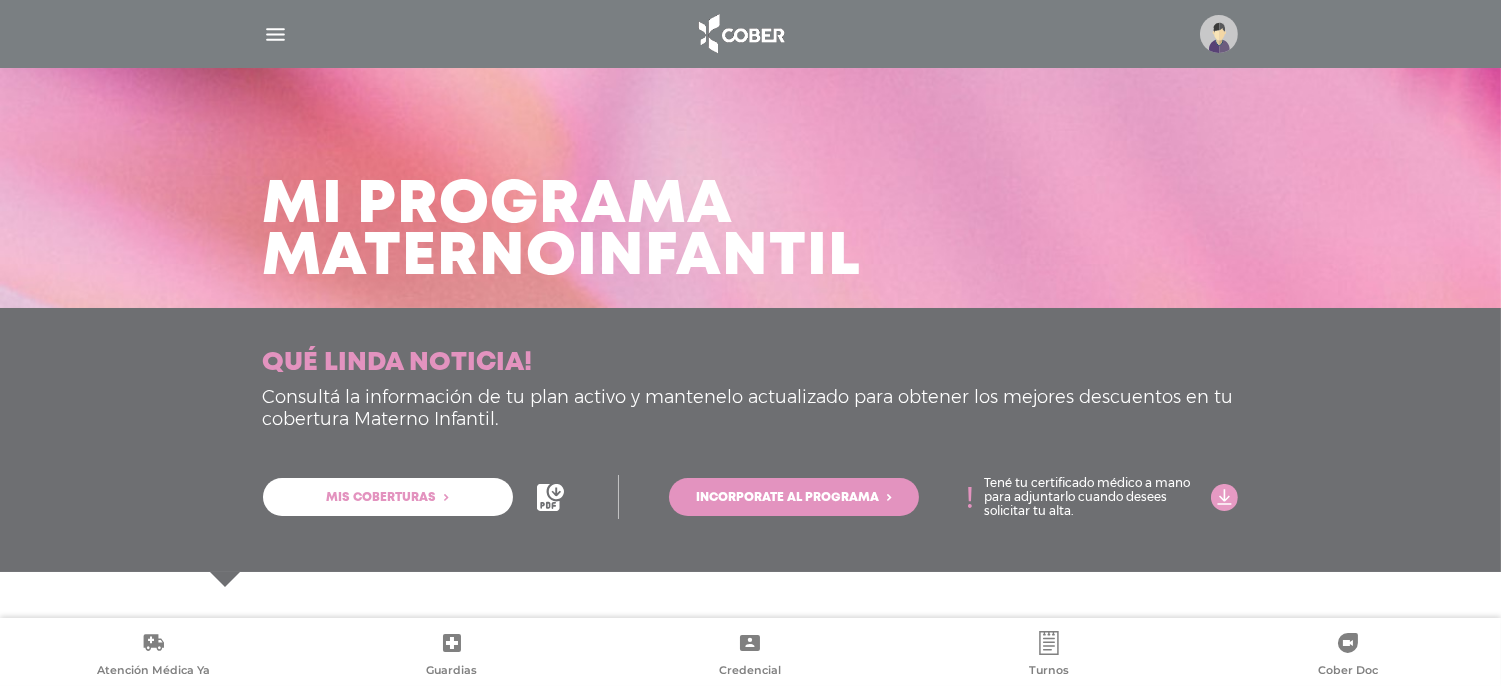 click on "Mis coberturas" at bounding box center [381, 498] 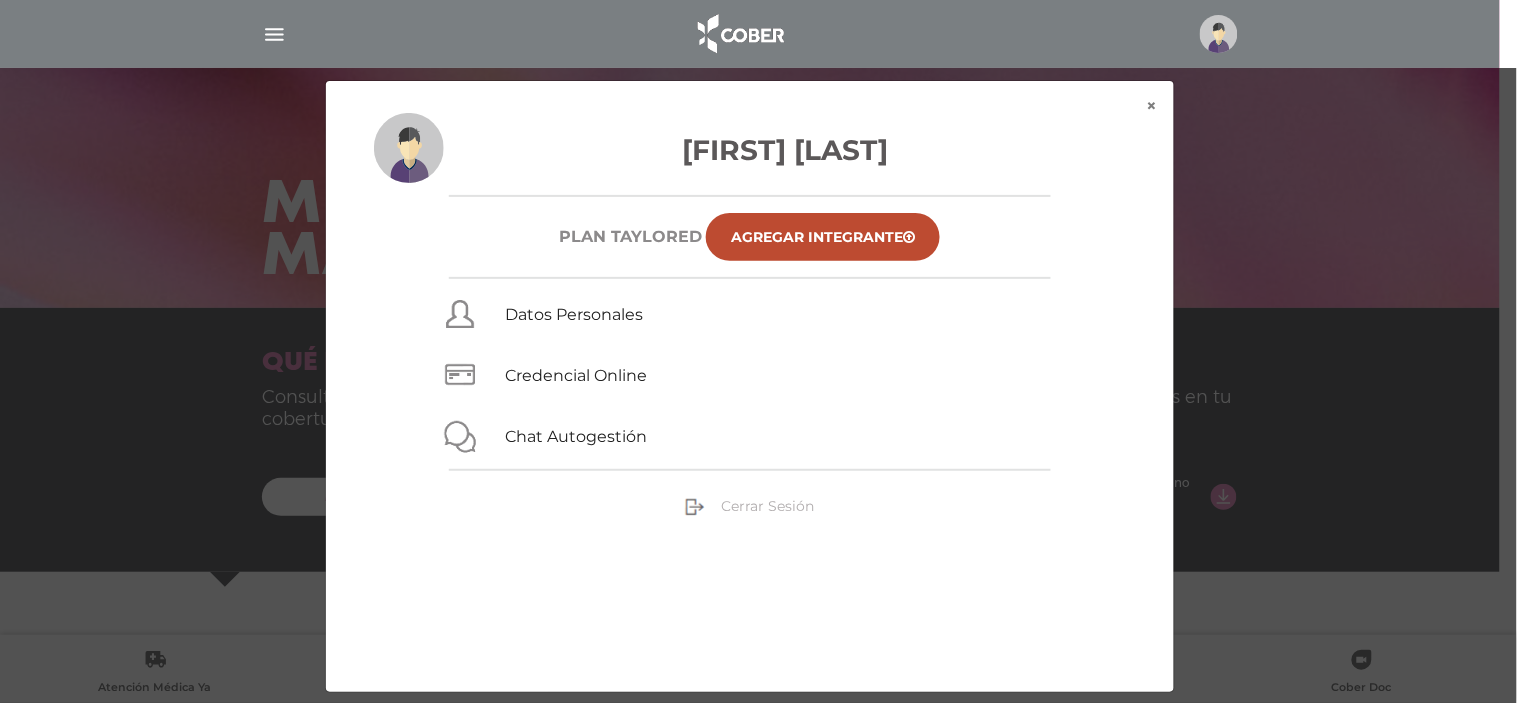 click on "Cerrar Sesión" at bounding box center (767, 506) 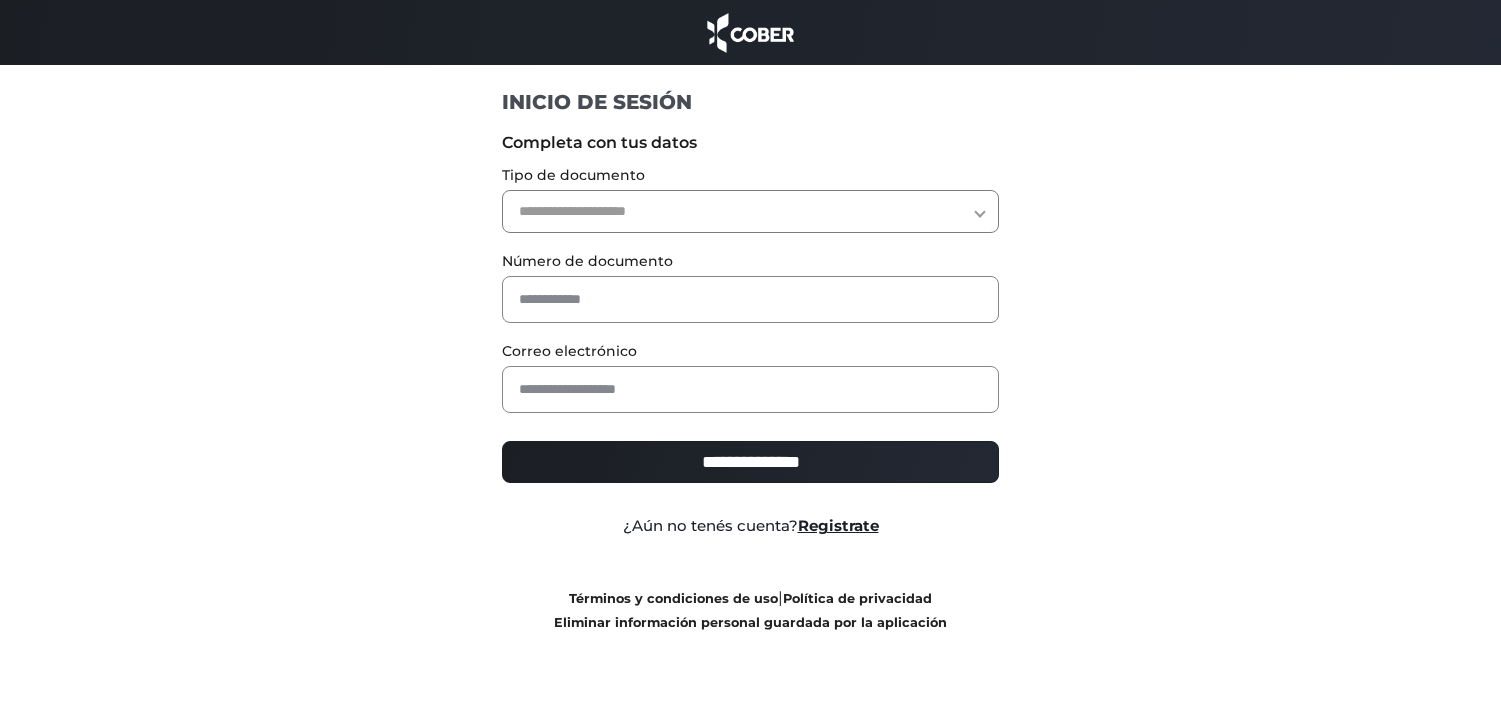 scroll, scrollTop: 0, scrollLeft: 0, axis: both 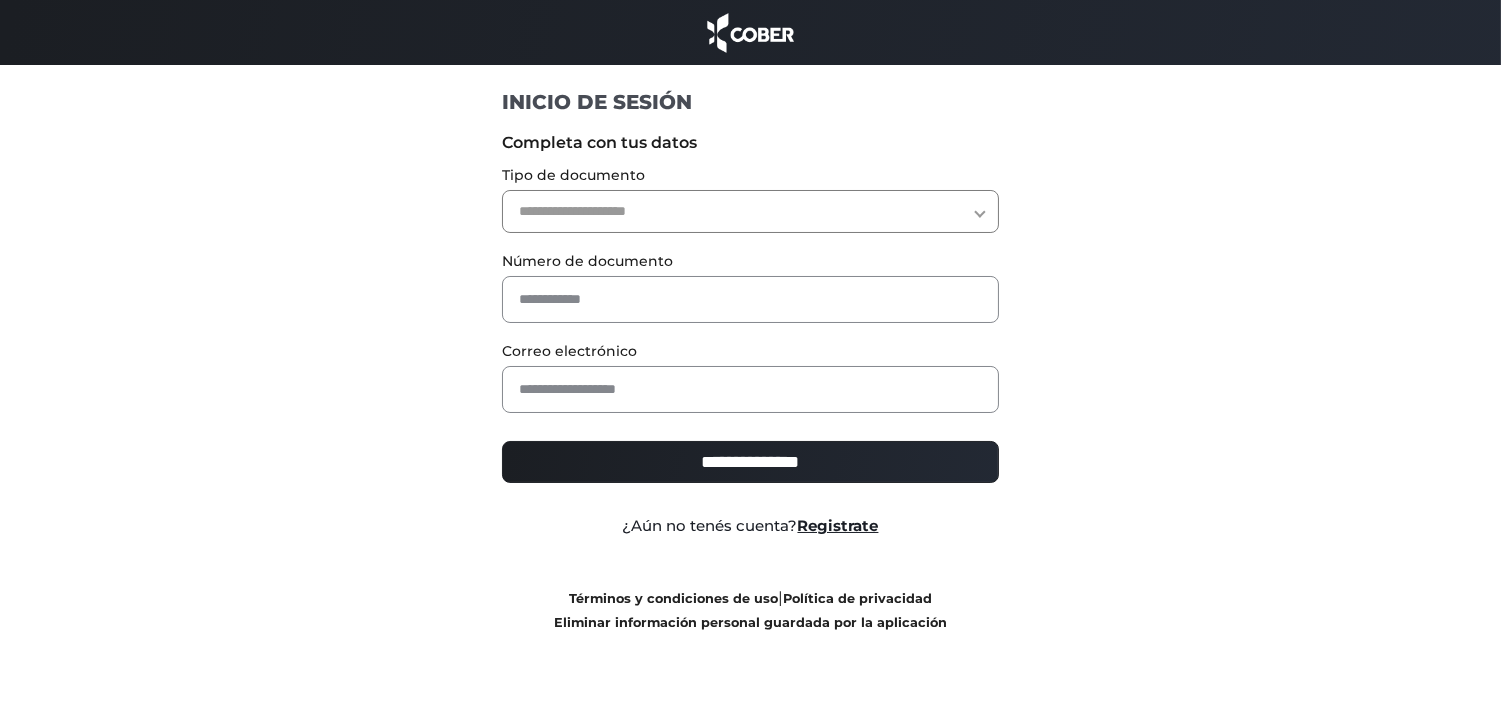 click on "**********" at bounding box center (750, 211) 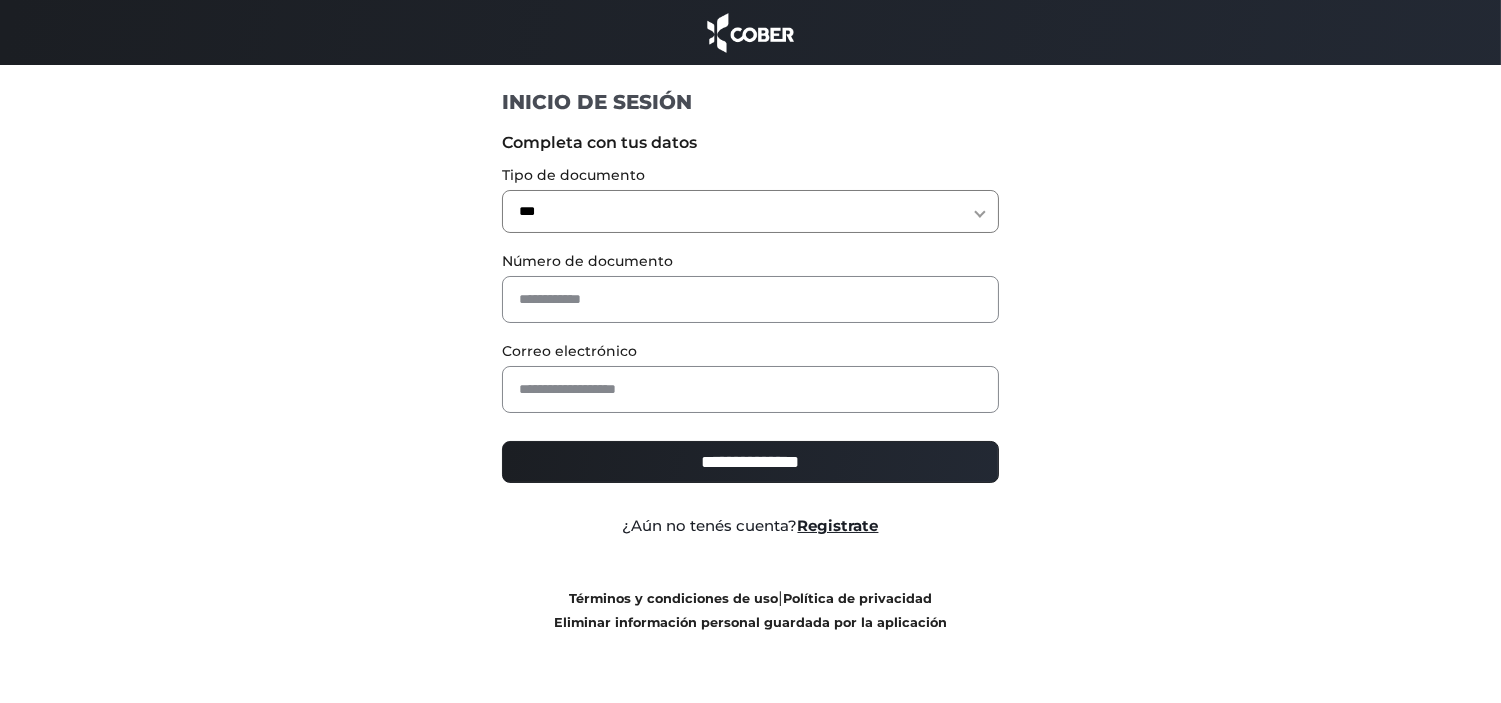 click on "**********" at bounding box center [750, 211] 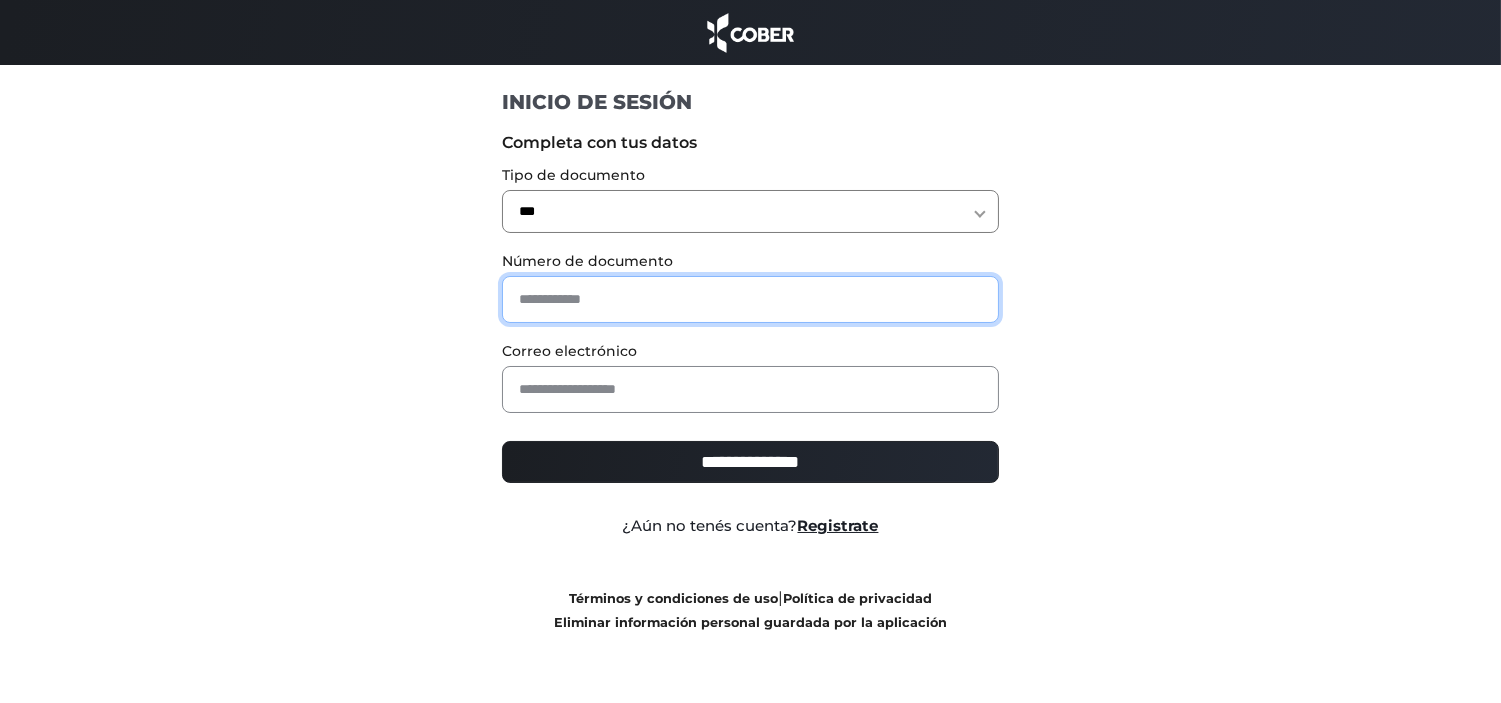 click at bounding box center (750, 299) 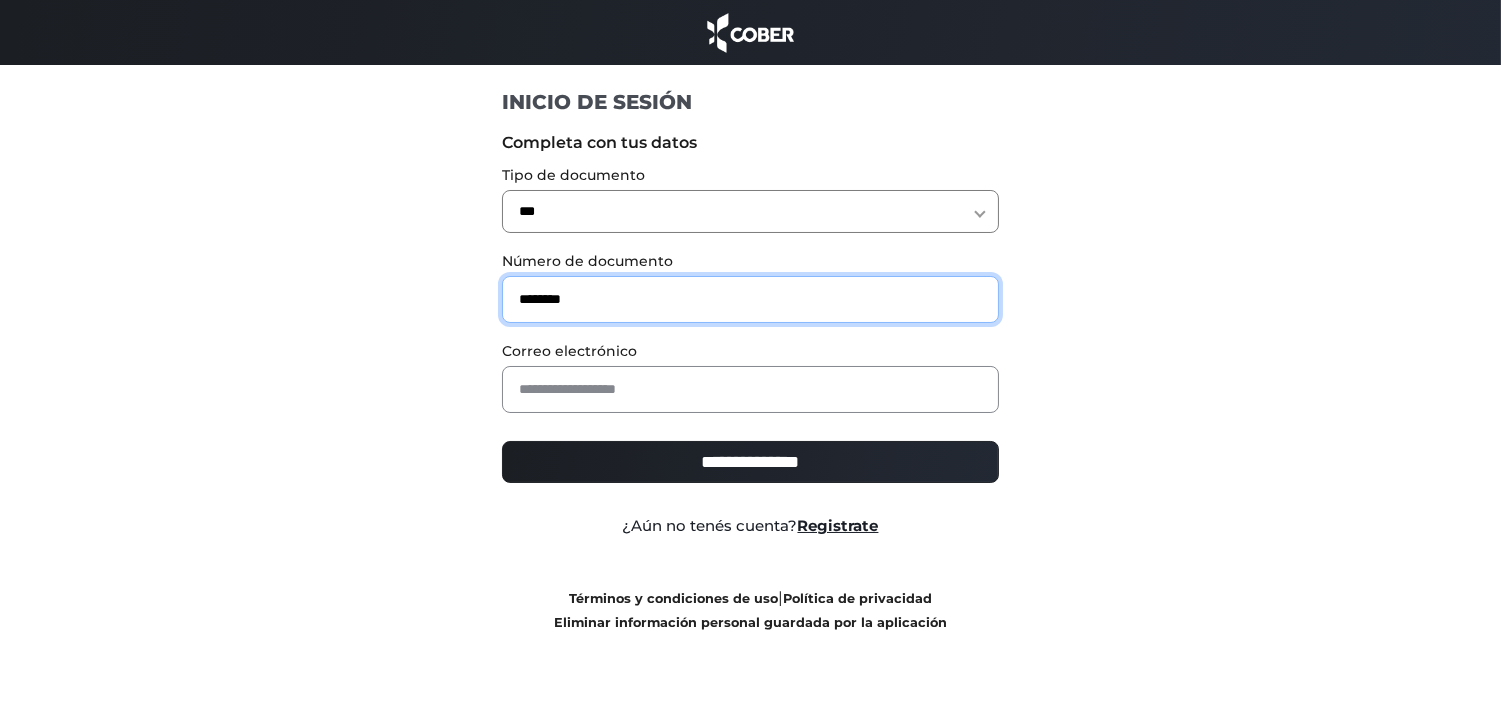 type on "********" 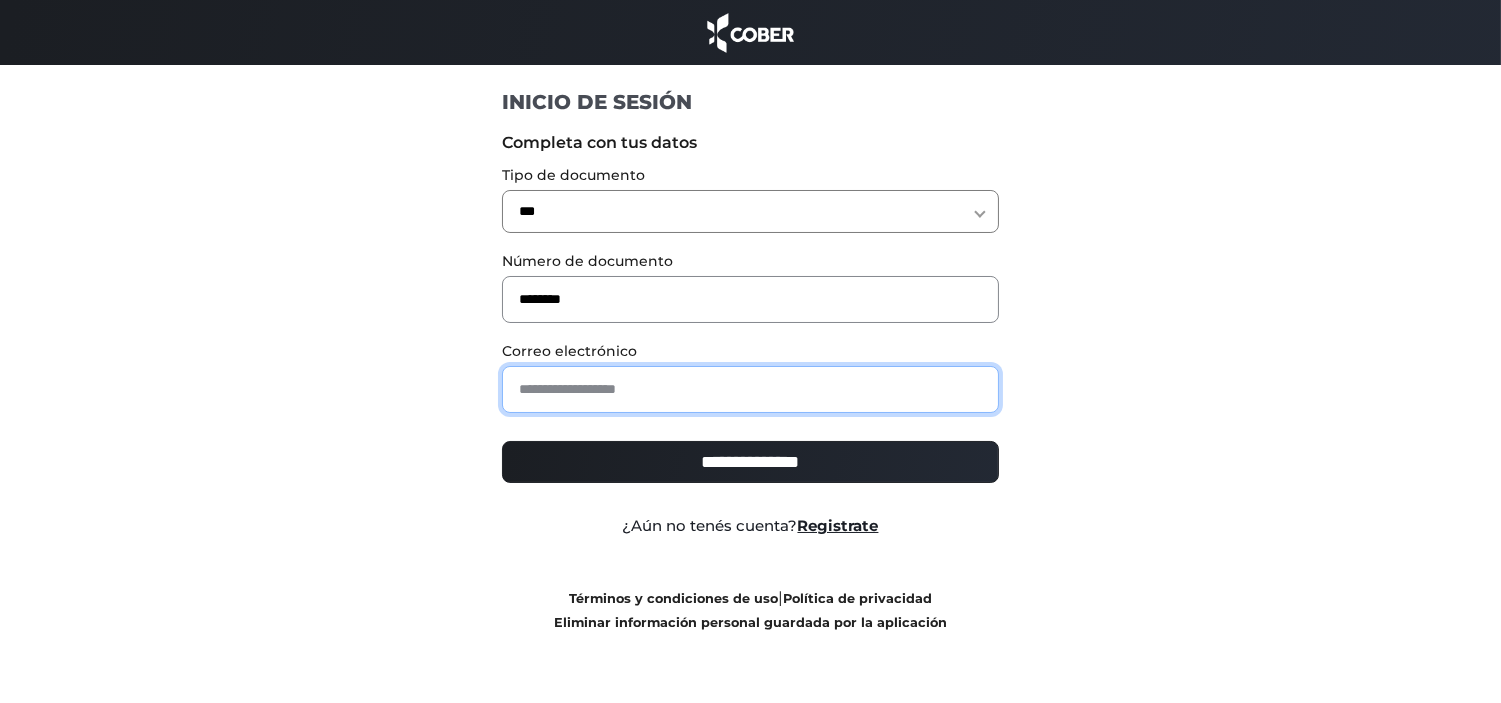 click at bounding box center [750, 389] 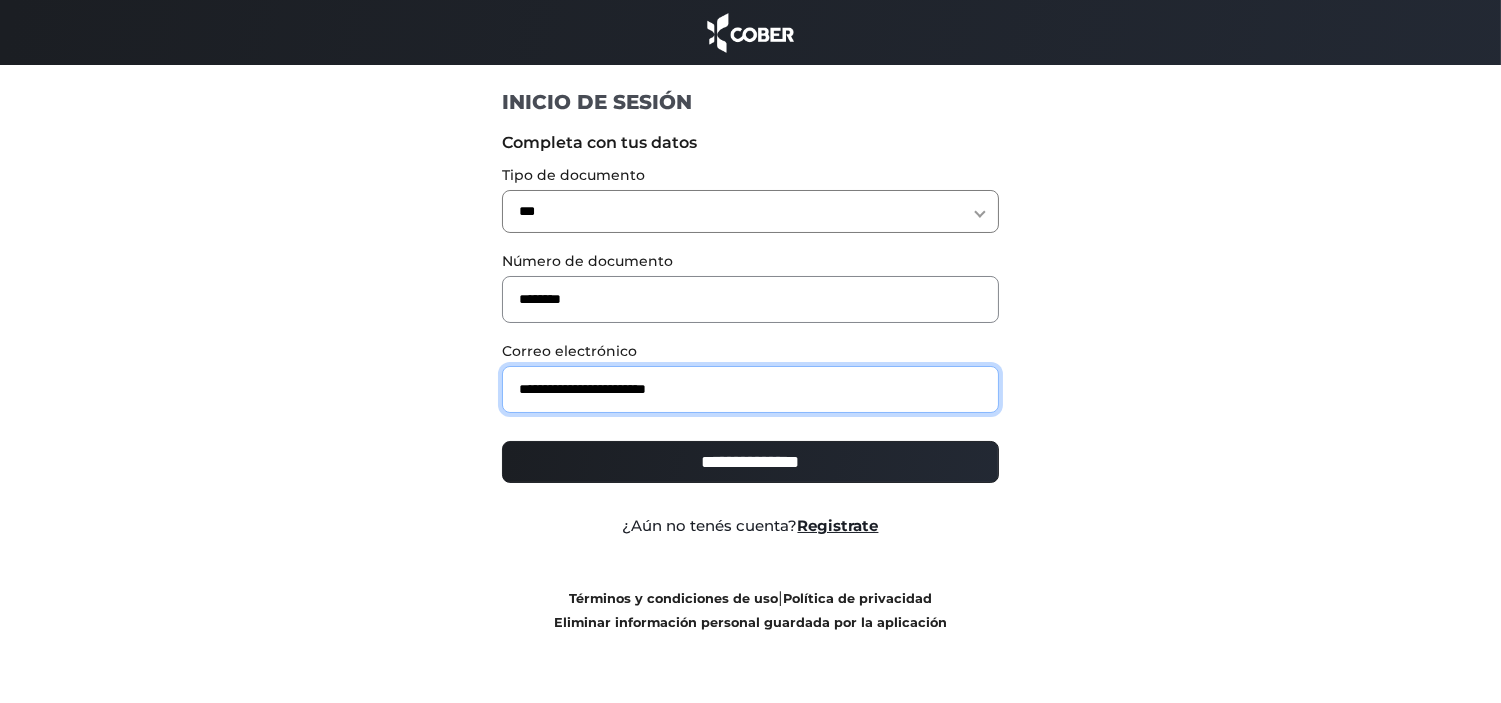 type on "**********" 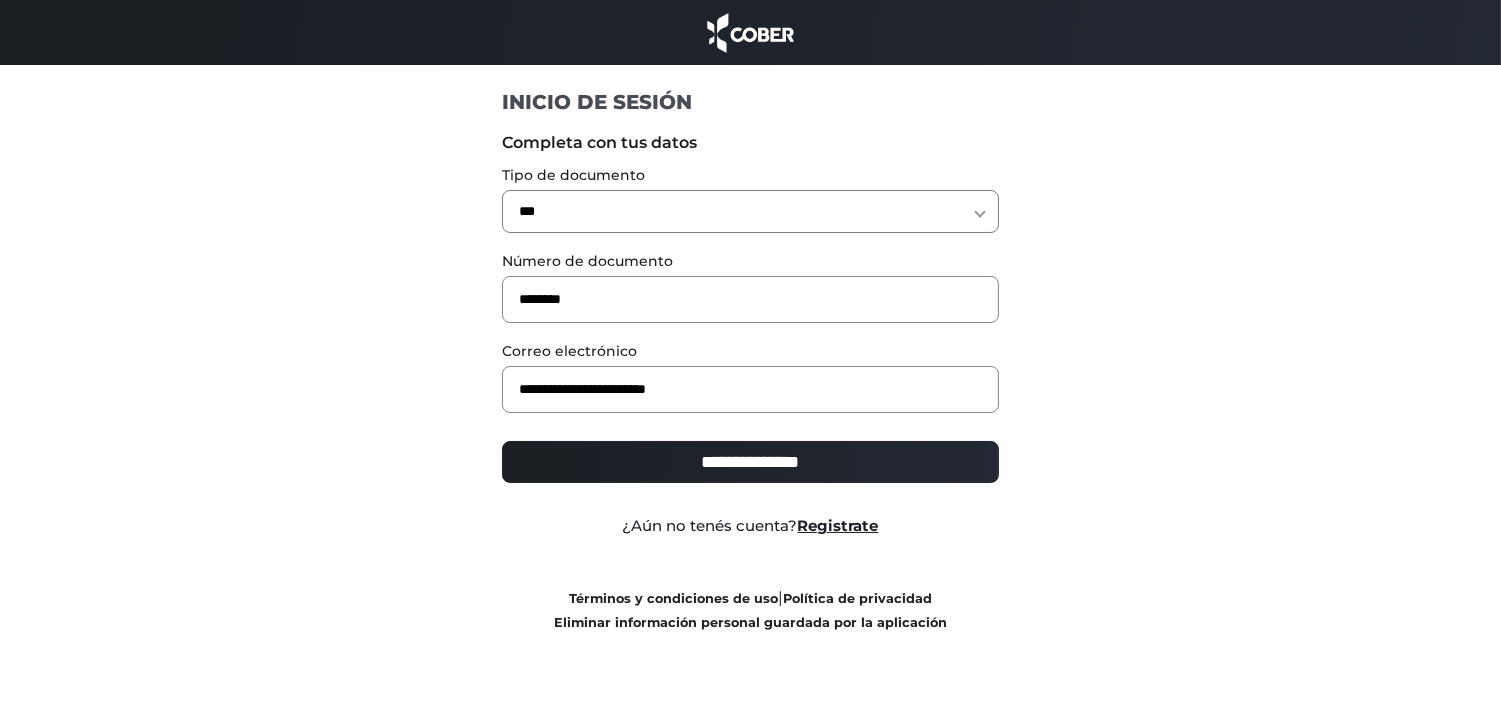 click on "**********" at bounding box center (750, 462) 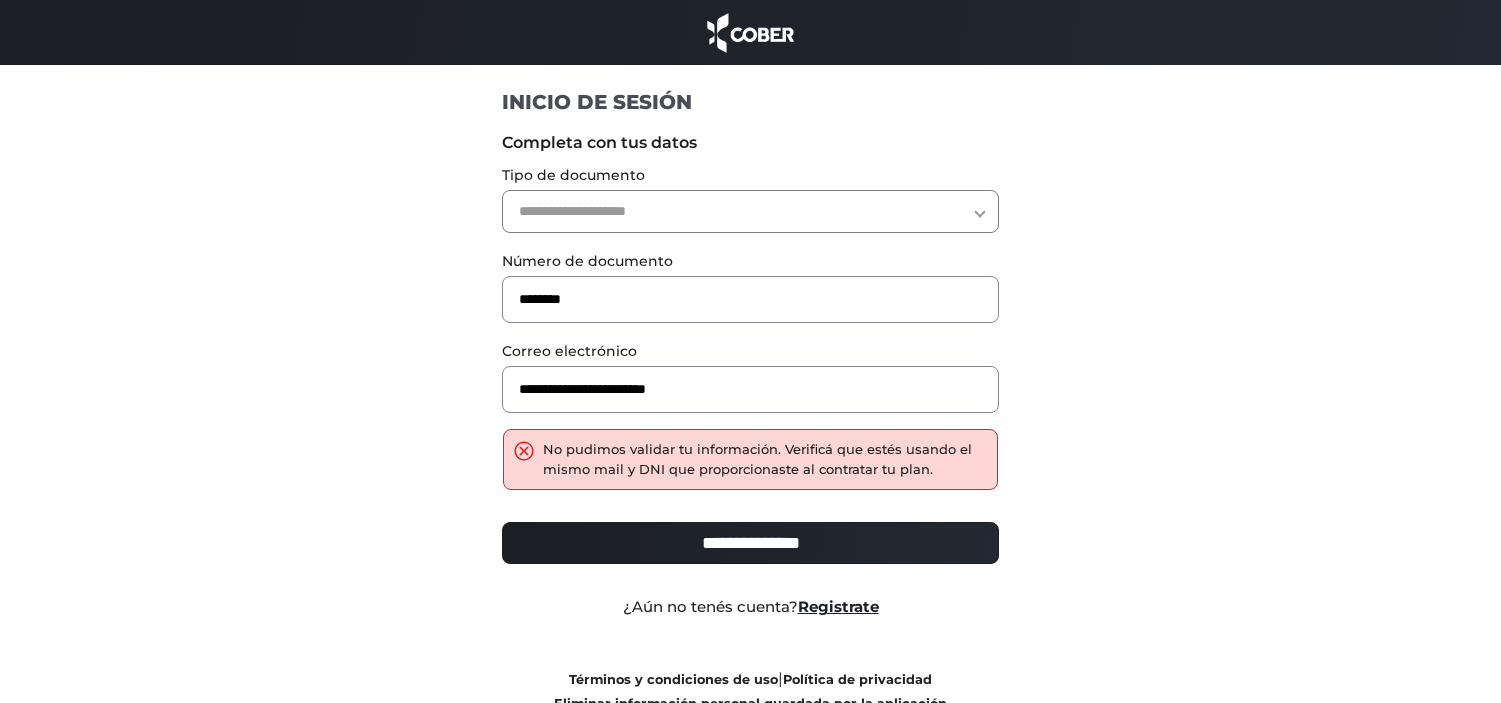 scroll, scrollTop: 0, scrollLeft: 0, axis: both 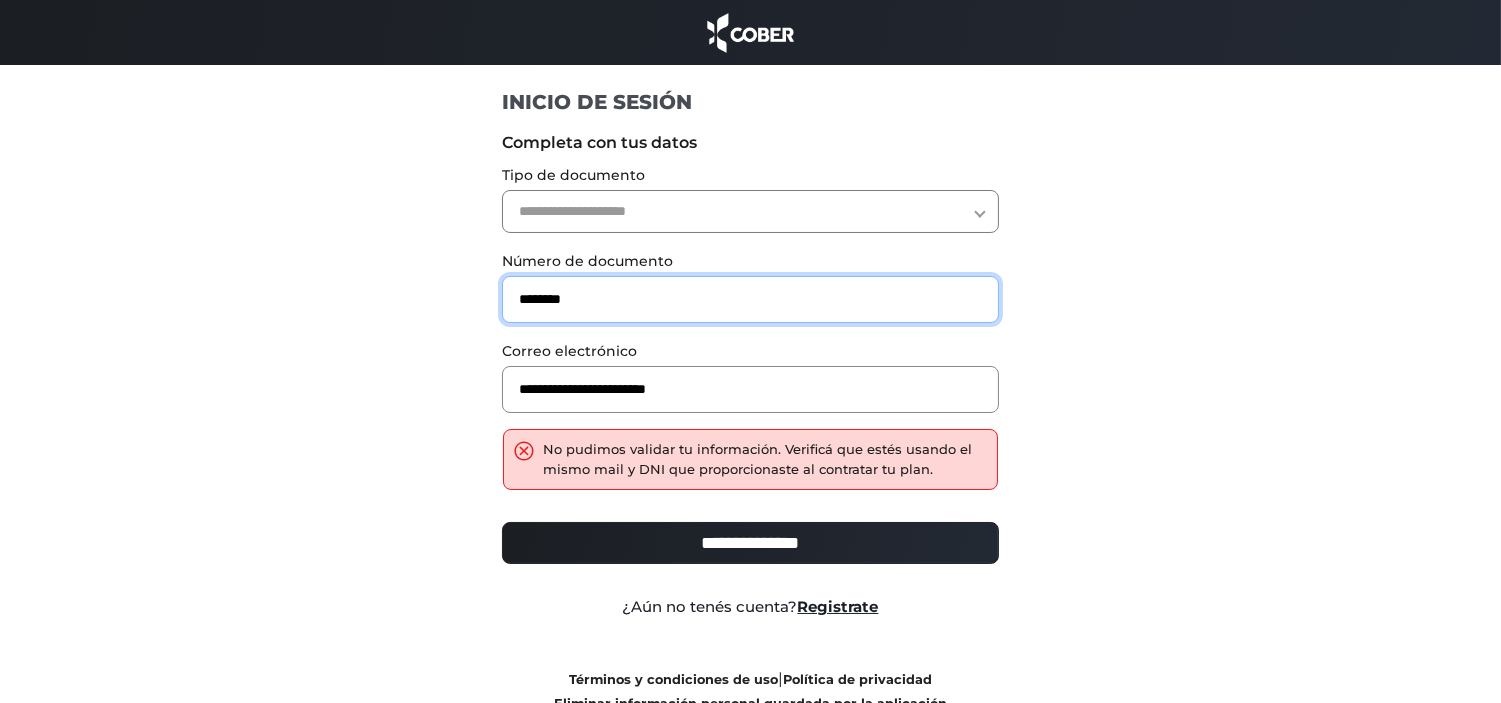 click on "********" at bounding box center [750, 299] 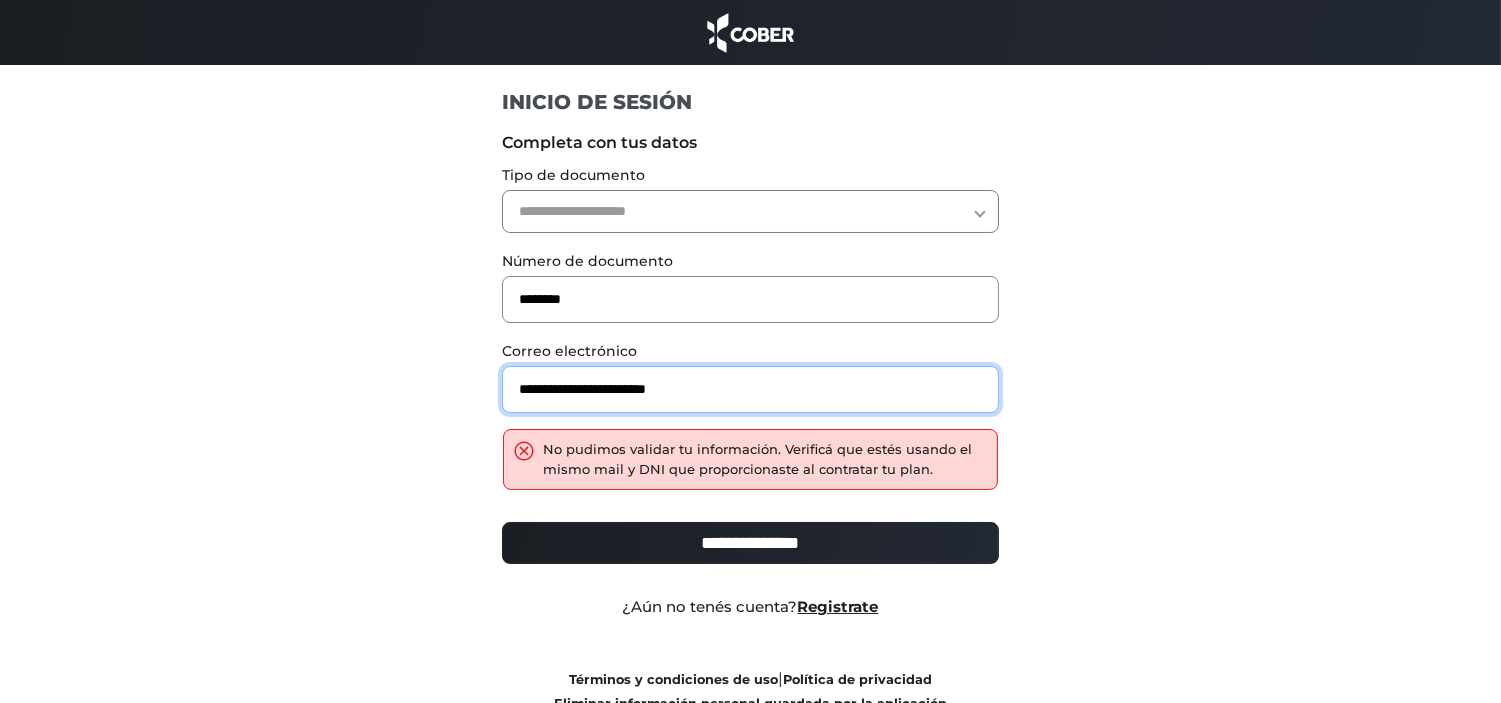 click on "**********" at bounding box center [750, 389] 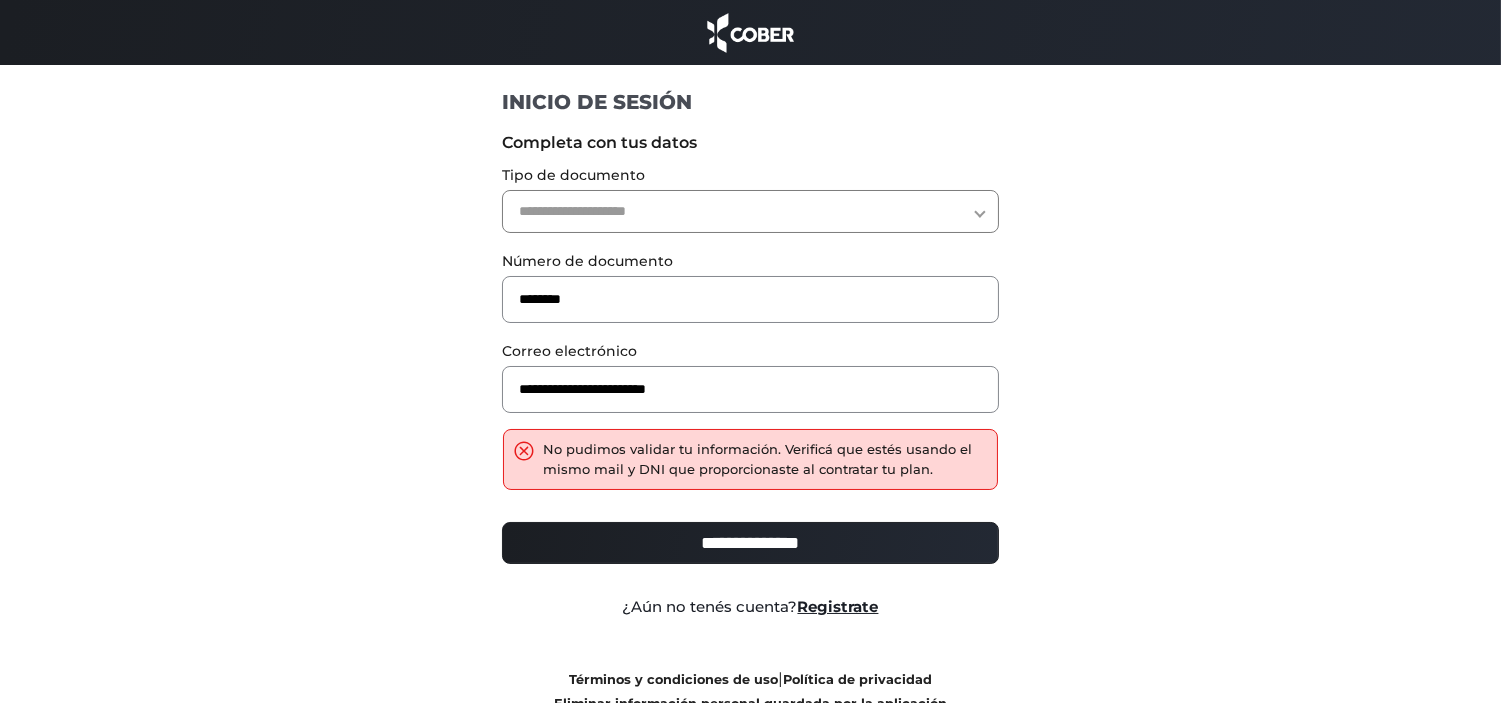 click on "**********" at bounding box center (750, 211) 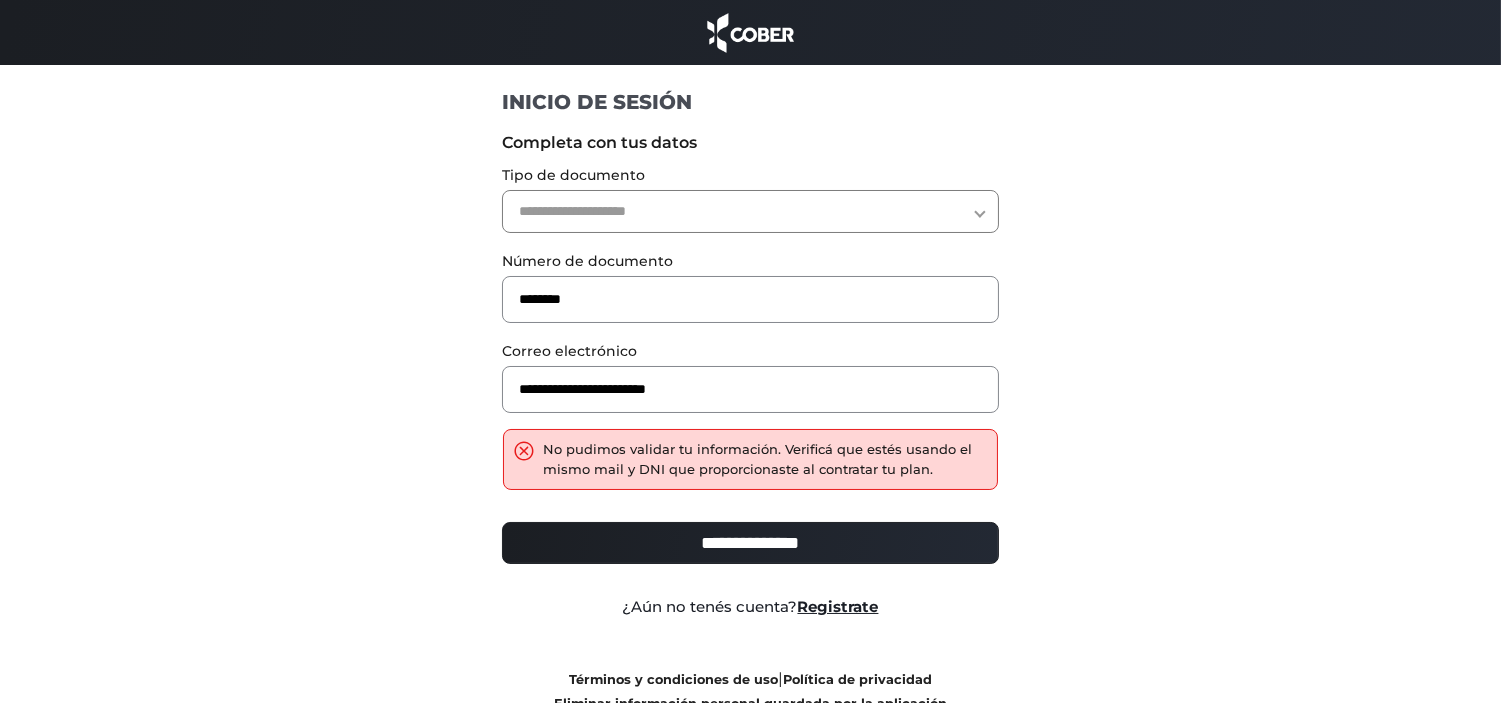 select on "***" 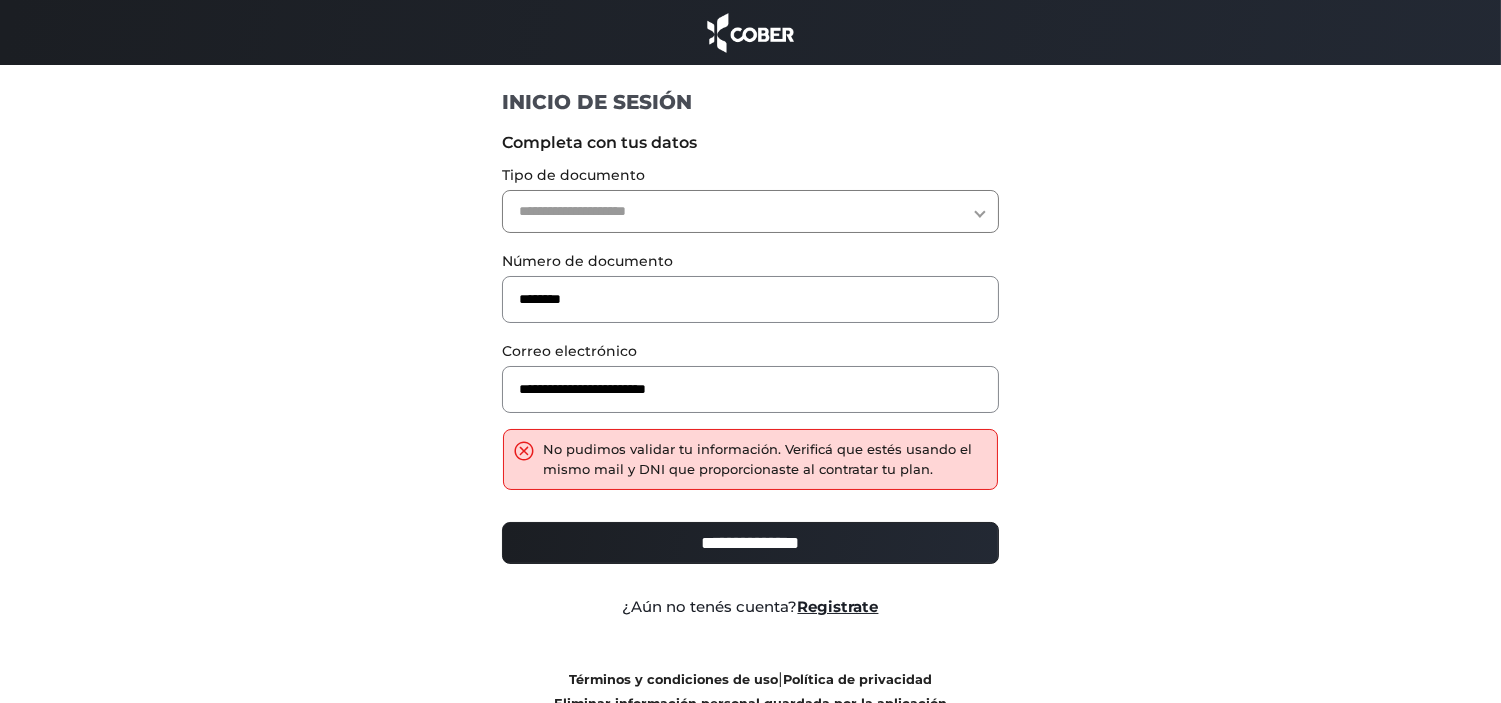 click on "**********" at bounding box center (750, 211) 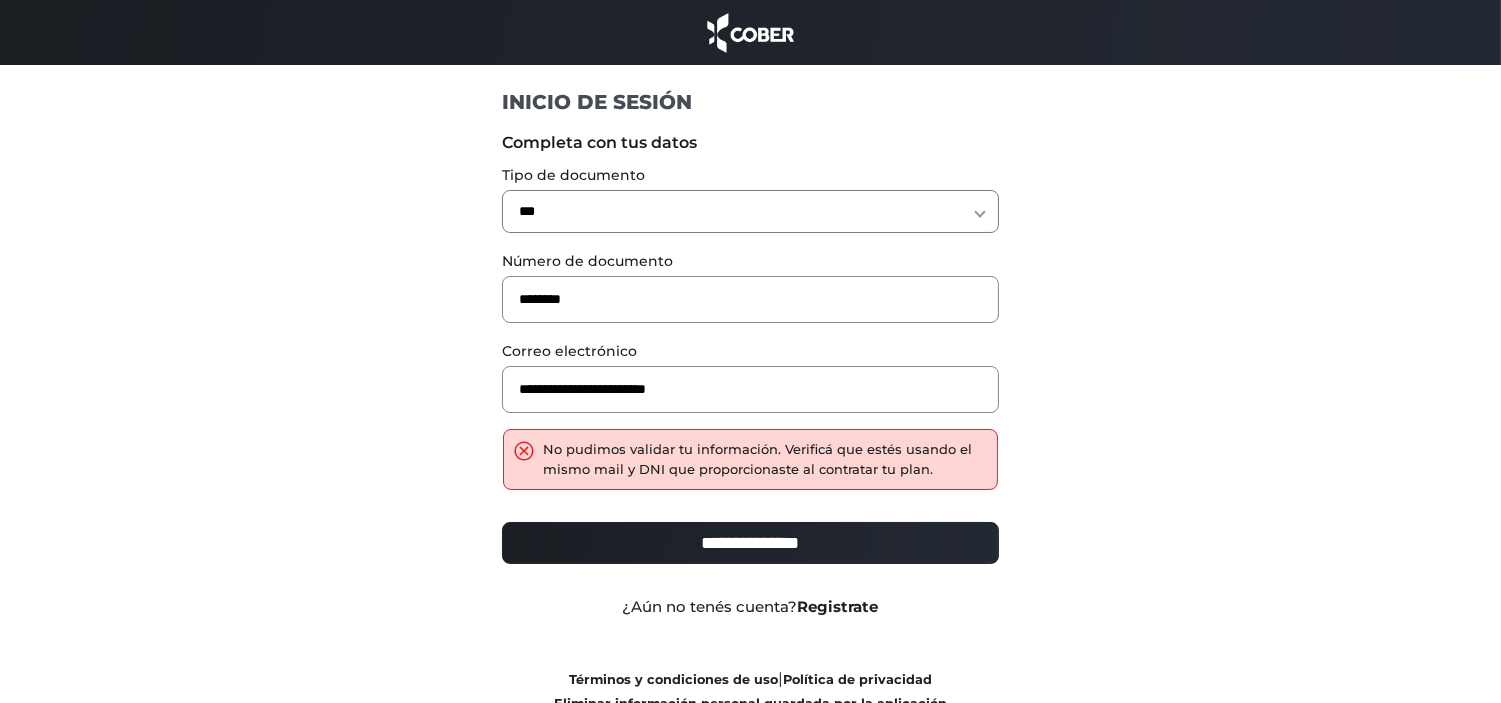 click on "Registrate" at bounding box center (838, 606) 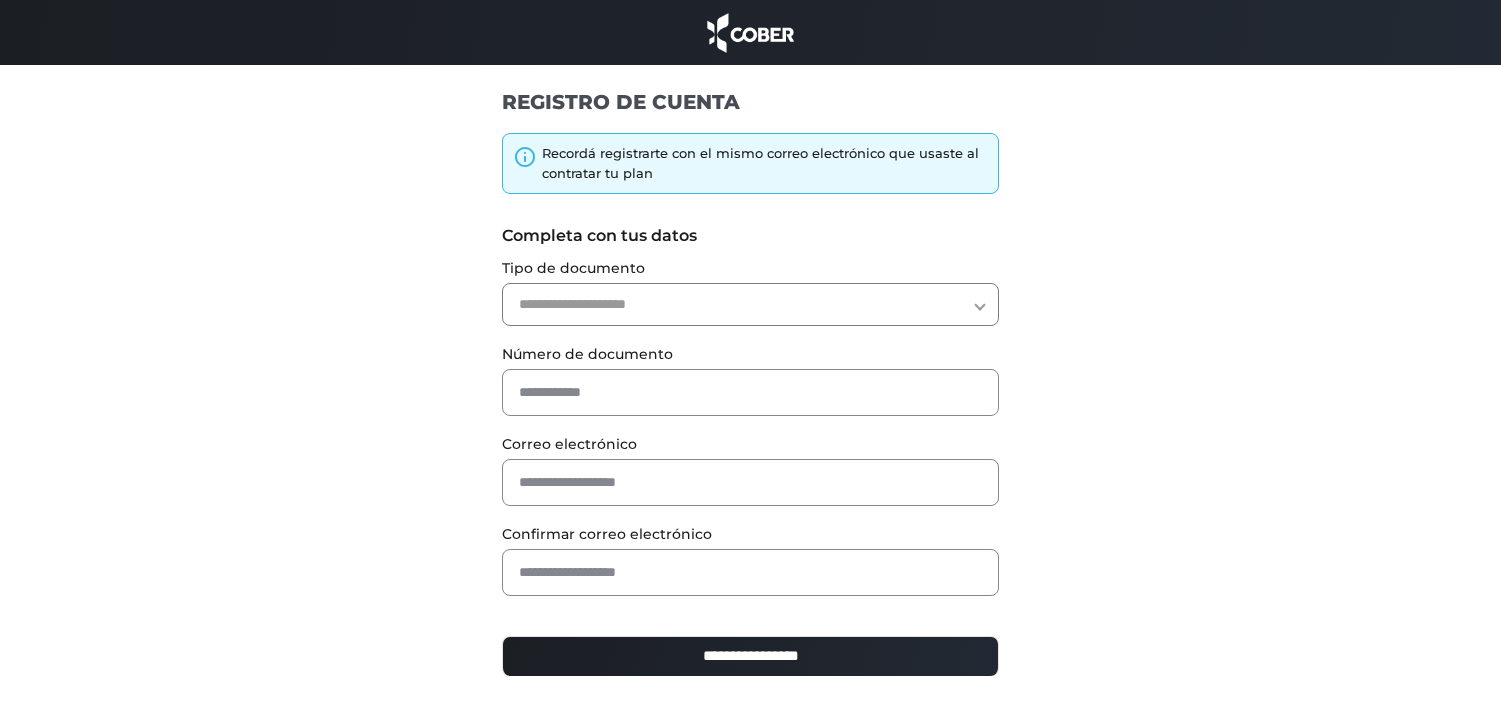 scroll, scrollTop: 0, scrollLeft: 0, axis: both 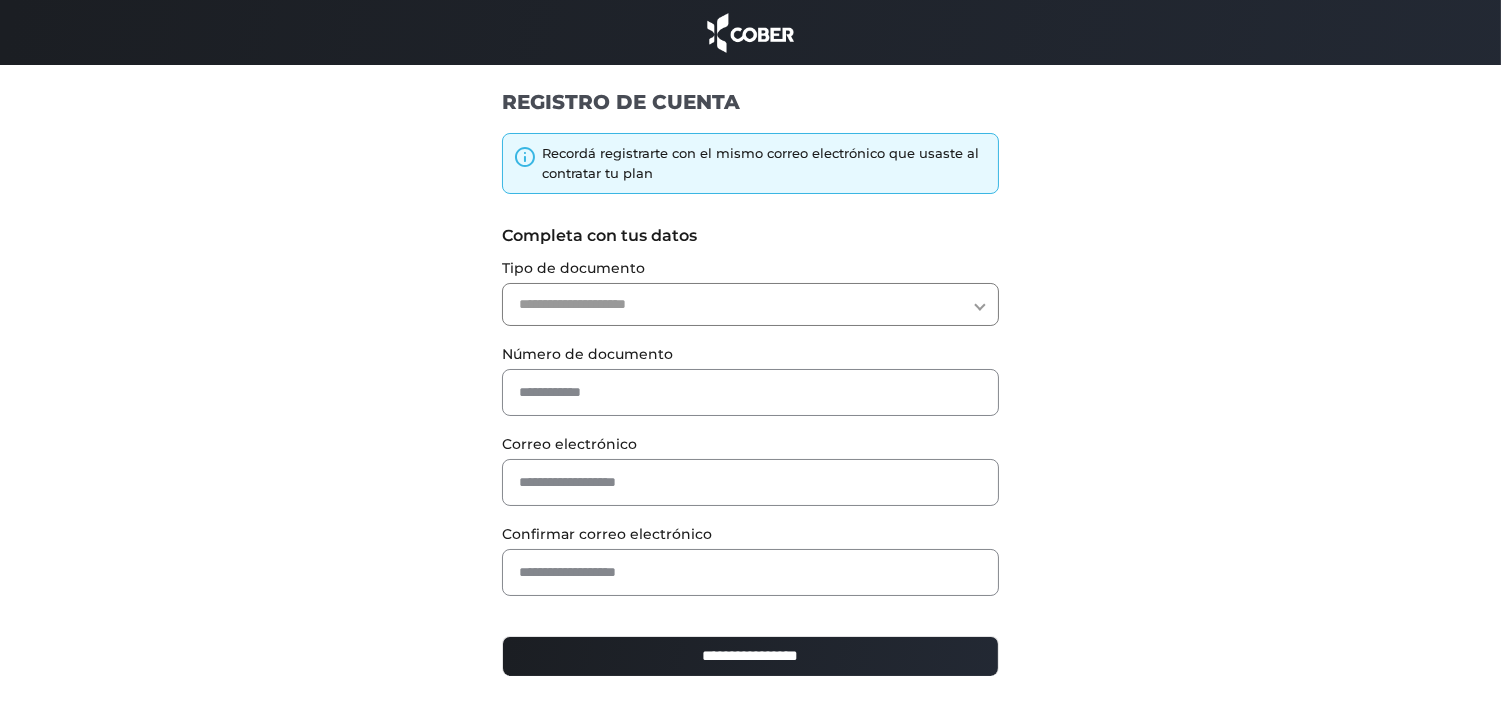 click on "**********" at bounding box center [750, 304] 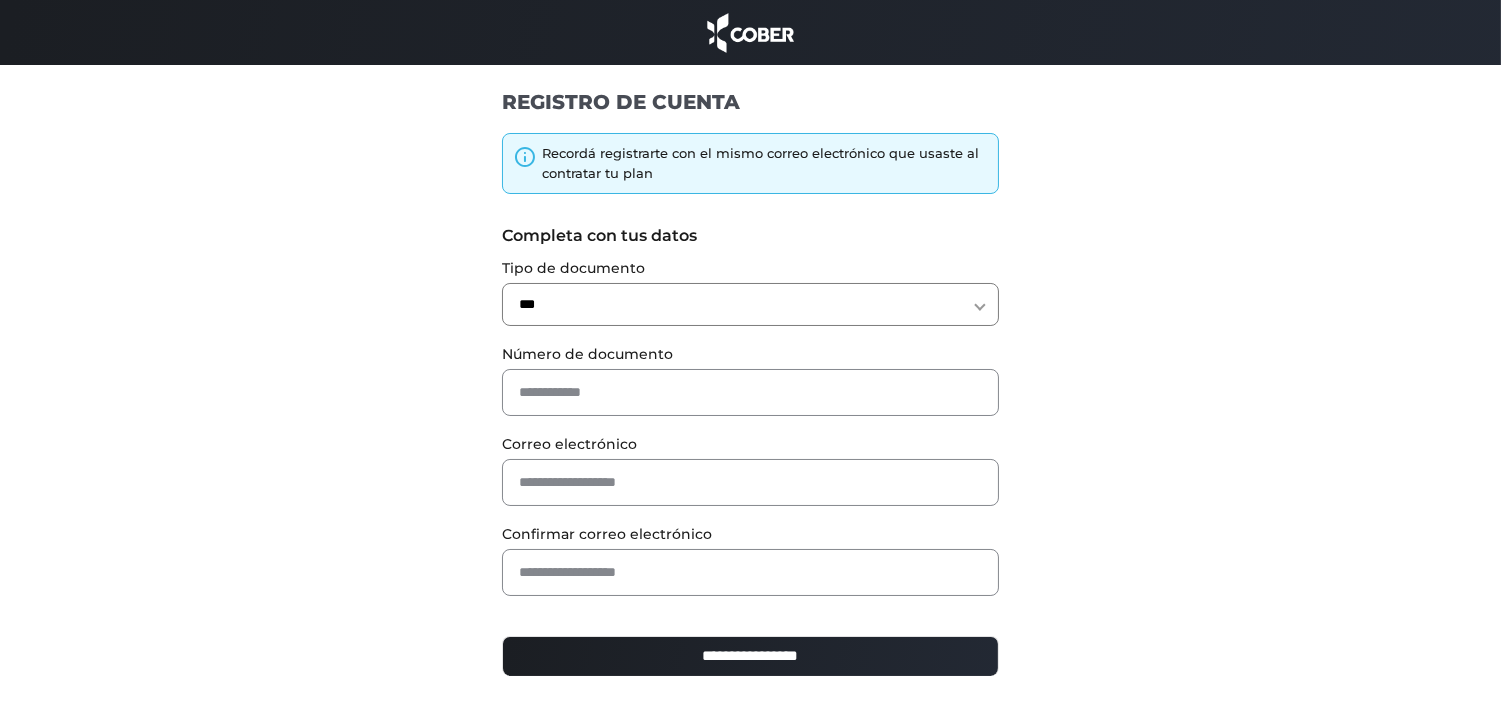click on "**********" at bounding box center [750, 304] 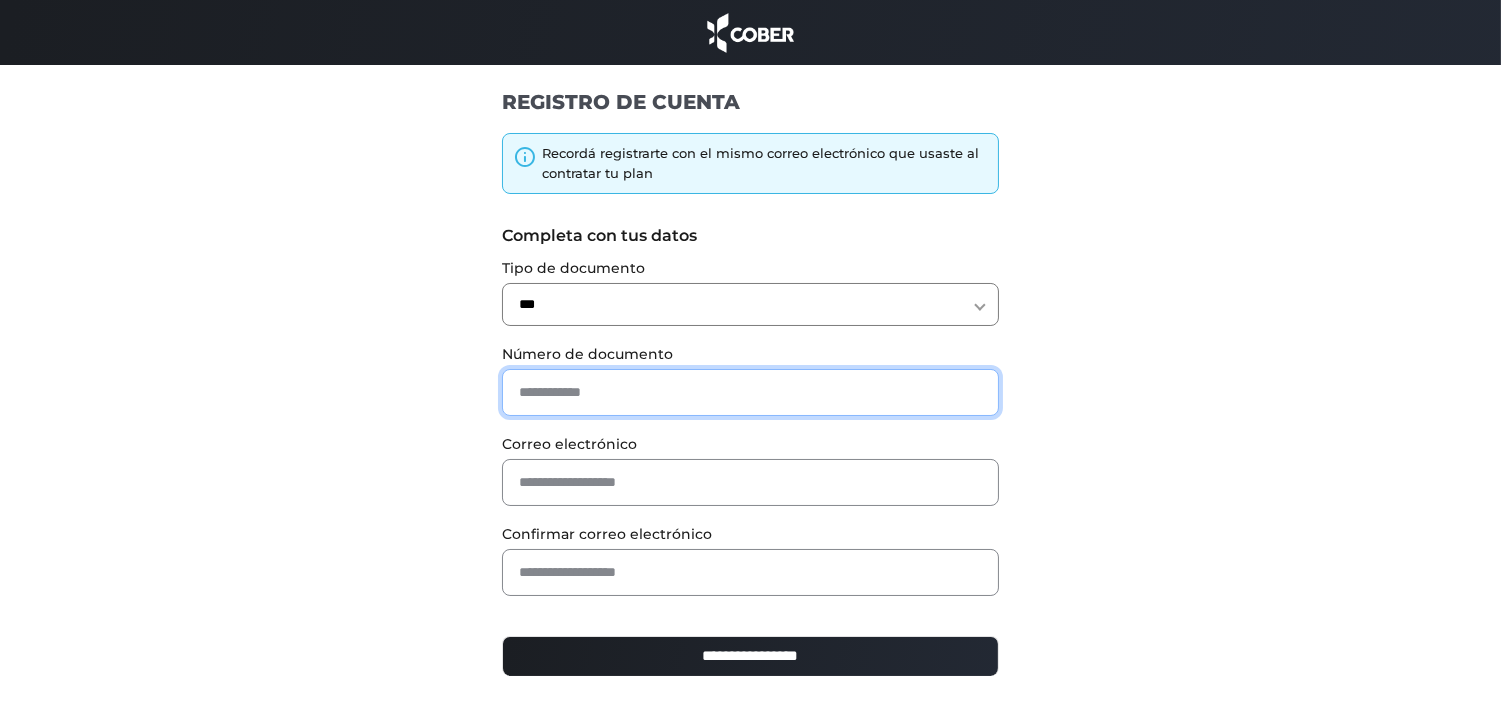 click at bounding box center [750, 392] 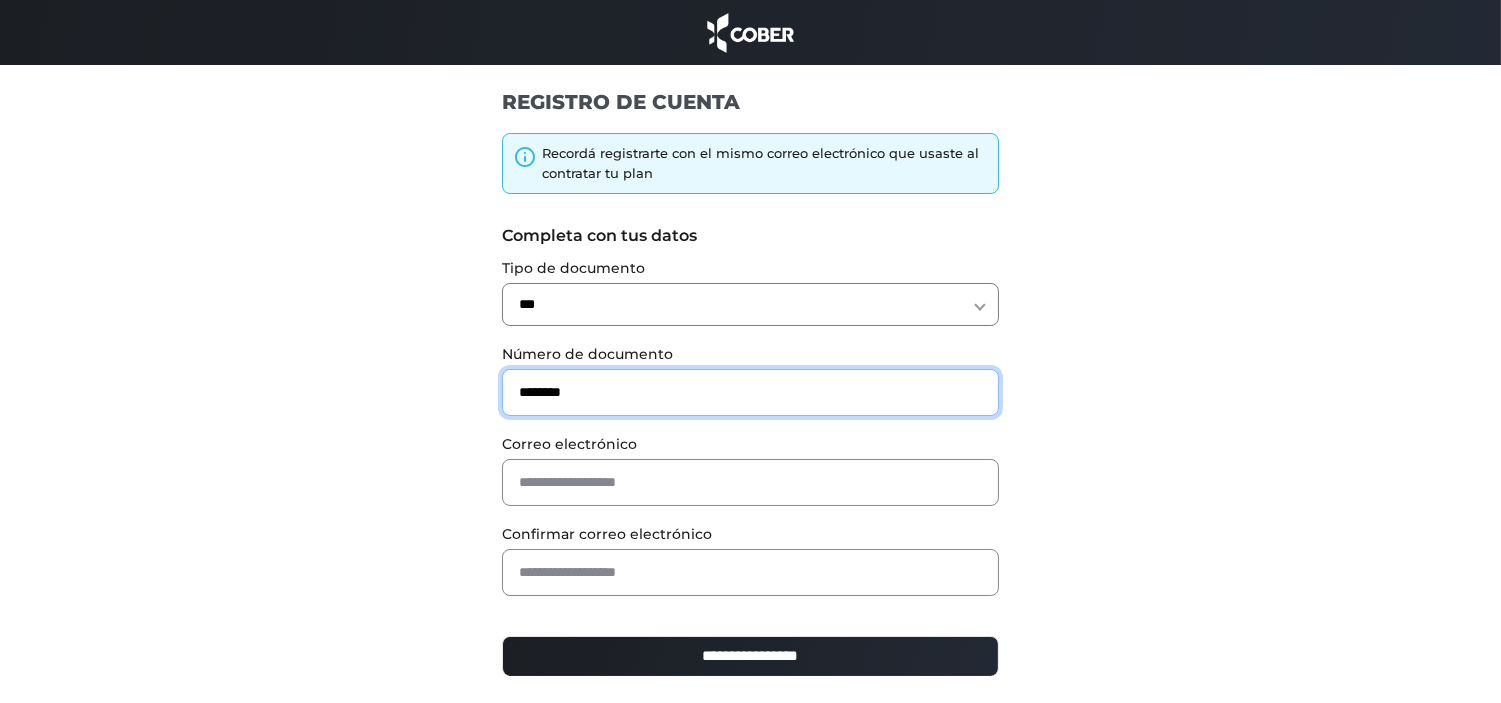type on "********" 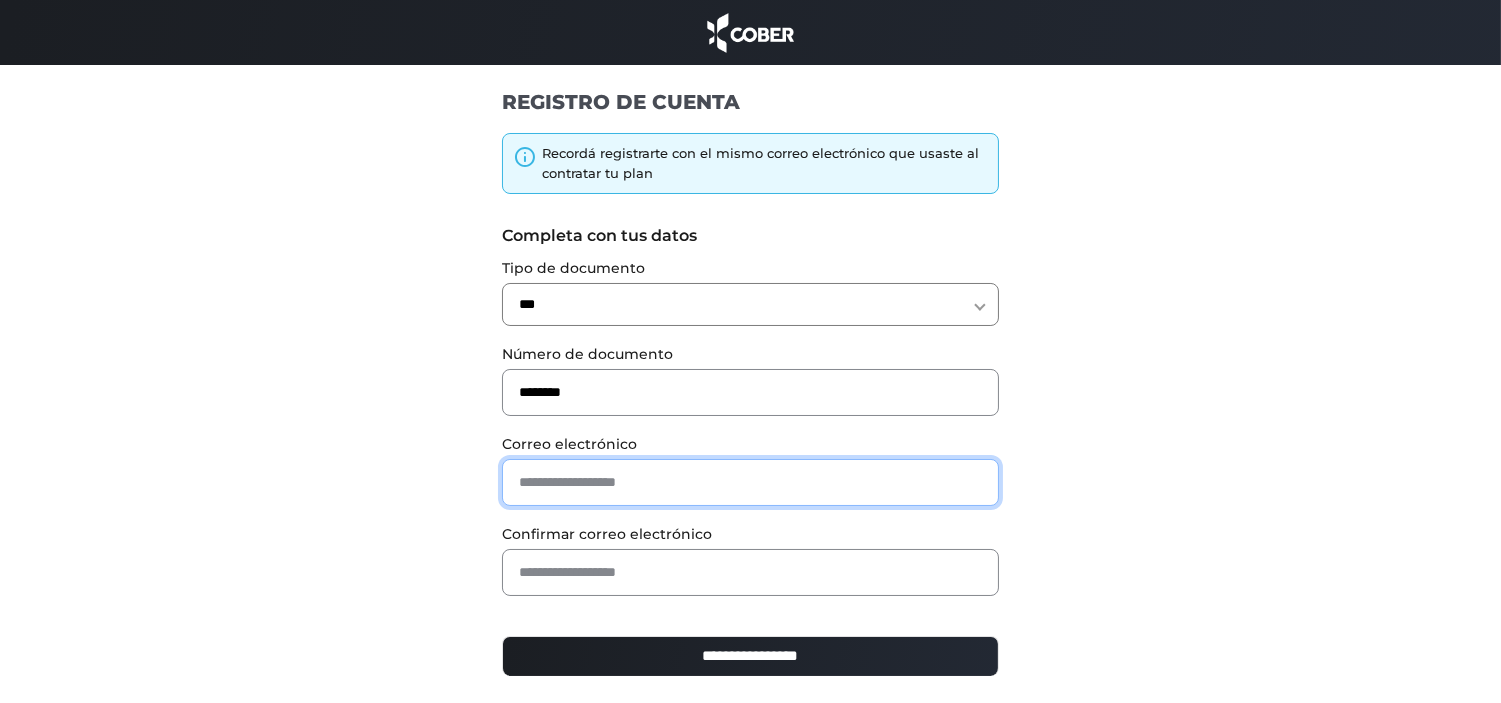 click at bounding box center [750, 482] 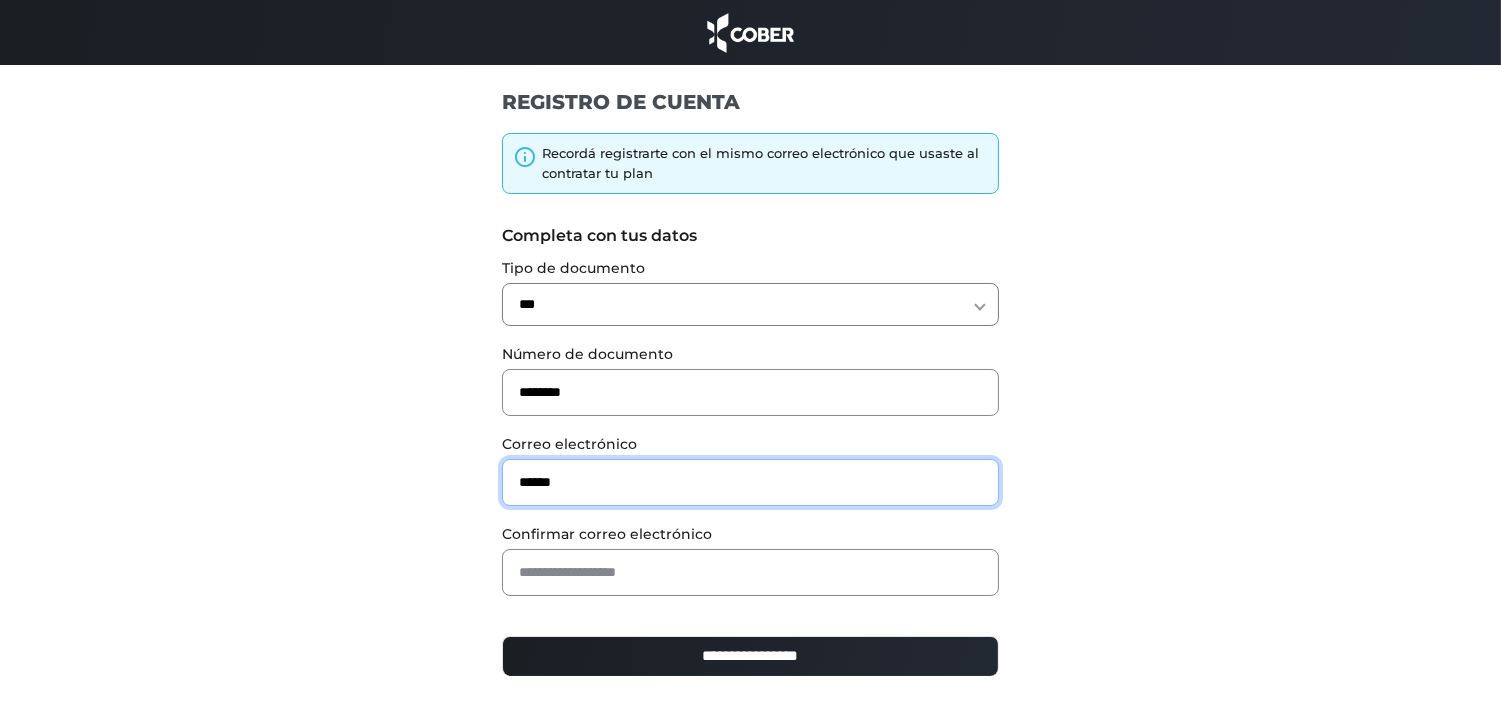 type on "**********" 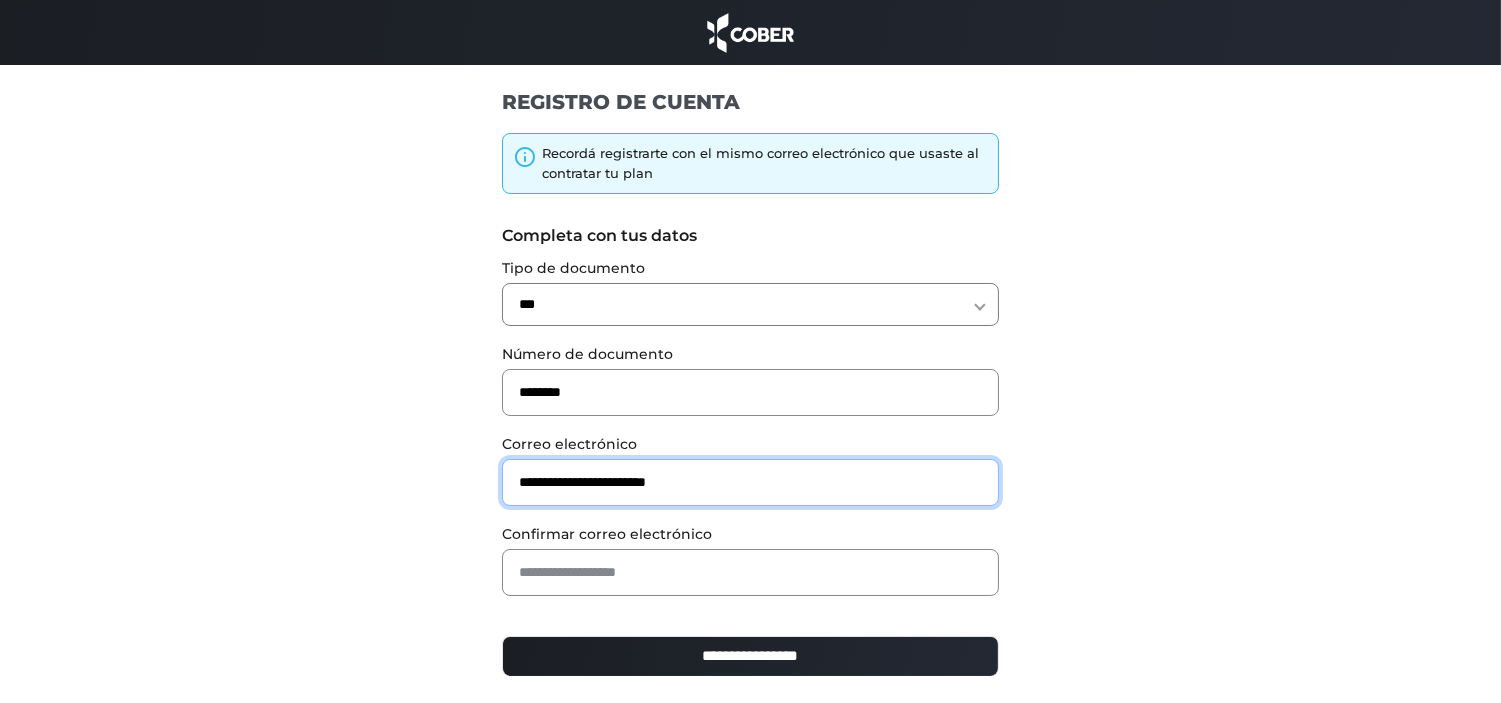 drag, startPoint x: 721, startPoint y: 483, endPoint x: 492, endPoint y: 470, distance: 229.3687 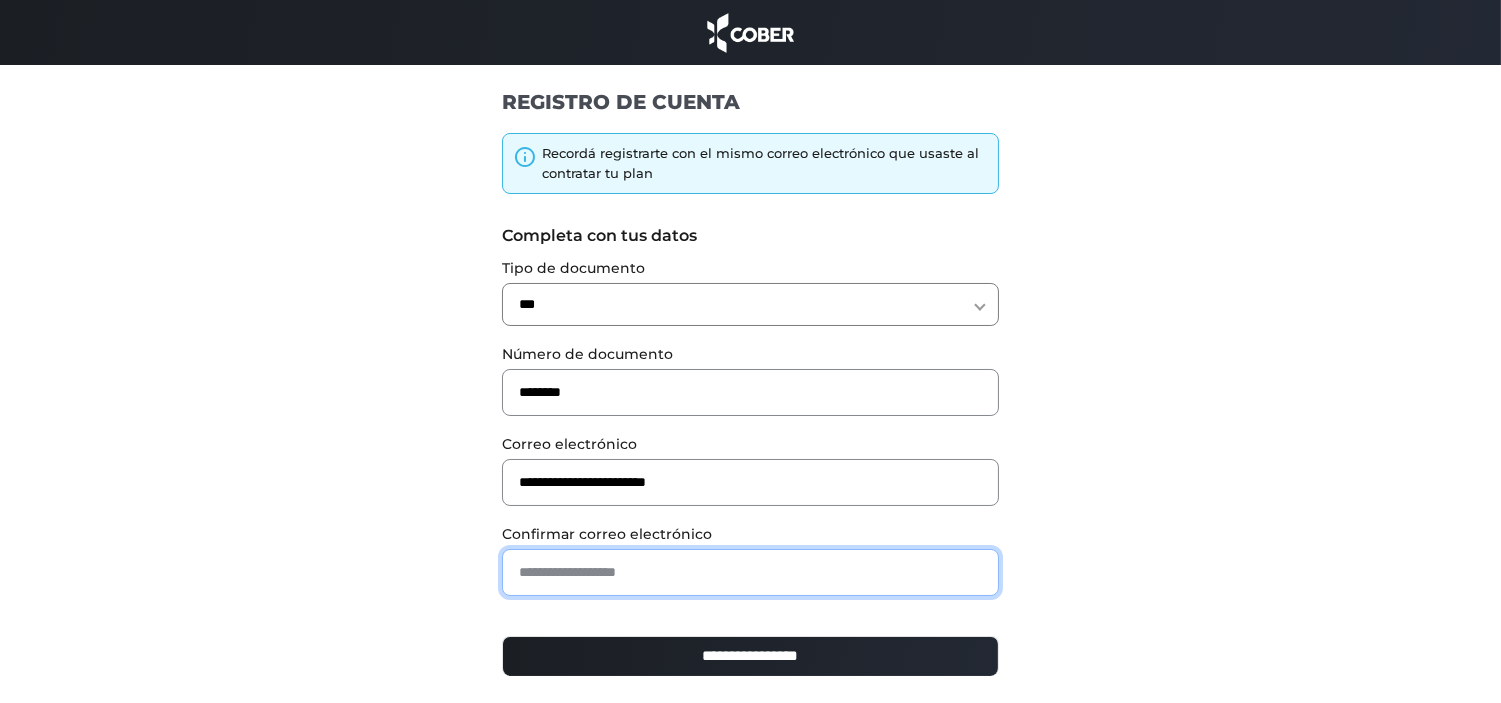 click at bounding box center [750, 572] 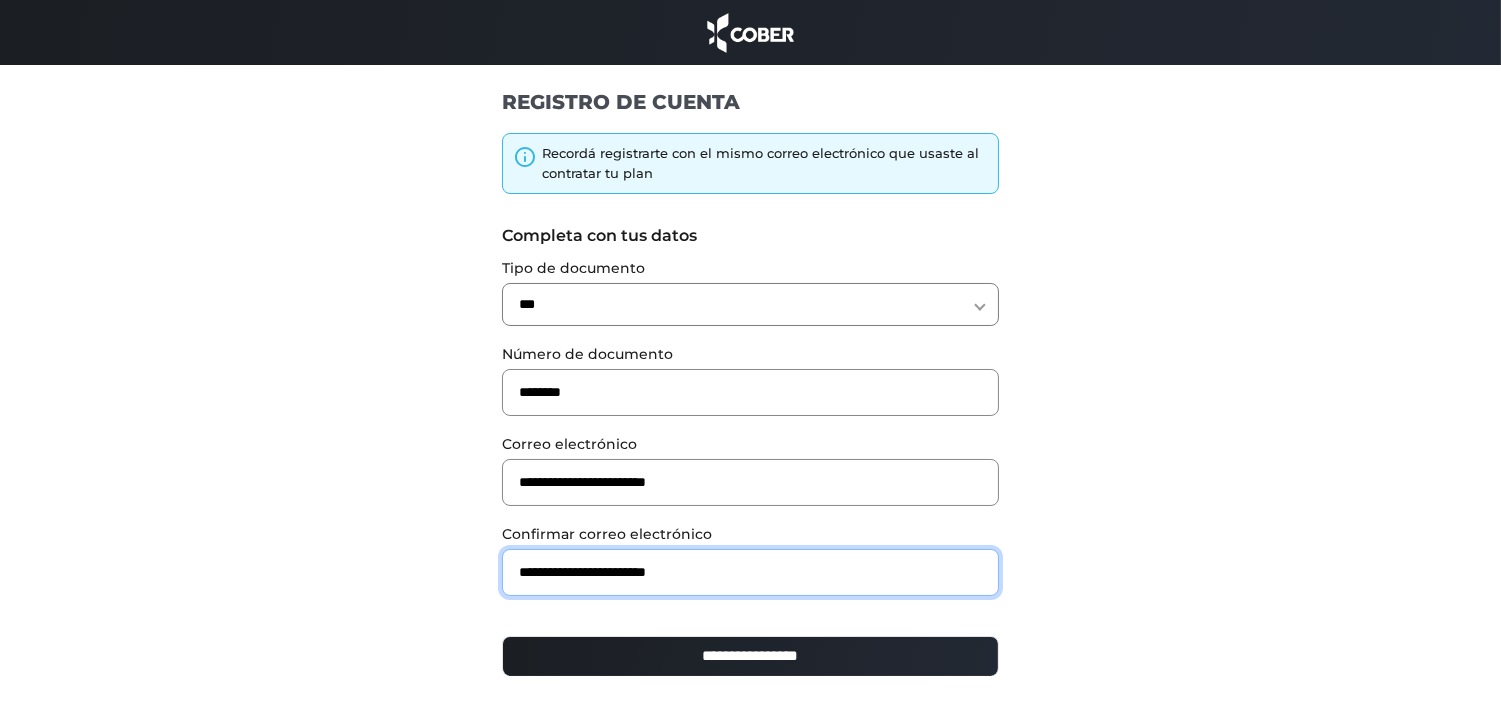 type on "**********" 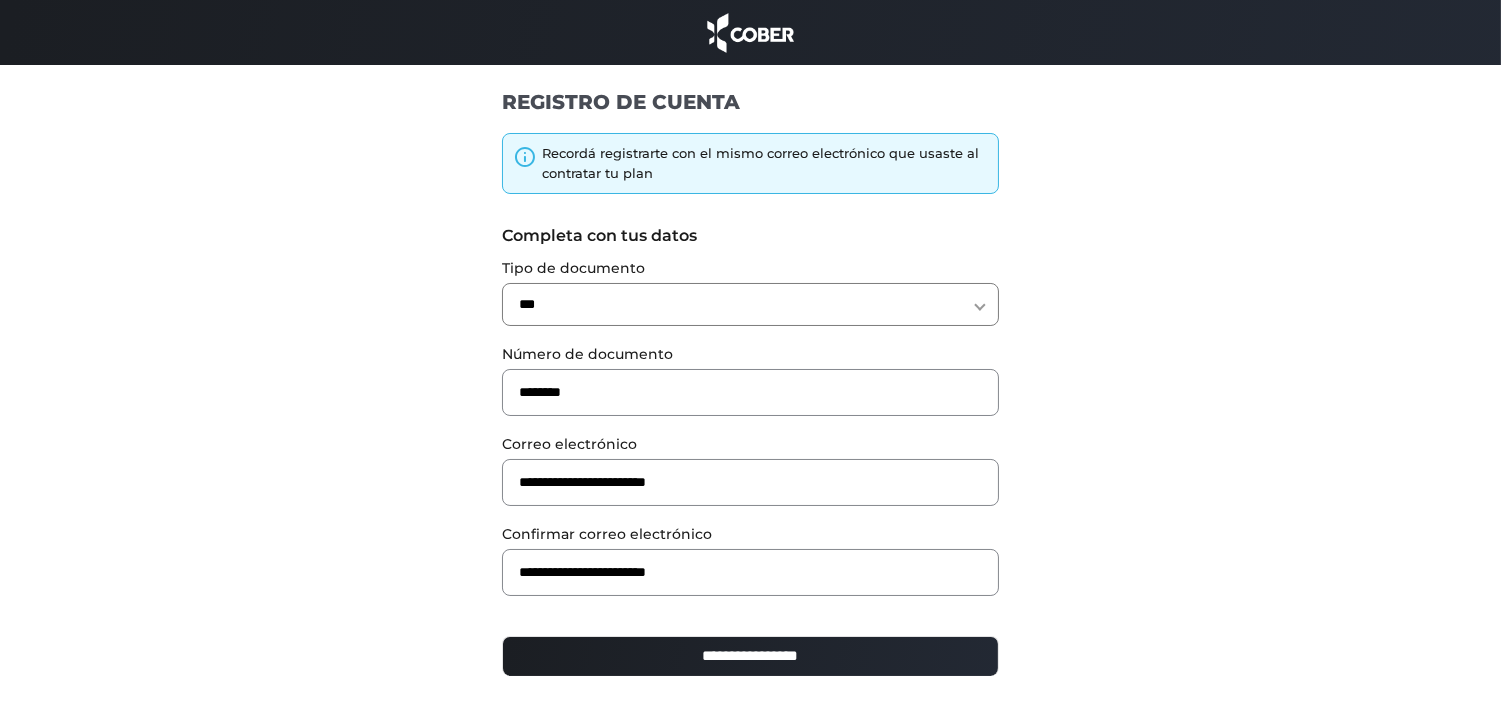 click on "**********" at bounding box center [750, 656] 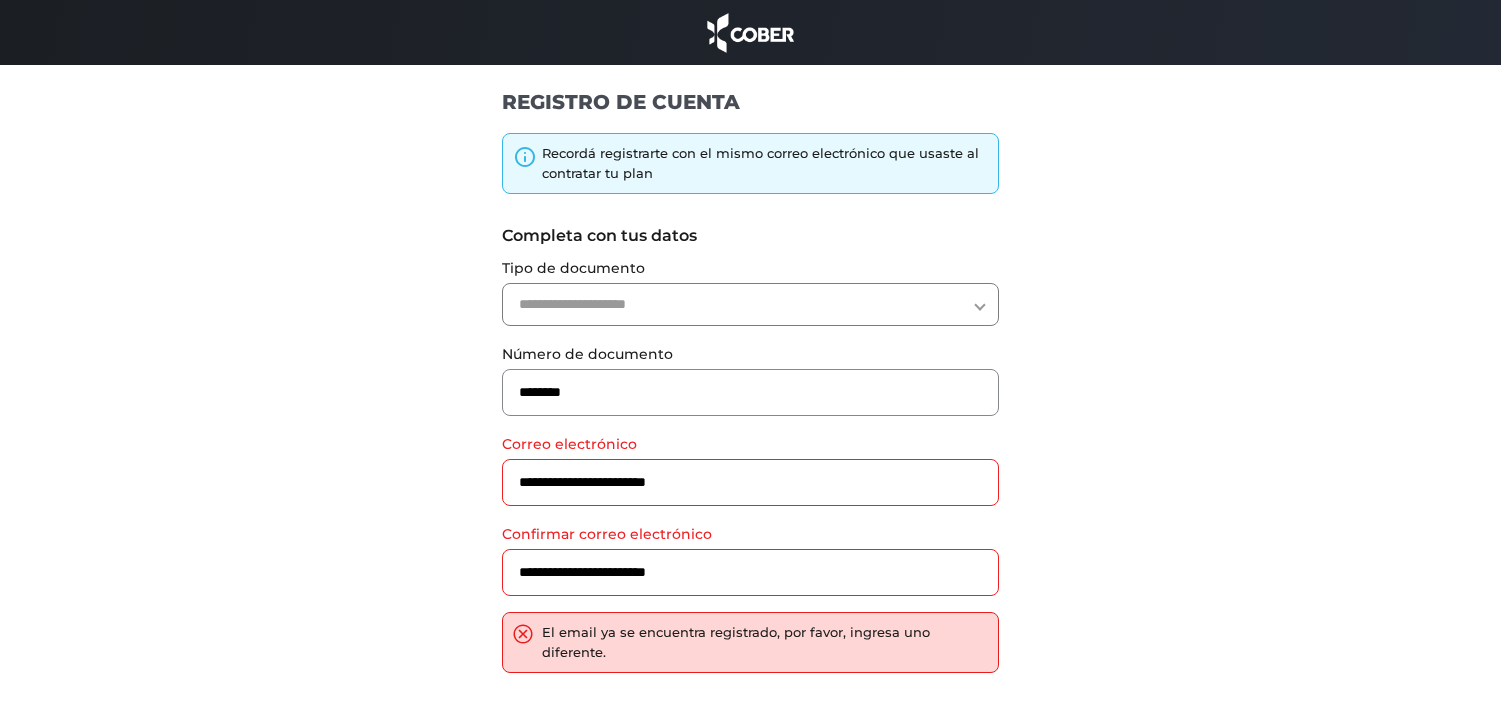 scroll, scrollTop: 0, scrollLeft: 0, axis: both 